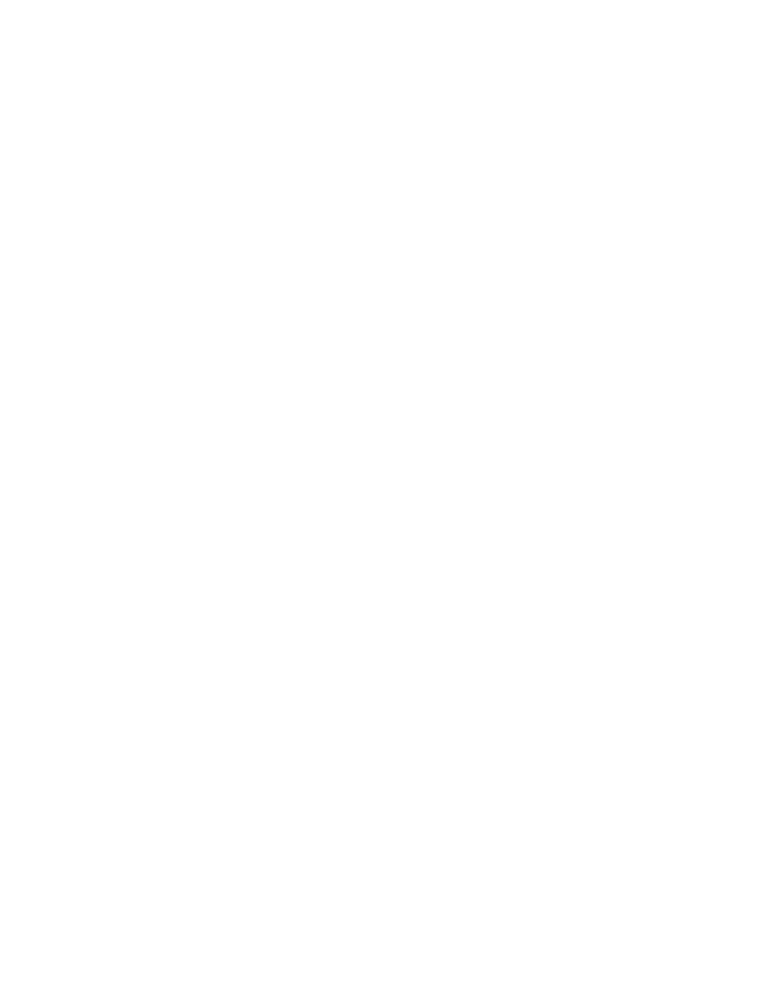 scroll, scrollTop: 0, scrollLeft: 0, axis: both 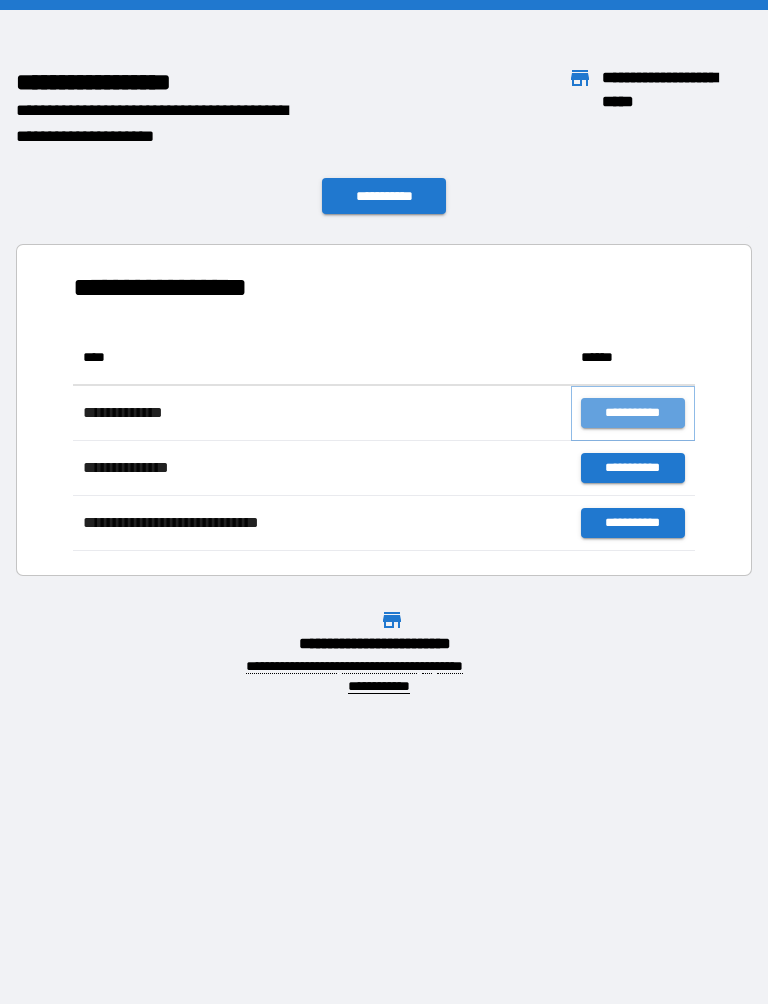 click on "**********" at bounding box center (633, 413) 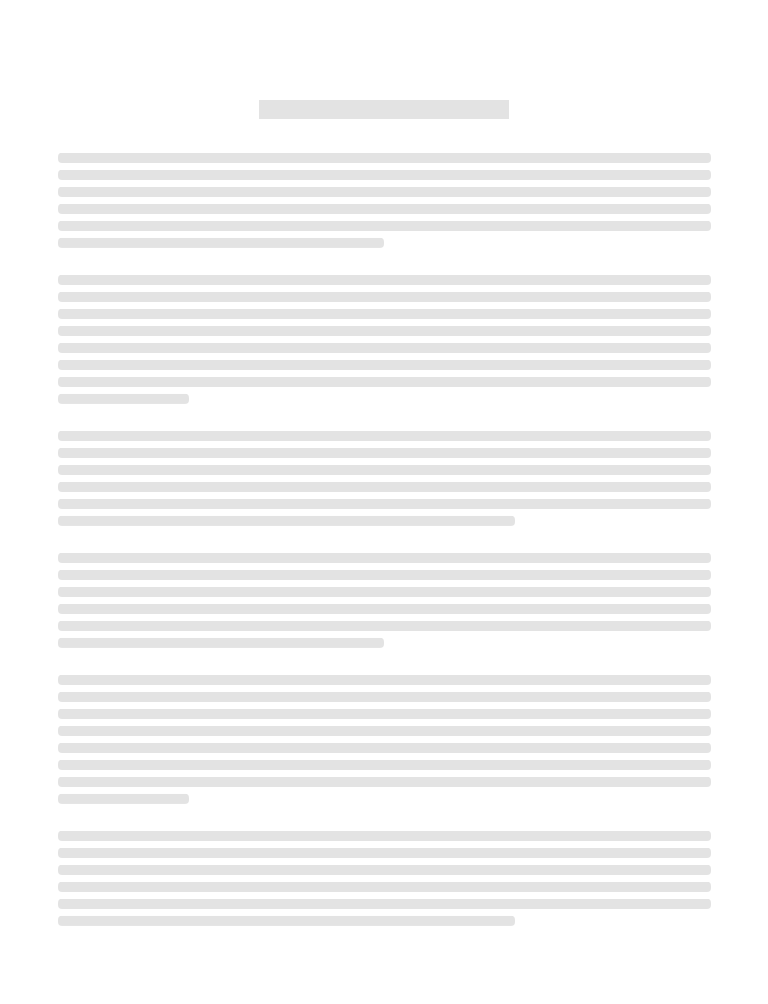 click at bounding box center (384, 539) 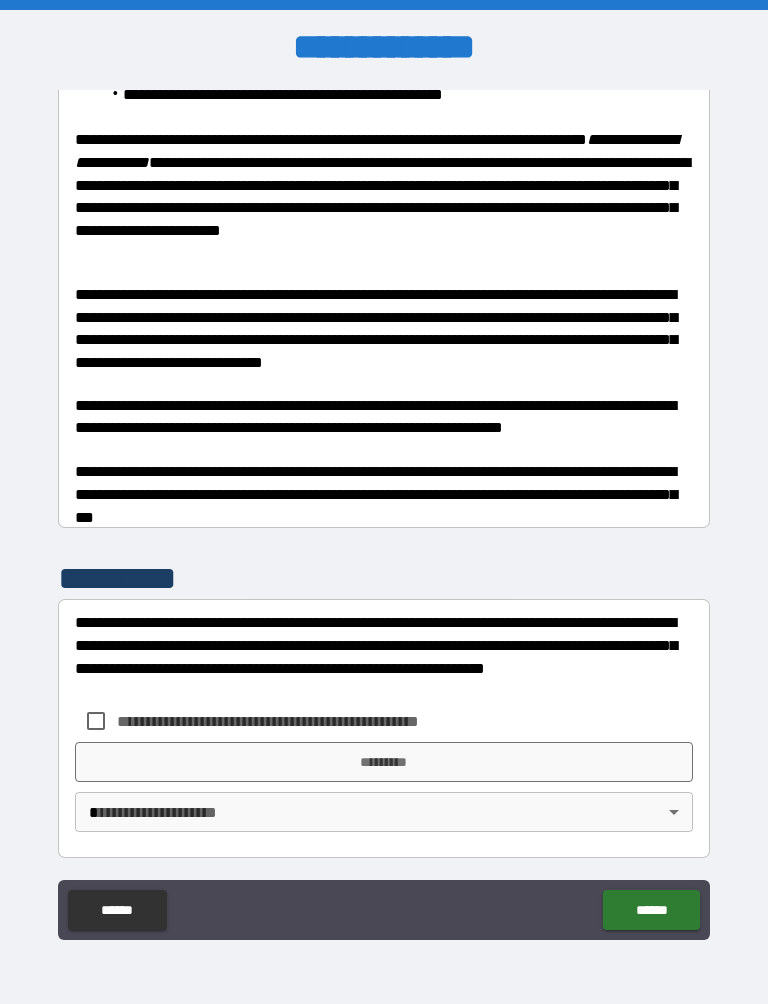 scroll, scrollTop: 486, scrollLeft: 0, axis: vertical 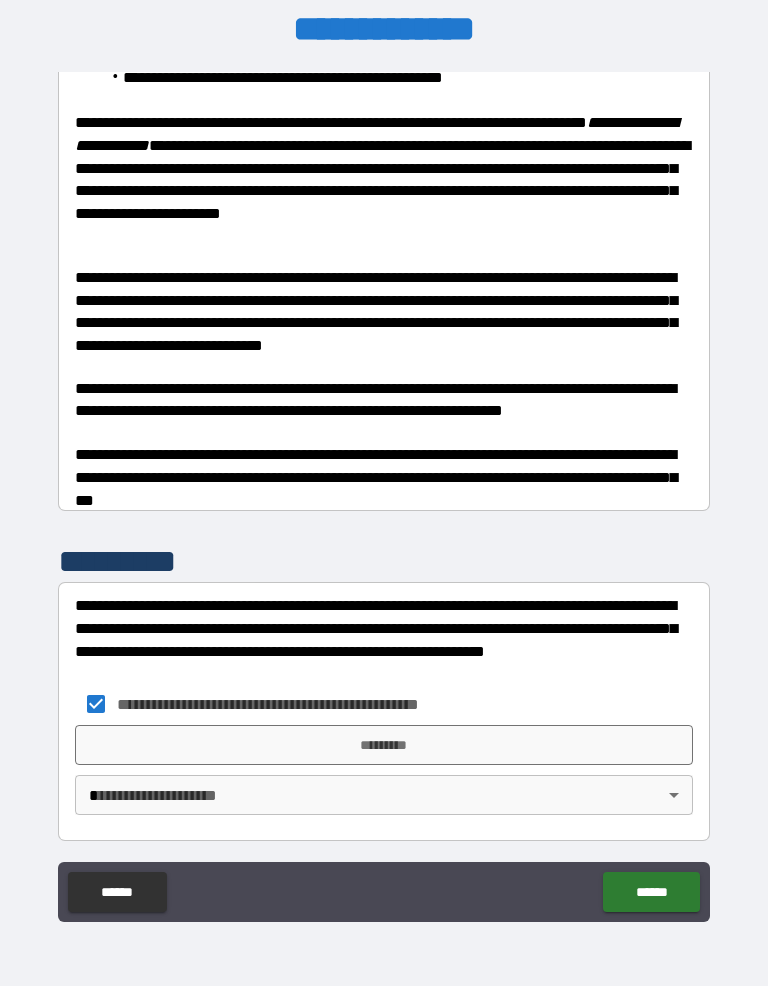 click on "*********" at bounding box center (384, 763) 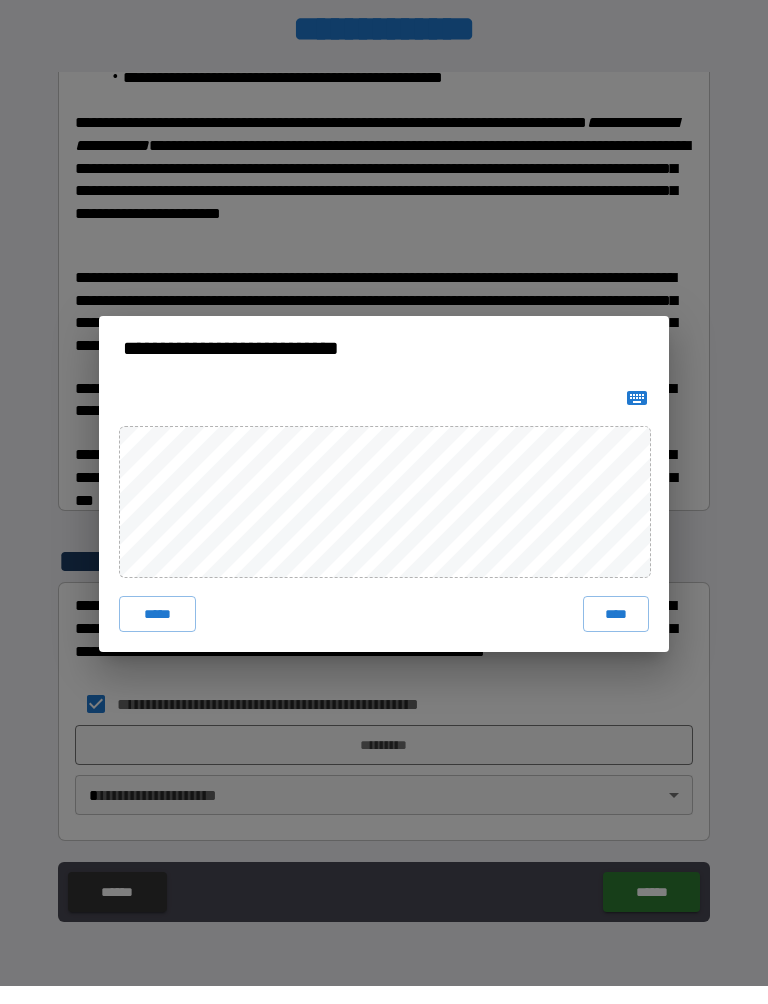 click on "****" at bounding box center (616, 632) 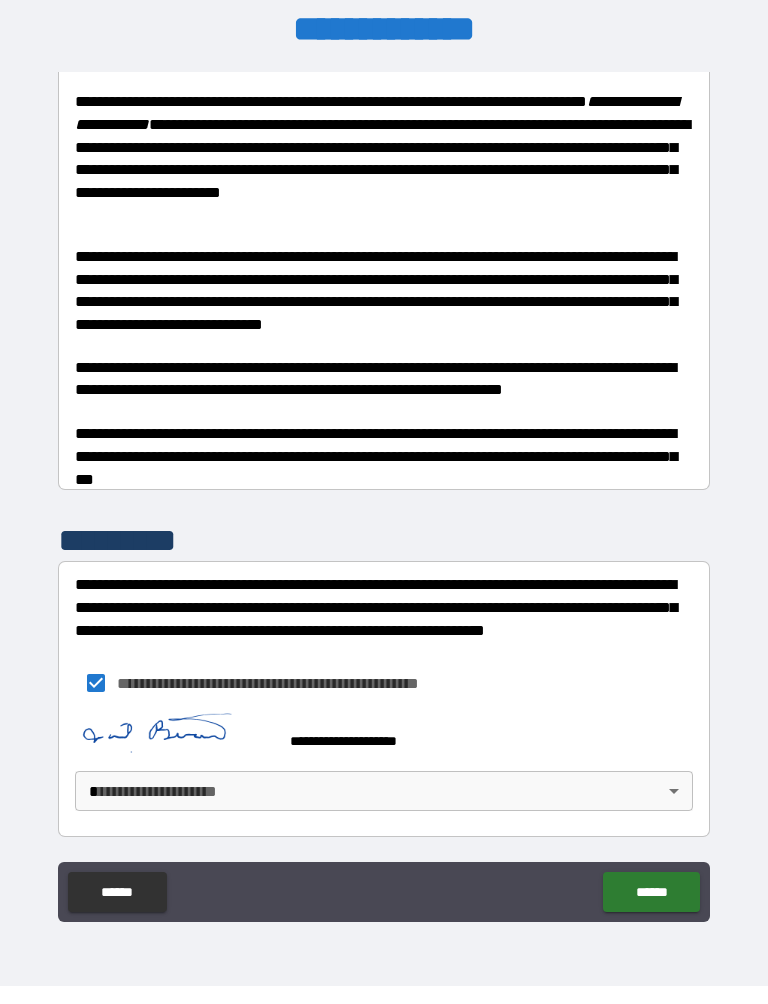 scroll, scrollTop: 503, scrollLeft: 0, axis: vertical 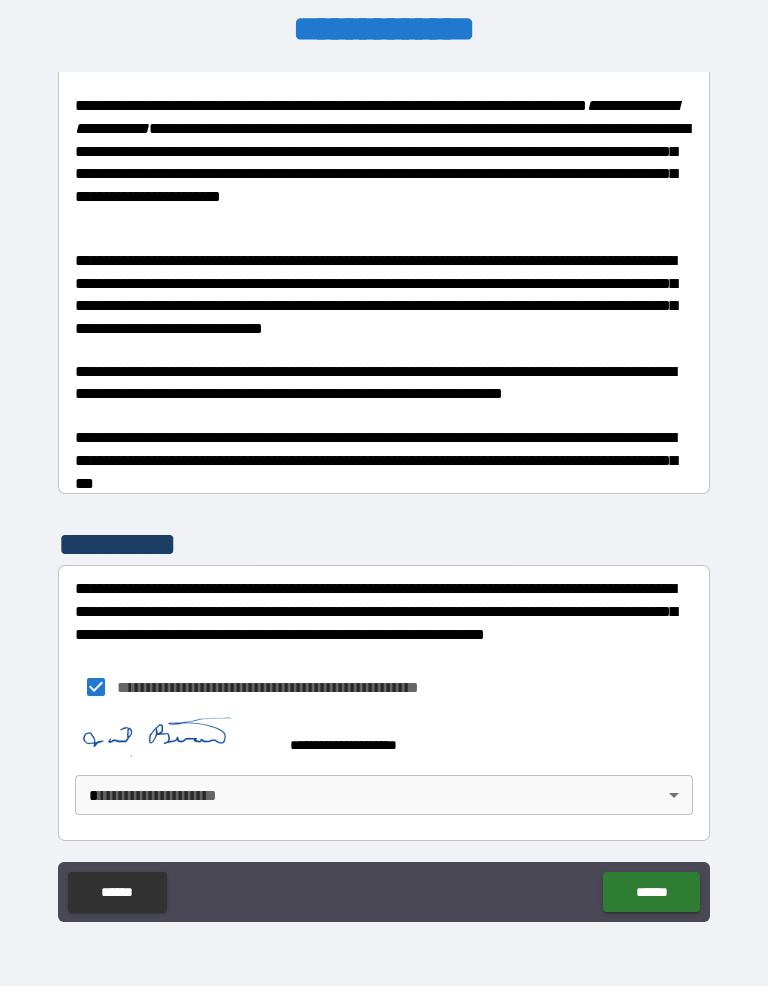 click on "**********" at bounding box center [384, 512] 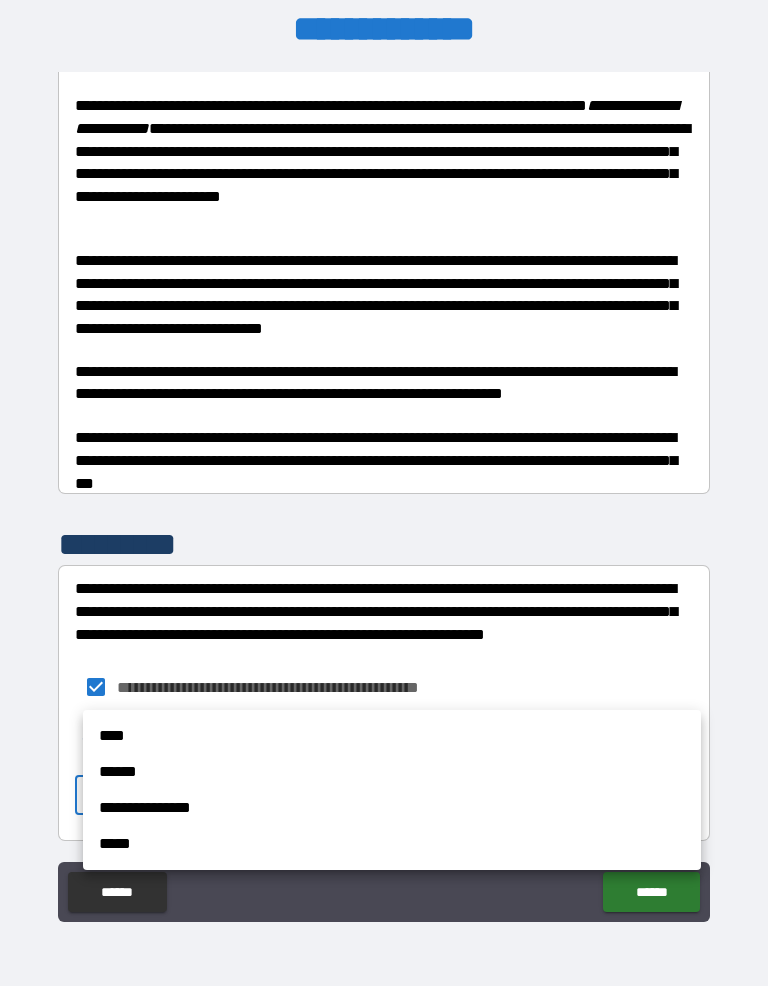 click on "****" at bounding box center (392, 754) 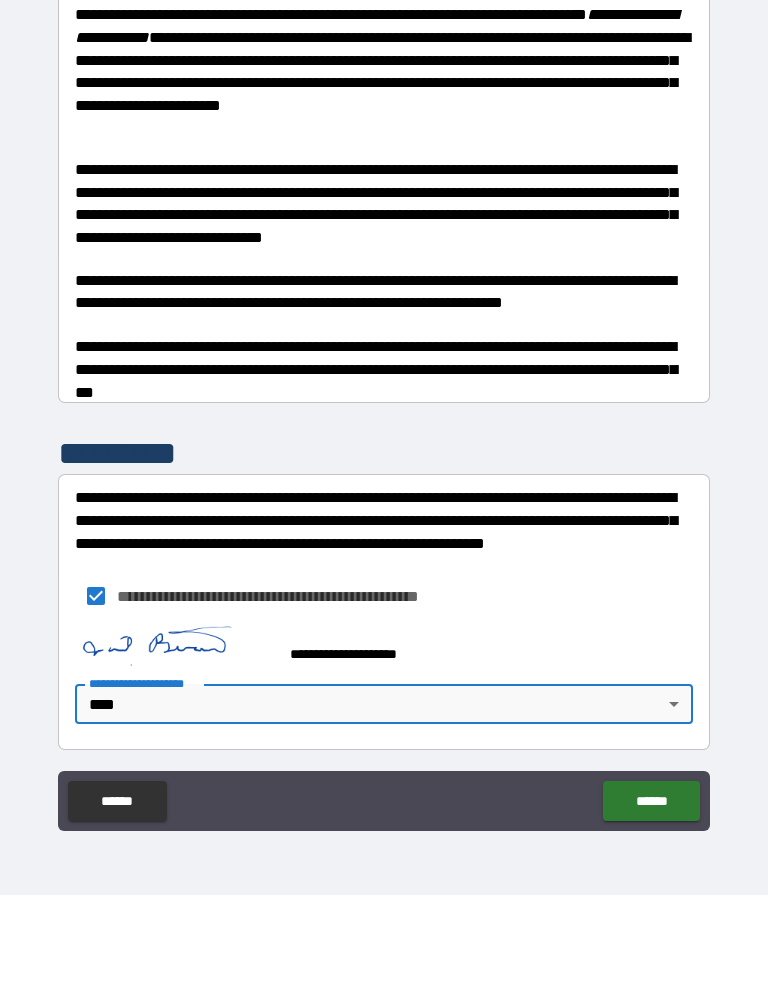 scroll, scrollTop: 1, scrollLeft: 0, axis: vertical 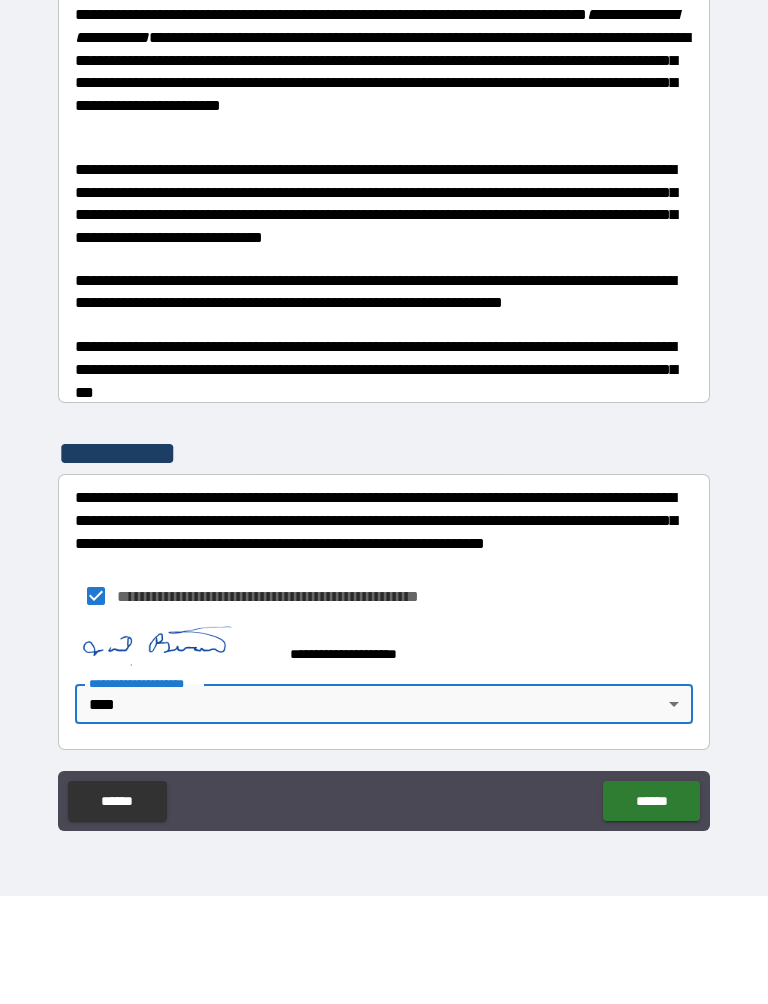 click on "******" at bounding box center (651, 909) 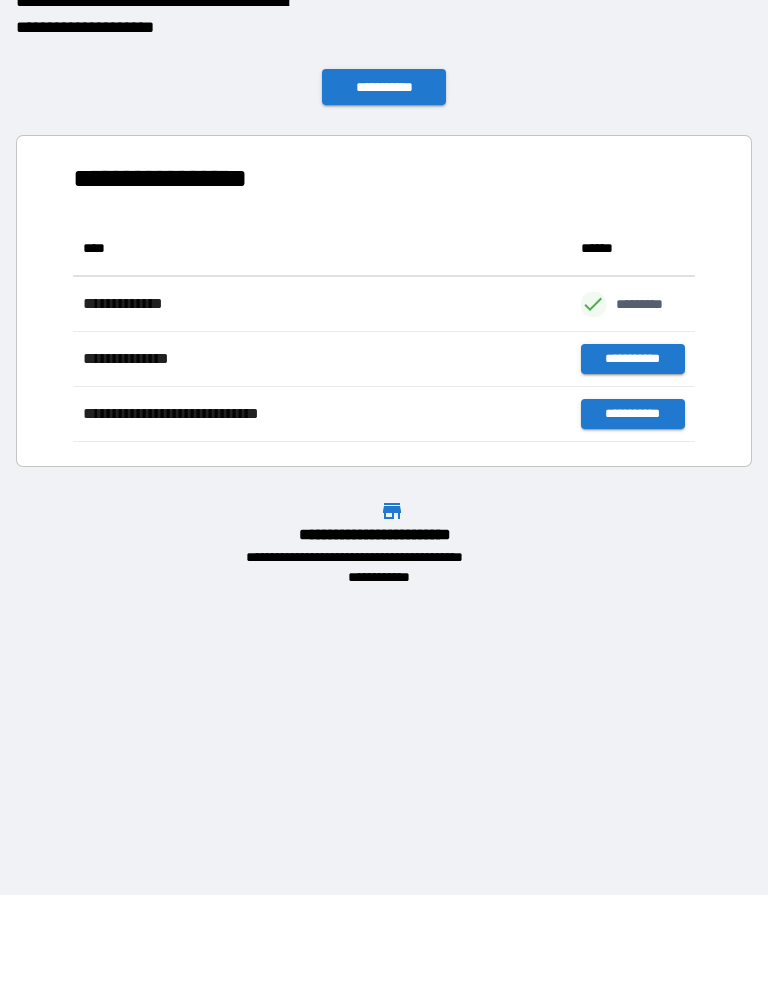 scroll, scrollTop: 1, scrollLeft: 1, axis: both 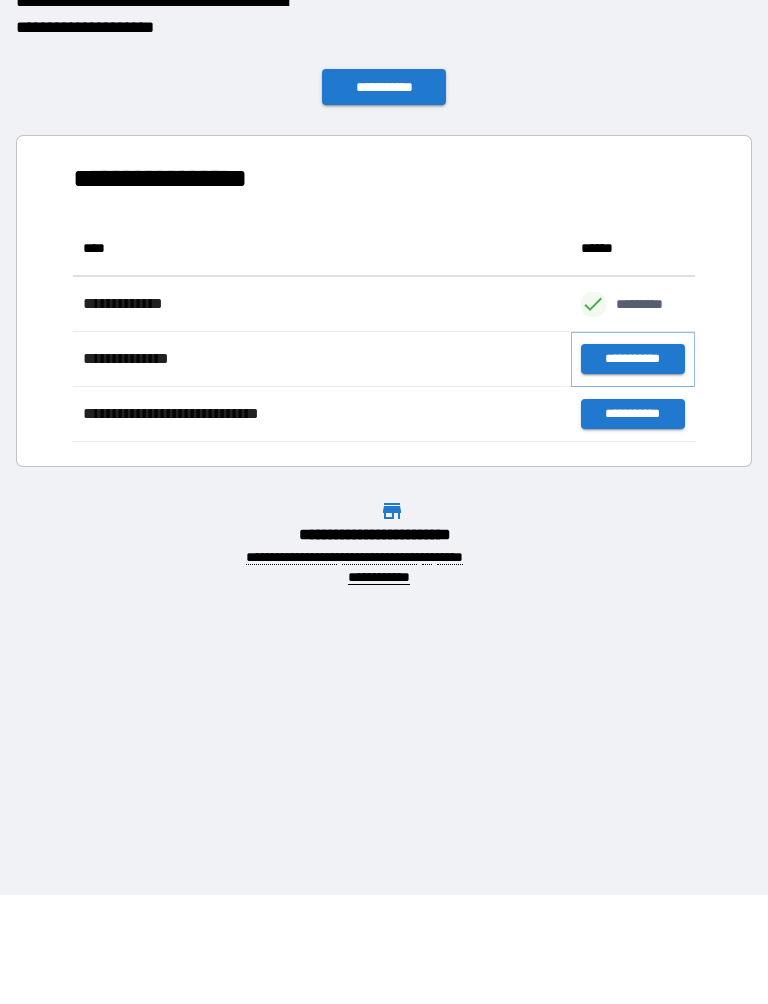 click on "**********" at bounding box center [633, 467] 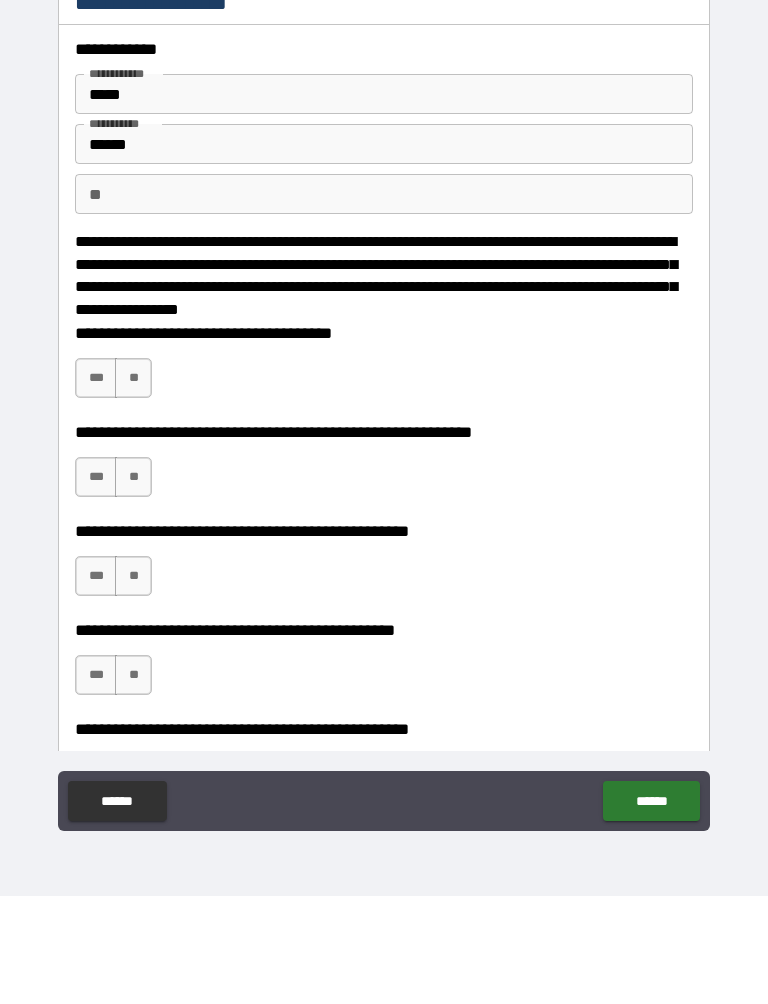 click on "**" at bounding box center [133, 486] 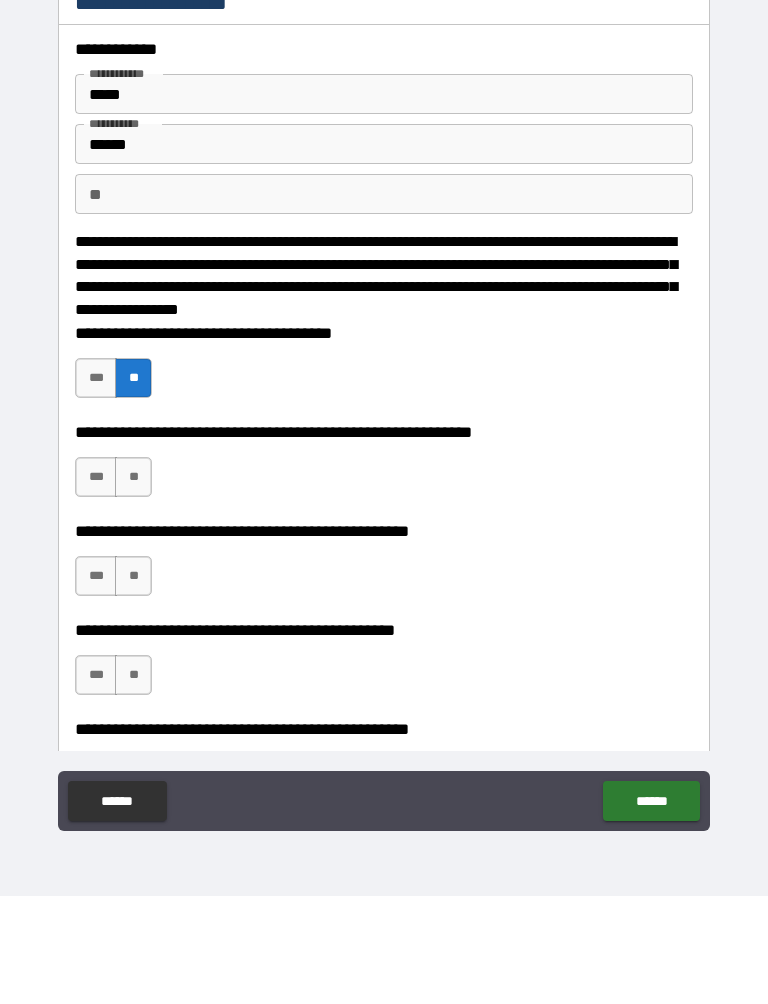 click on "**" at bounding box center (133, 585) 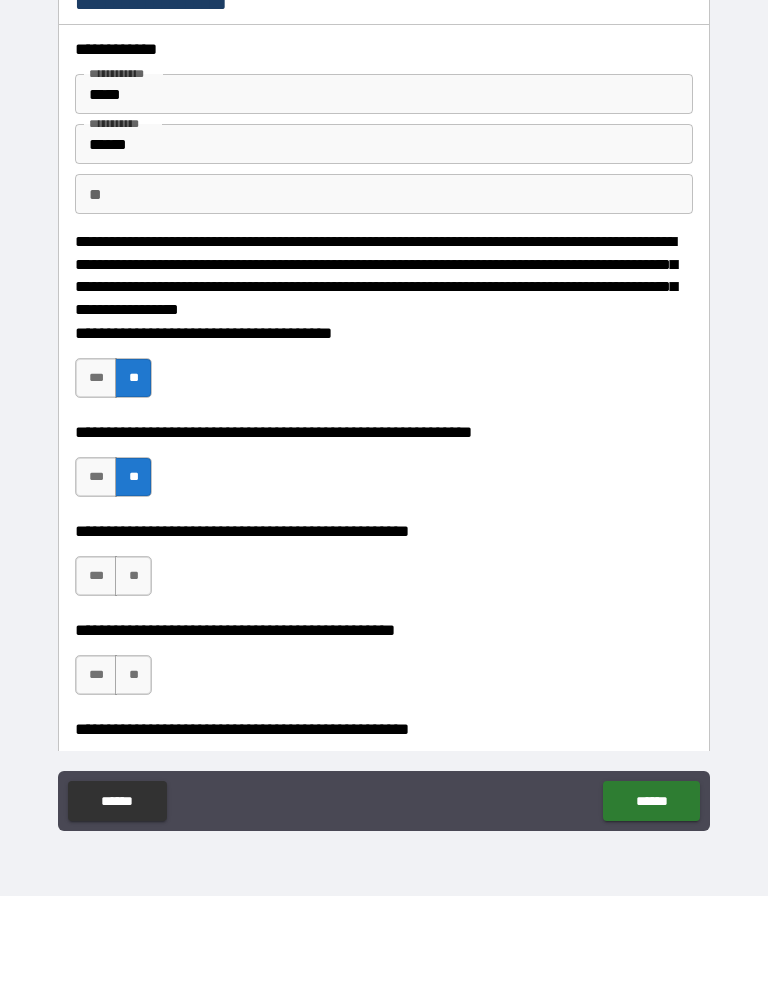 click on "**" at bounding box center [133, 684] 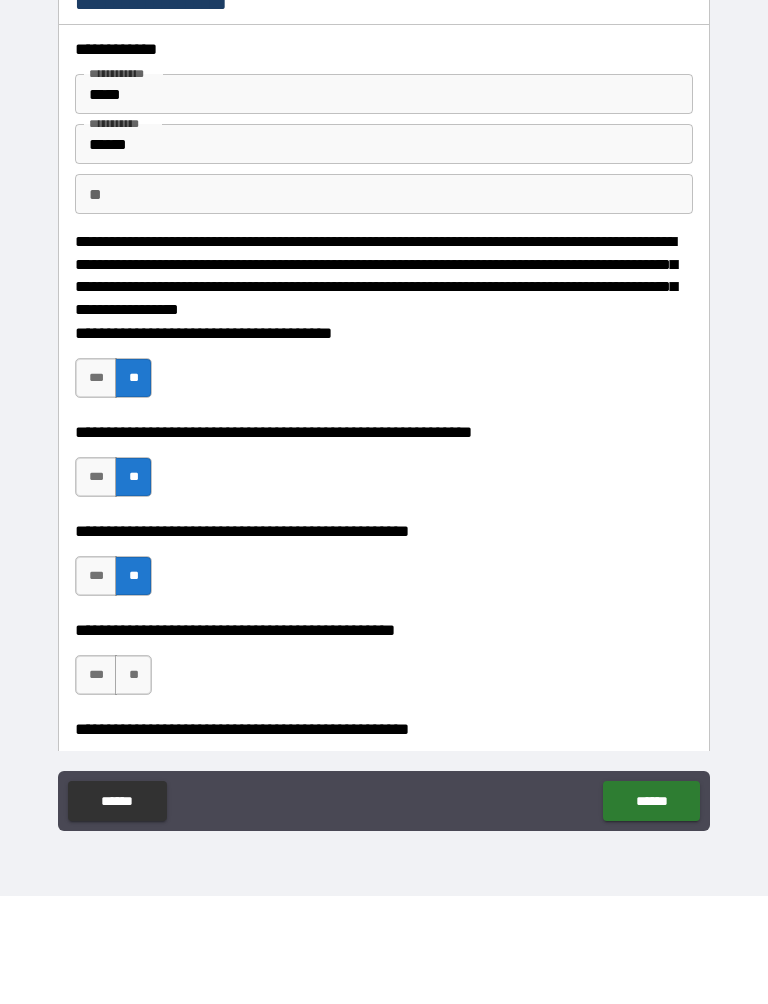 click on "**" at bounding box center (133, 783) 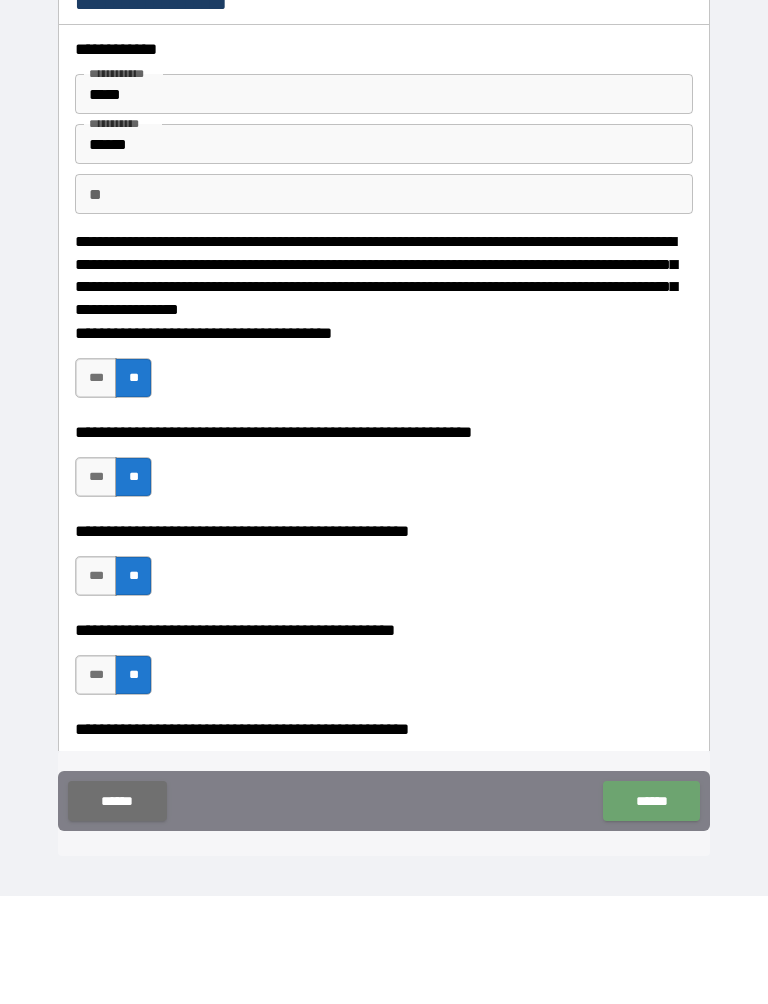 click on "******" at bounding box center (651, 909) 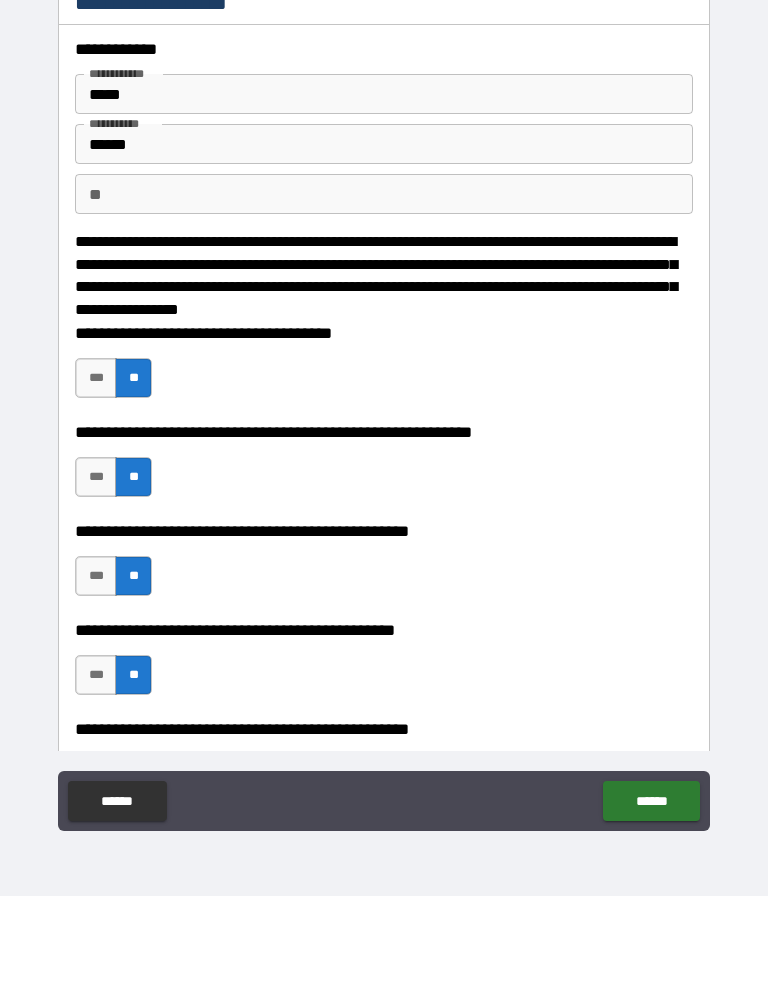 click on "**********" at bounding box center (384, 837) 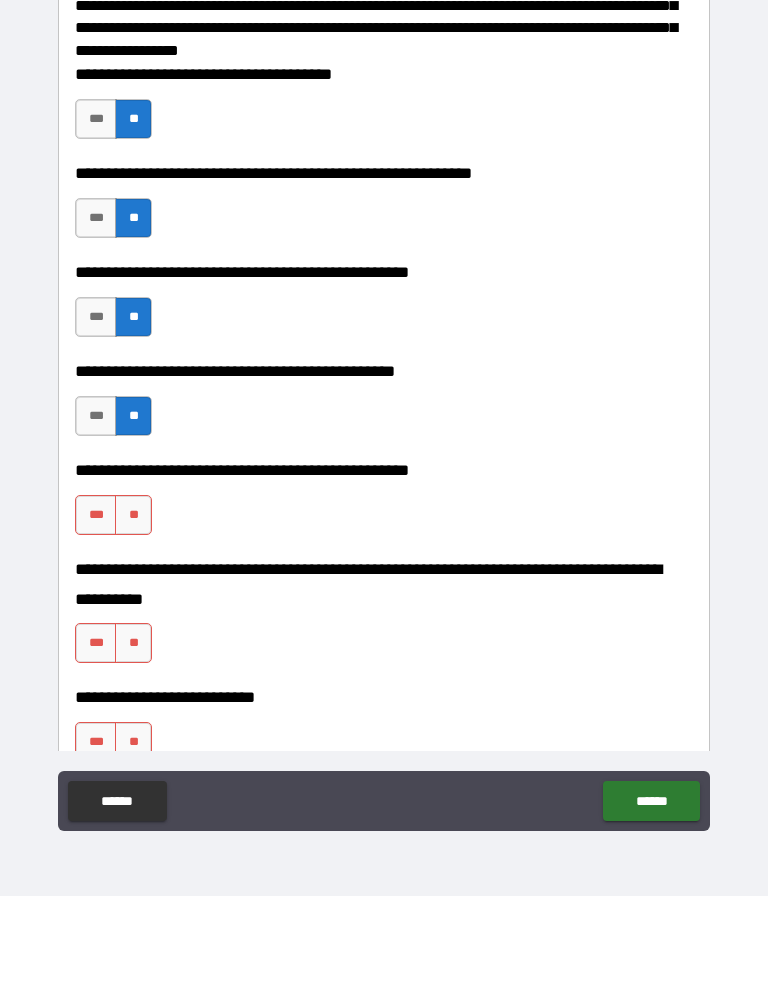 scroll, scrollTop: 253, scrollLeft: 0, axis: vertical 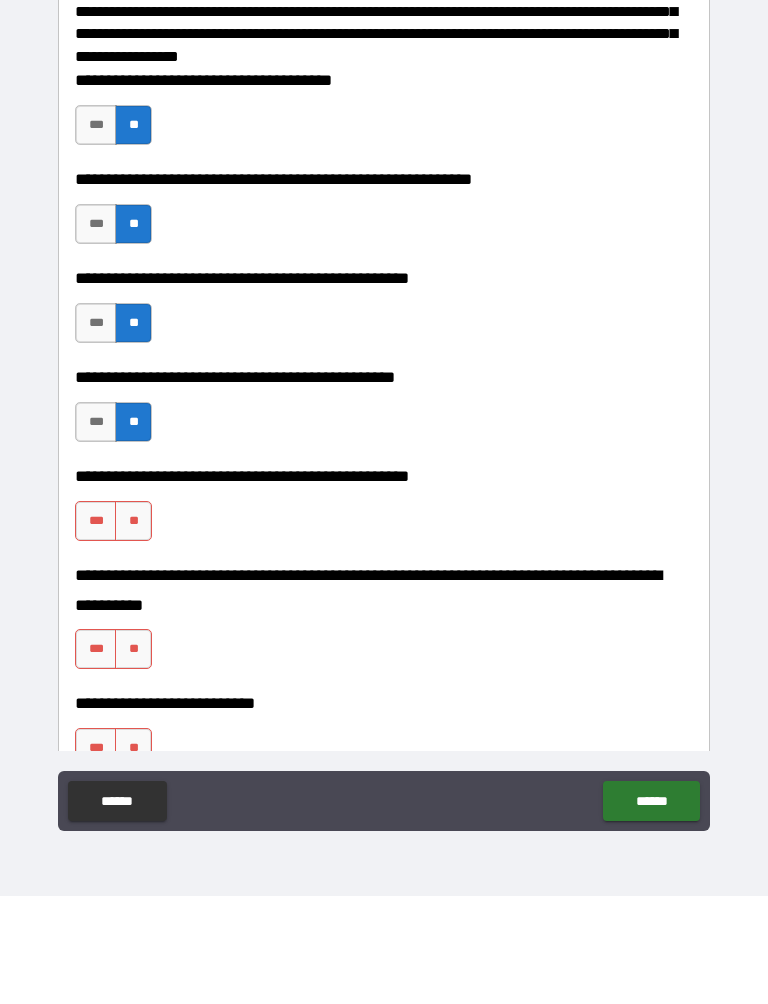 click on "**" at bounding box center (133, 629) 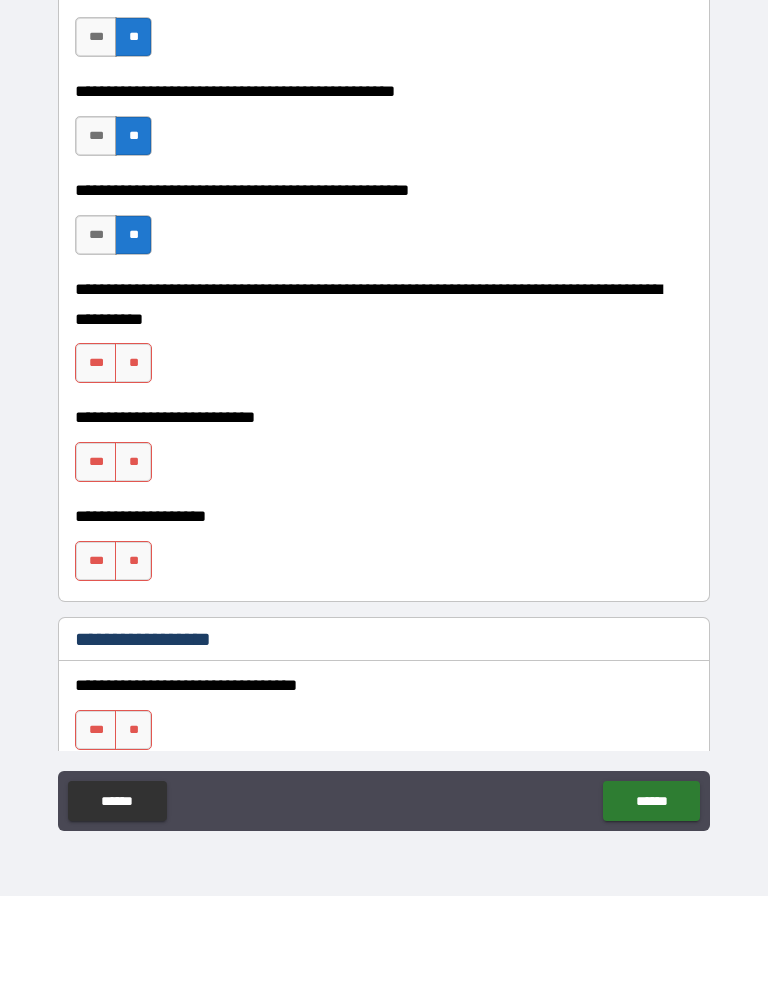 scroll, scrollTop: 534, scrollLeft: 0, axis: vertical 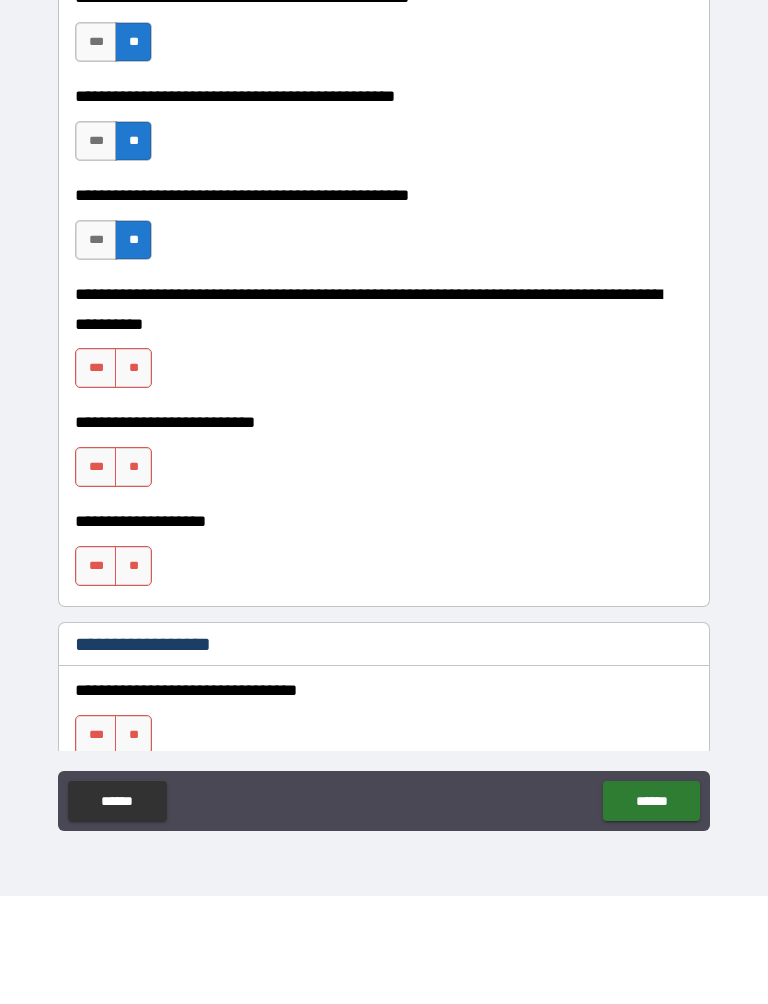 click on "**" at bounding box center [133, 476] 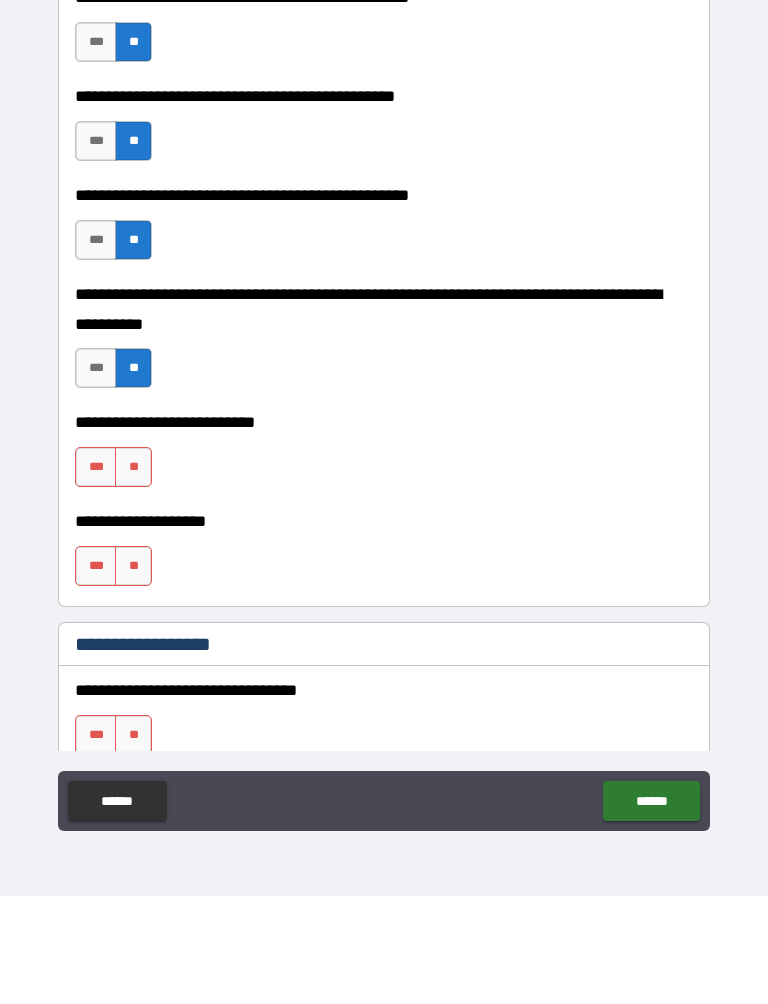 click on "**" at bounding box center (133, 575) 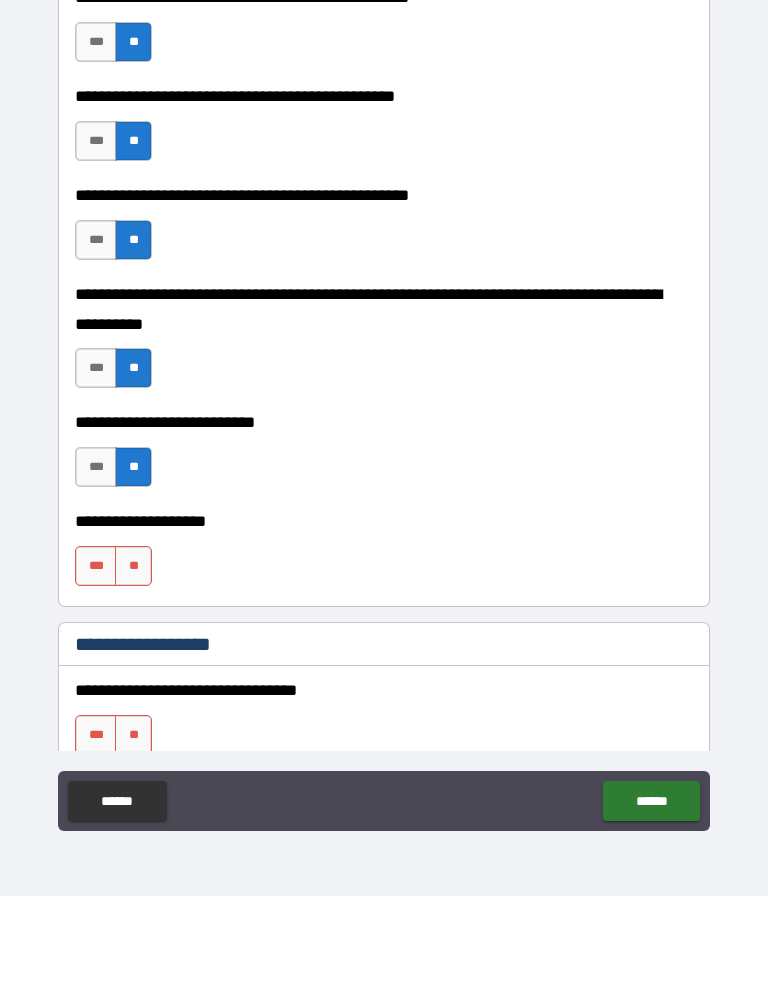 click on "**" at bounding box center (133, 674) 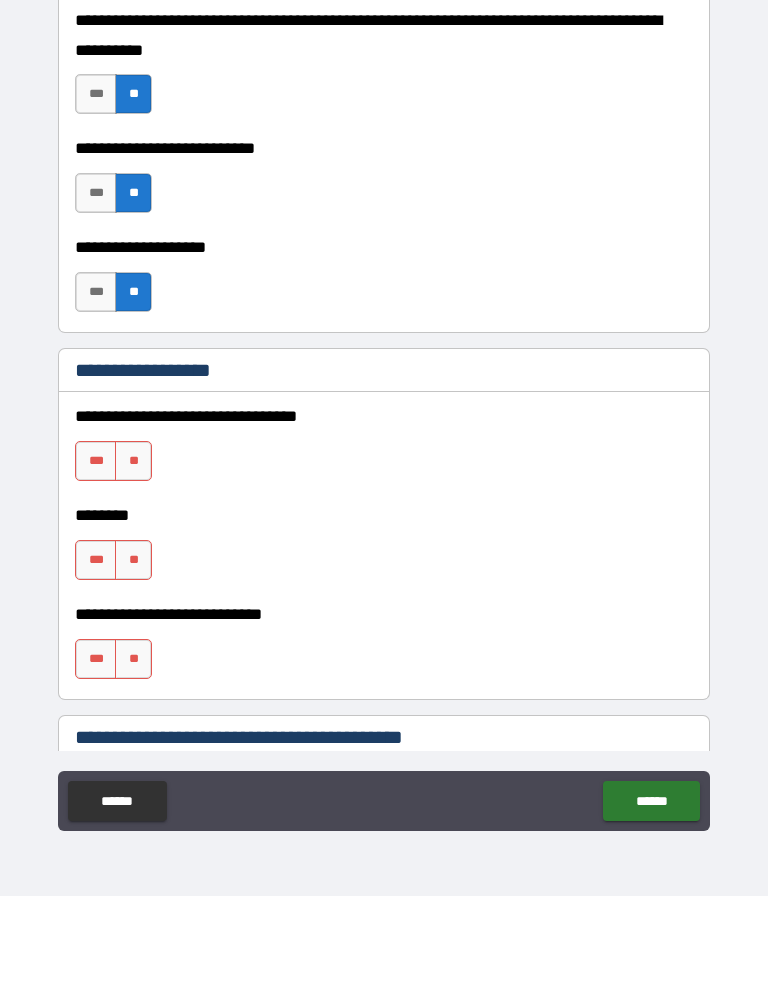scroll, scrollTop: 803, scrollLeft: 0, axis: vertical 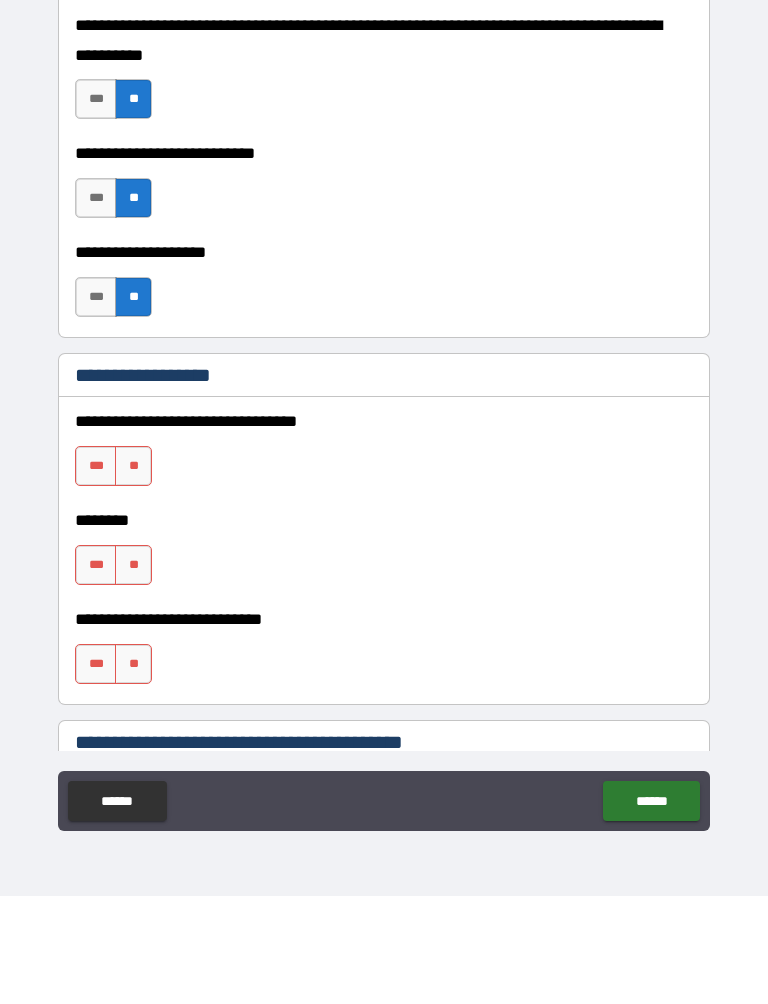 click on "**" at bounding box center [133, 574] 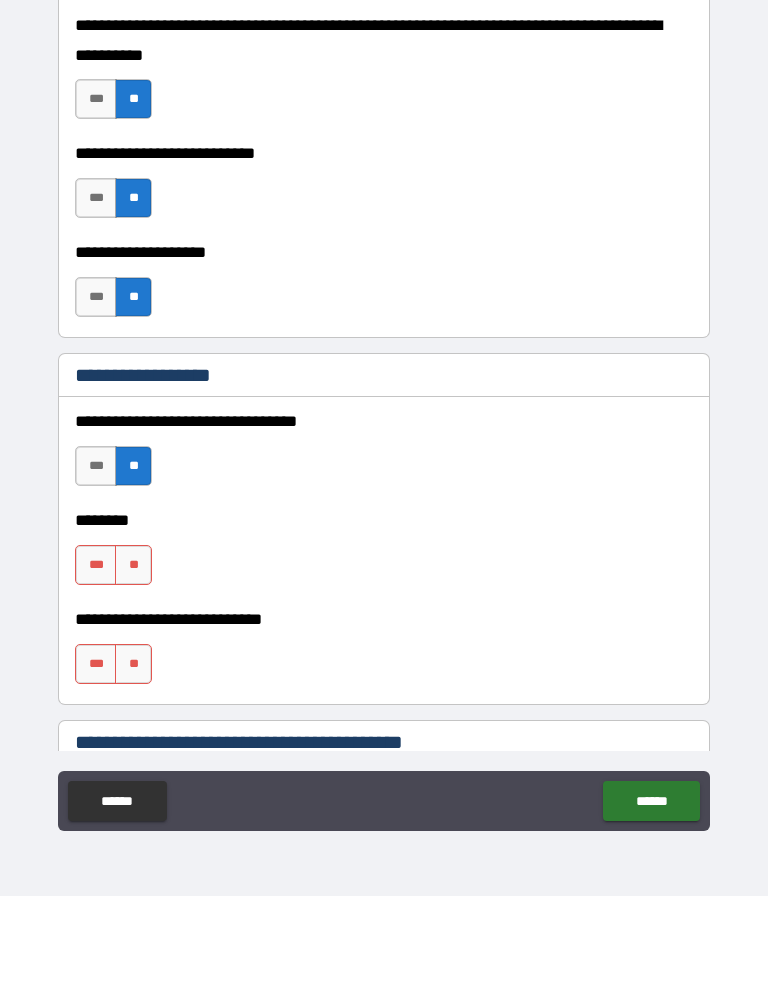 click on "**" at bounding box center [133, 574] 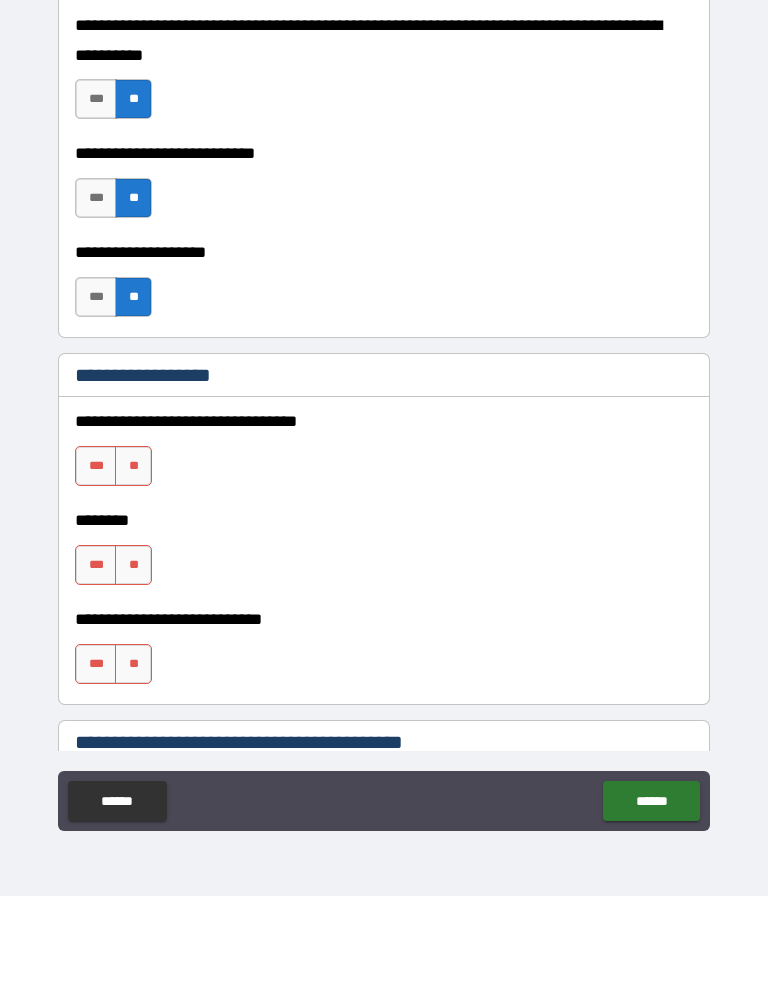 click on "**" at bounding box center (133, 673) 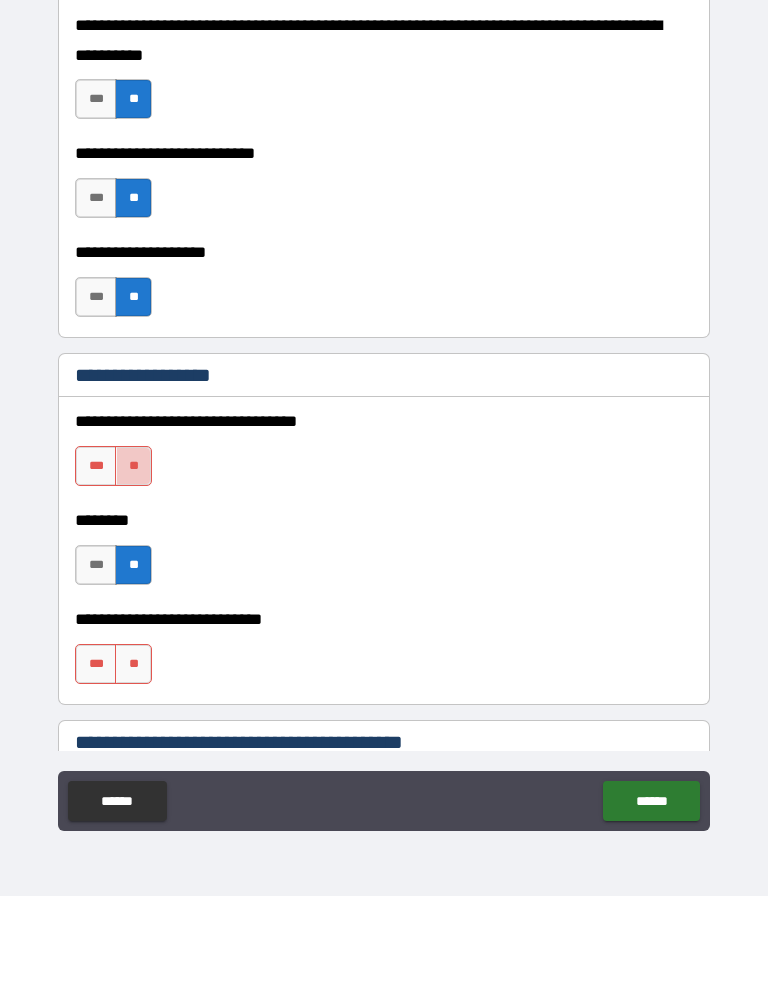 click on "**" at bounding box center [133, 574] 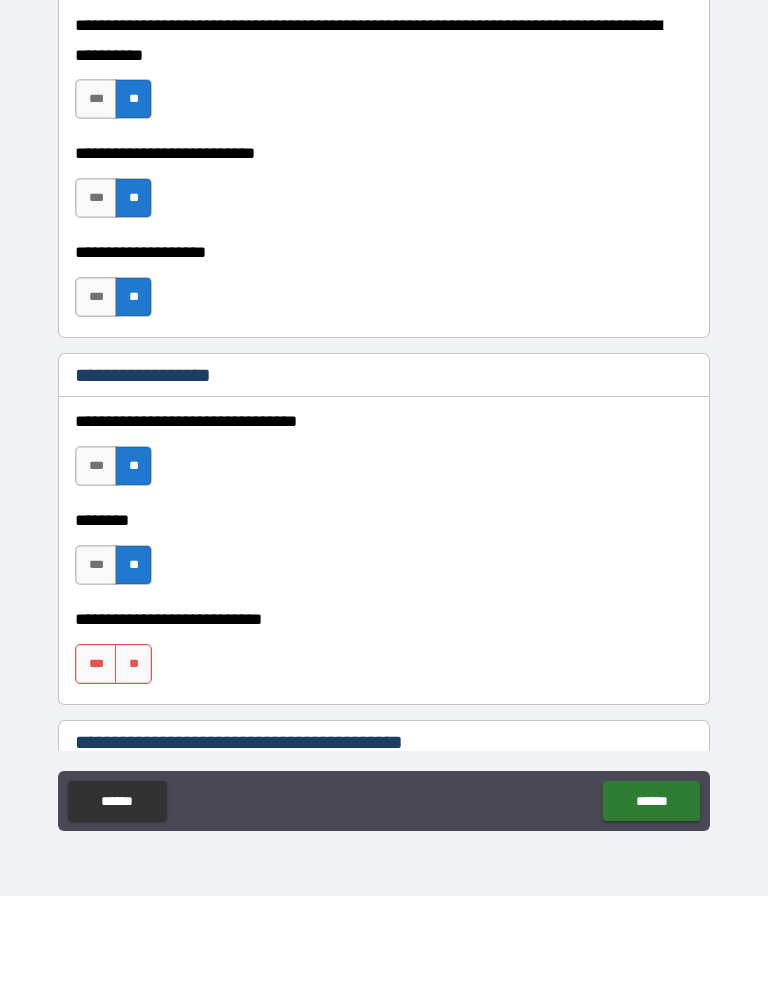 click on "**" at bounding box center [133, 772] 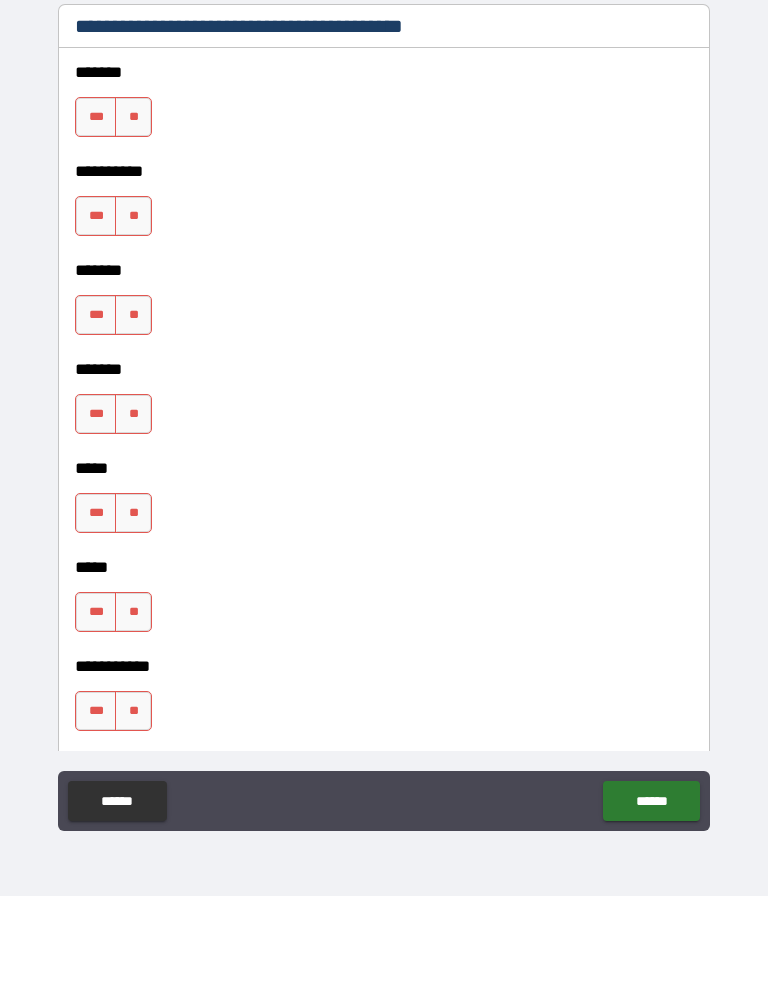 scroll, scrollTop: 1515, scrollLeft: 0, axis: vertical 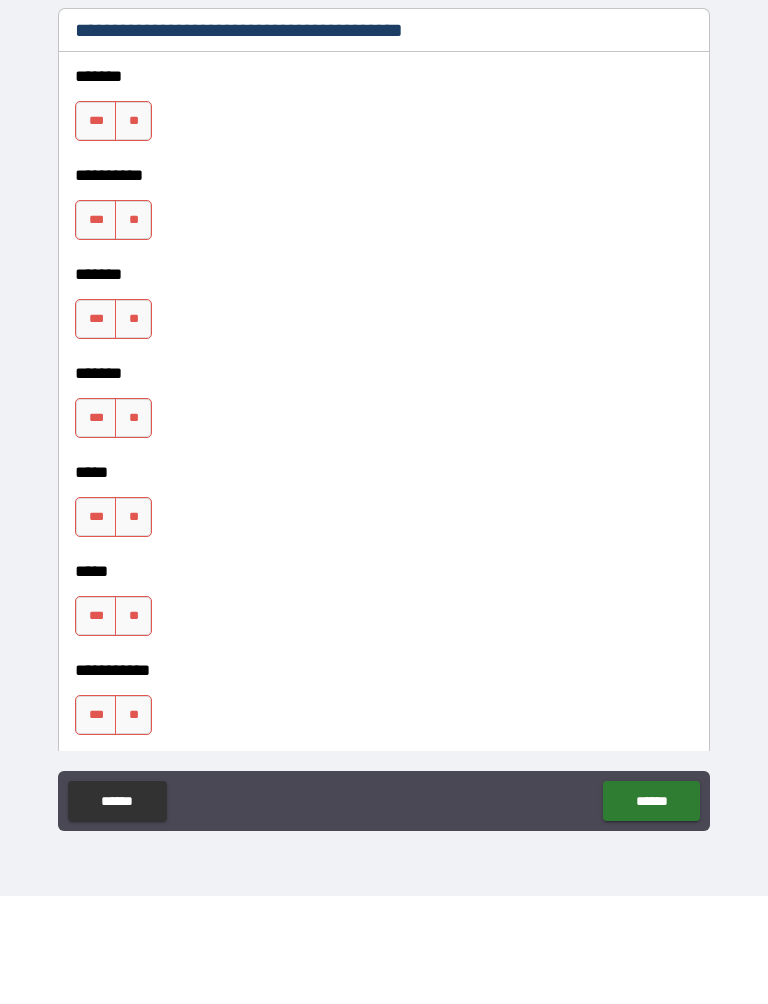 click on "**" at bounding box center [133, 229] 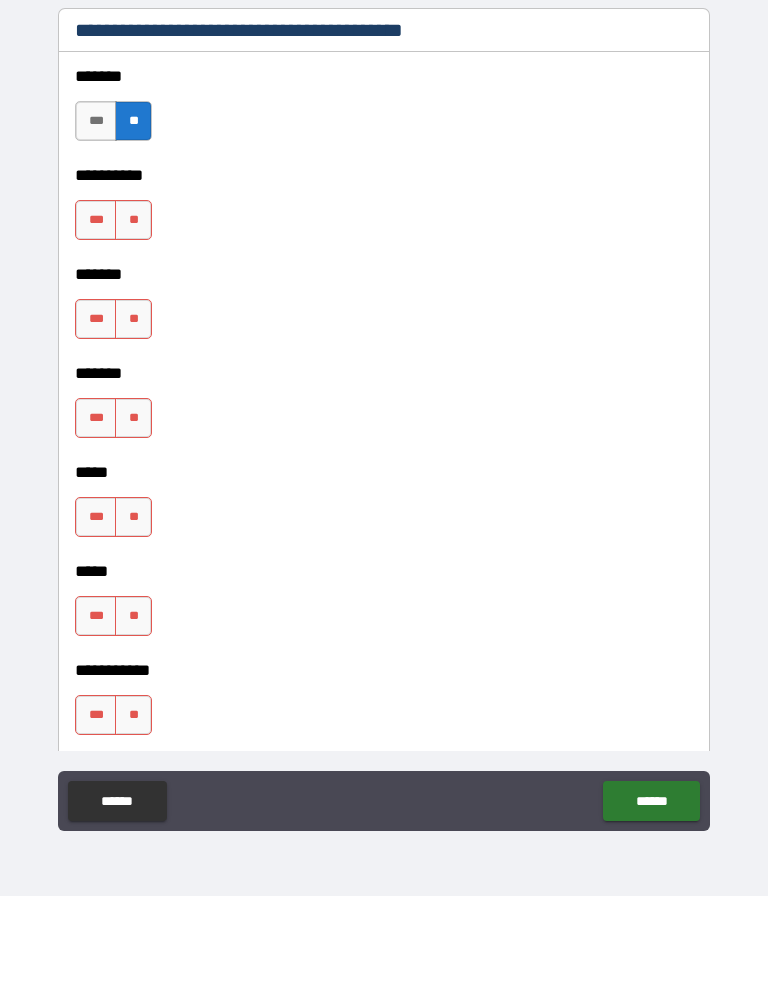 click on "**" at bounding box center [133, 328] 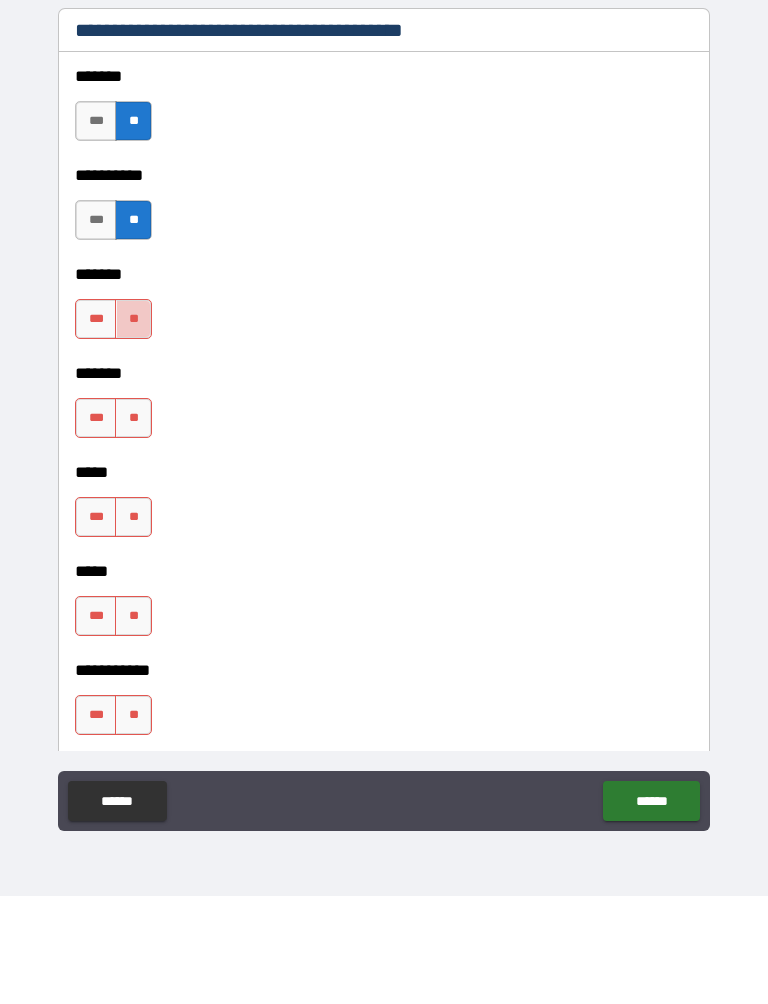 click on "**" at bounding box center (133, 427) 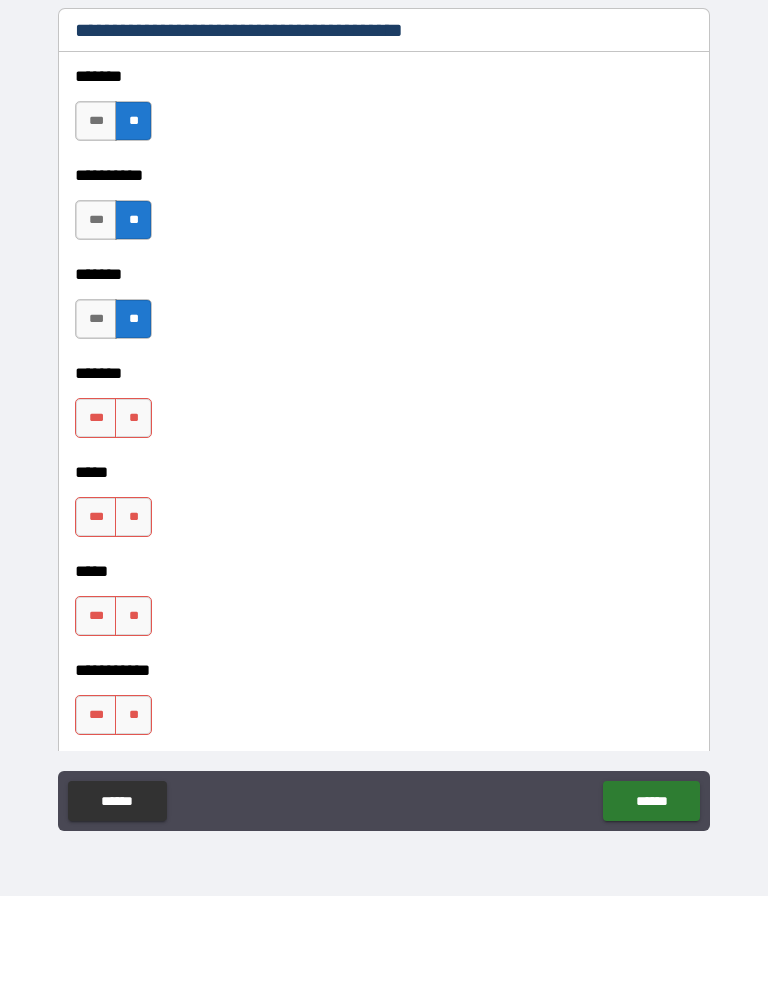 click on "**" at bounding box center (133, 526) 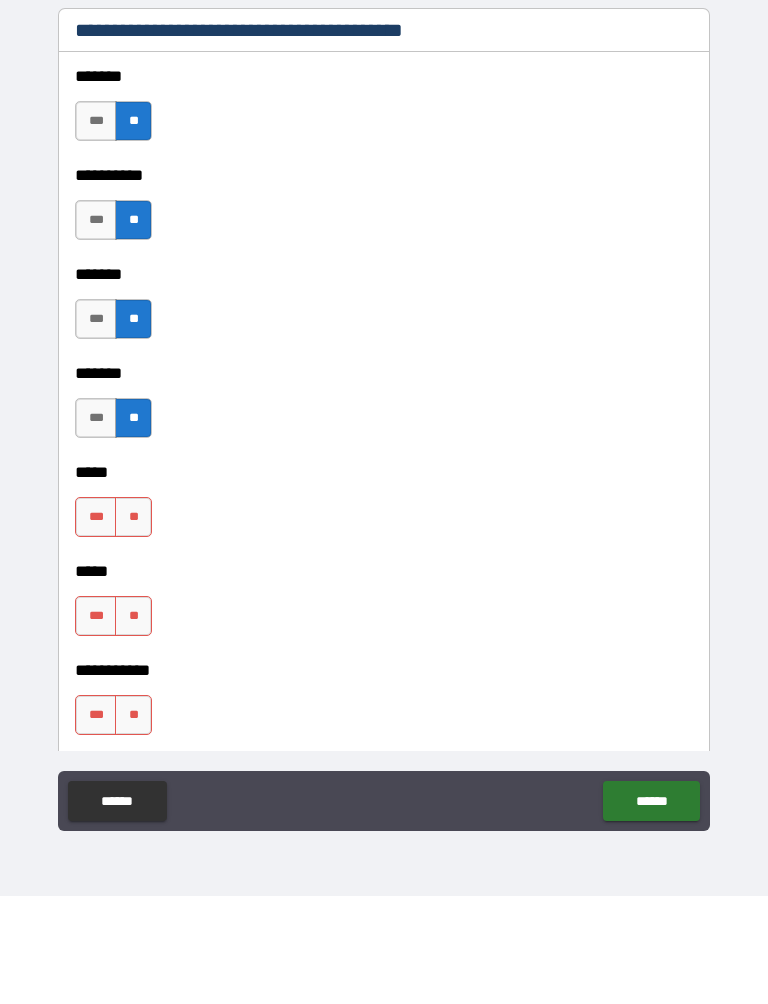 click on "**" at bounding box center (133, 625) 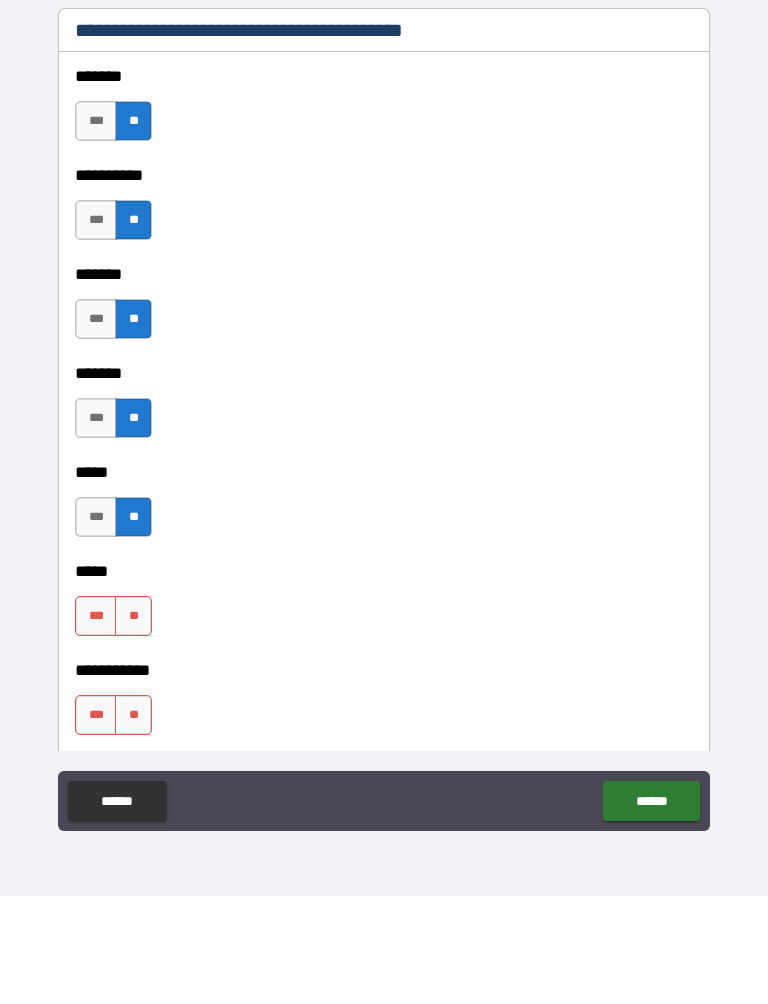 click on "**" at bounding box center [133, 724] 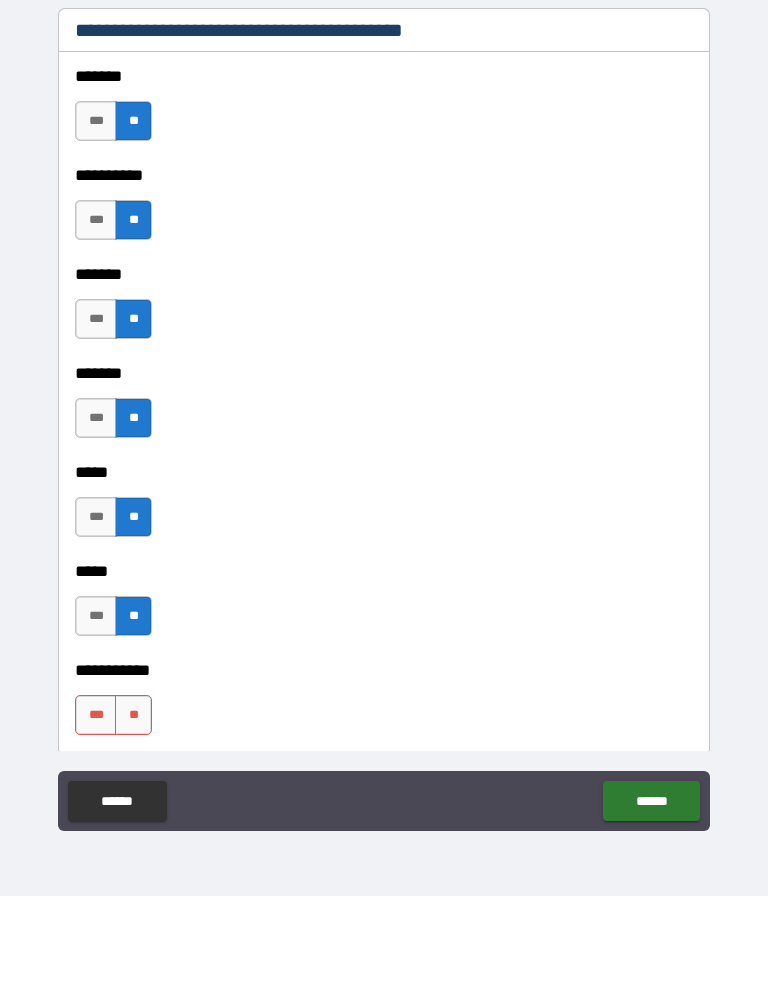 click on "**" at bounding box center [133, 823] 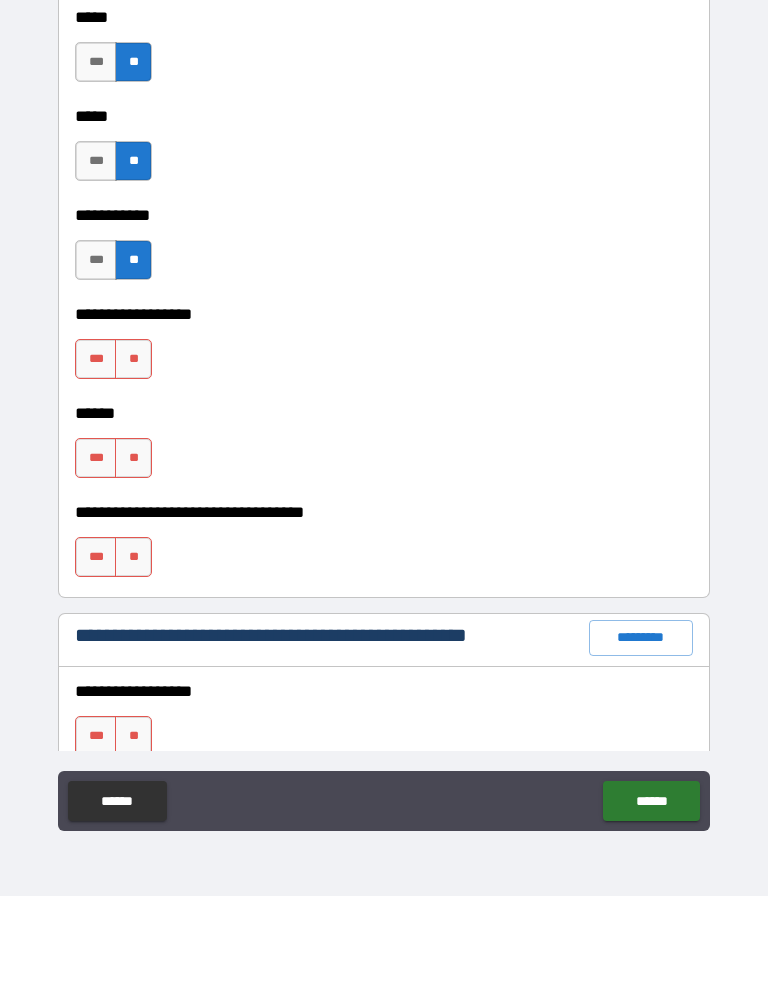 scroll, scrollTop: 1965, scrollLeft: 0, axis: vertical 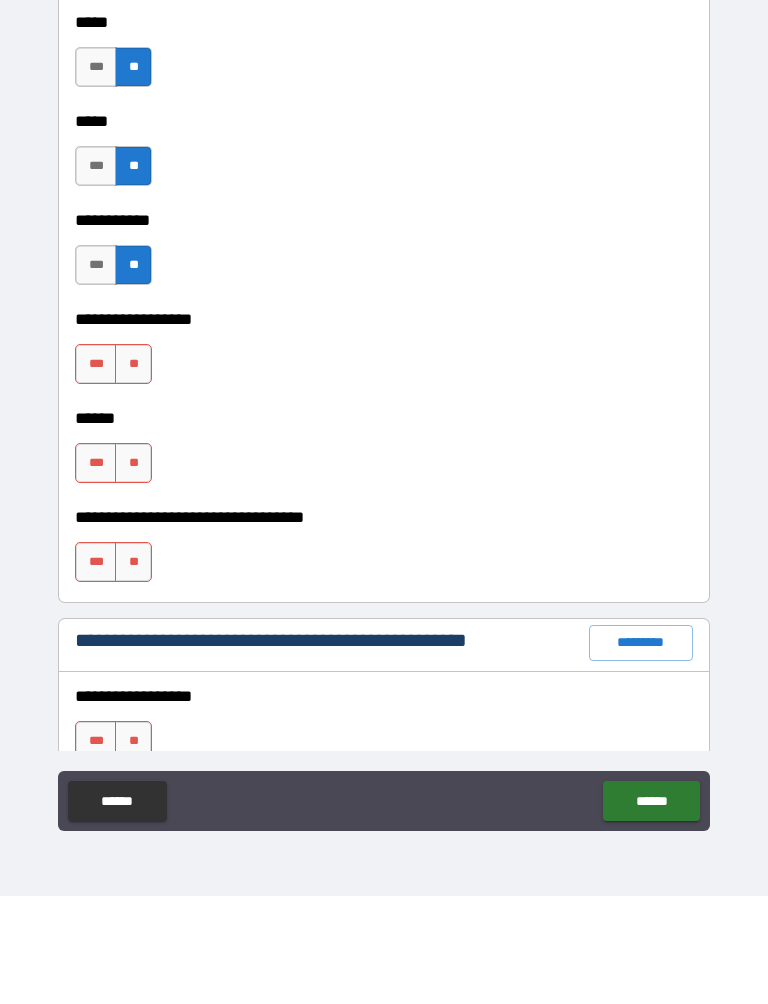 click on "**" at bounding box center [133, 472] 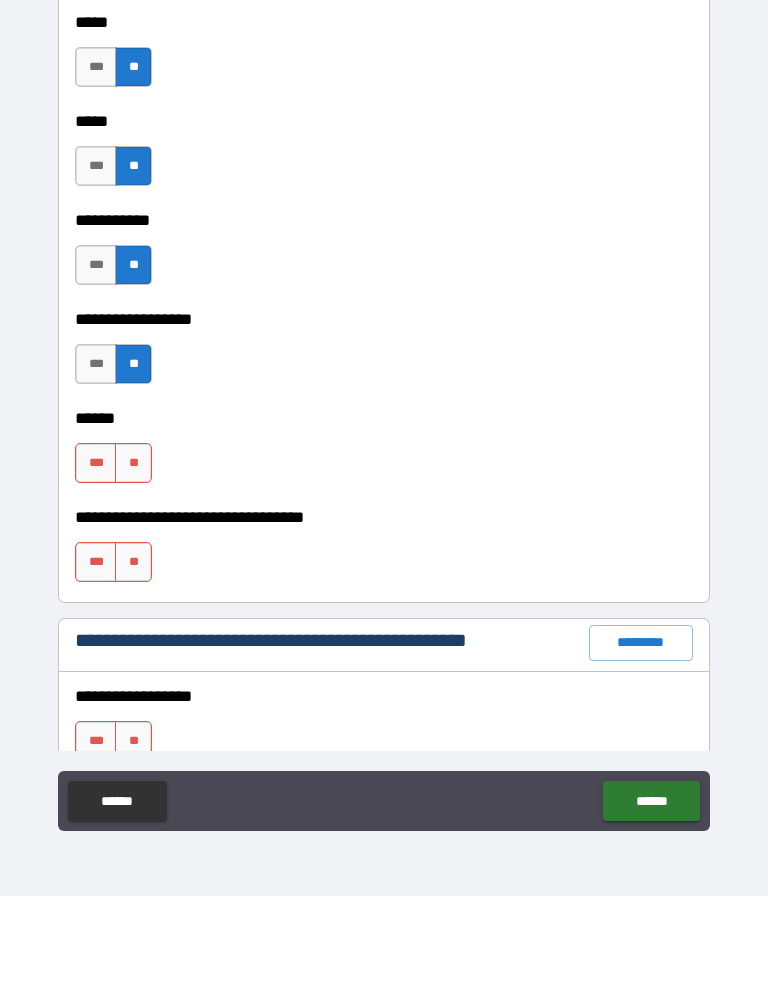 click on "**" at bounding box center (133, 571) 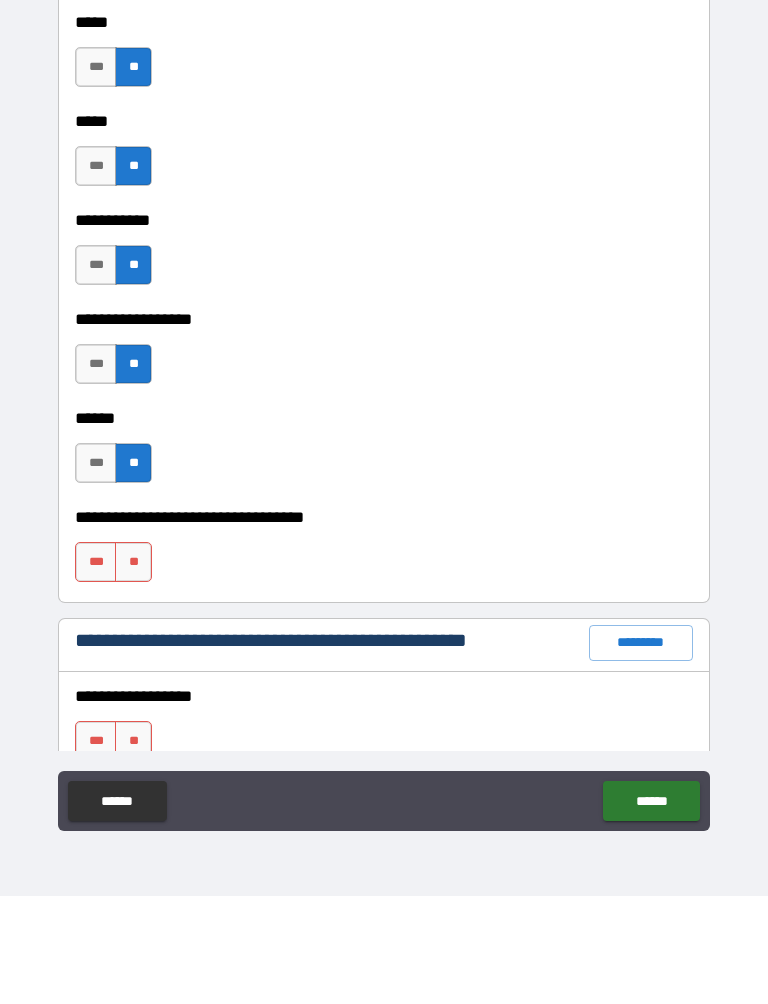 click on "**" at bounding box center [133, 670] 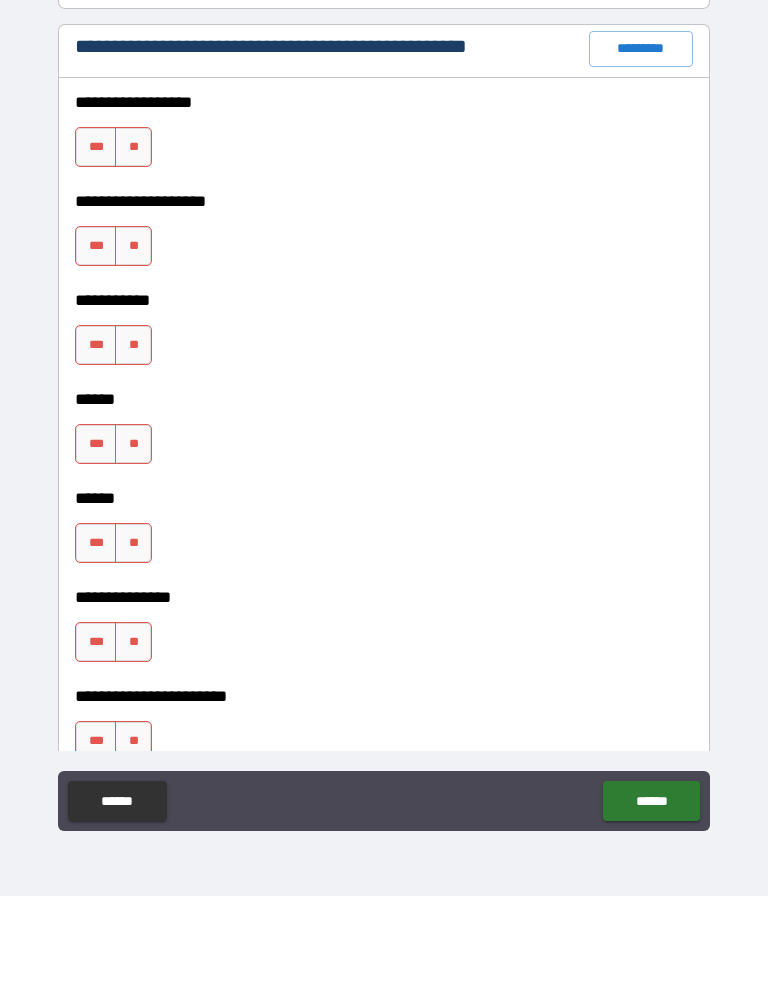 scroll, scrollTop: 2560, scrollLeft: 0, axis: vertical 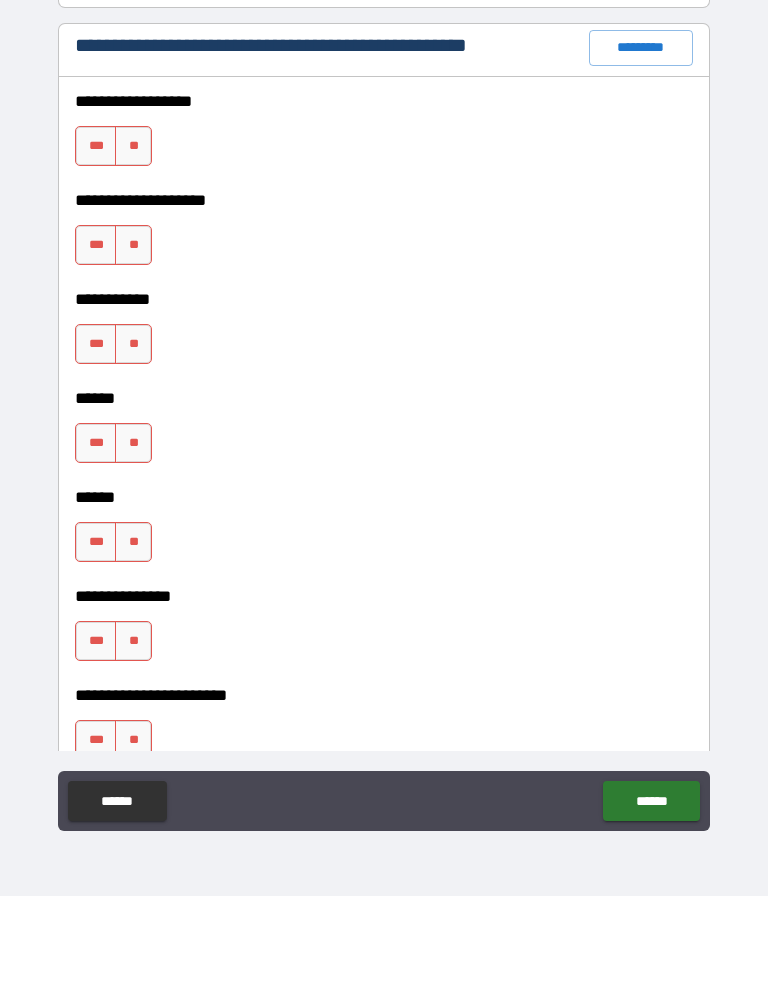 click on "**" at bounding box center [133, 254] 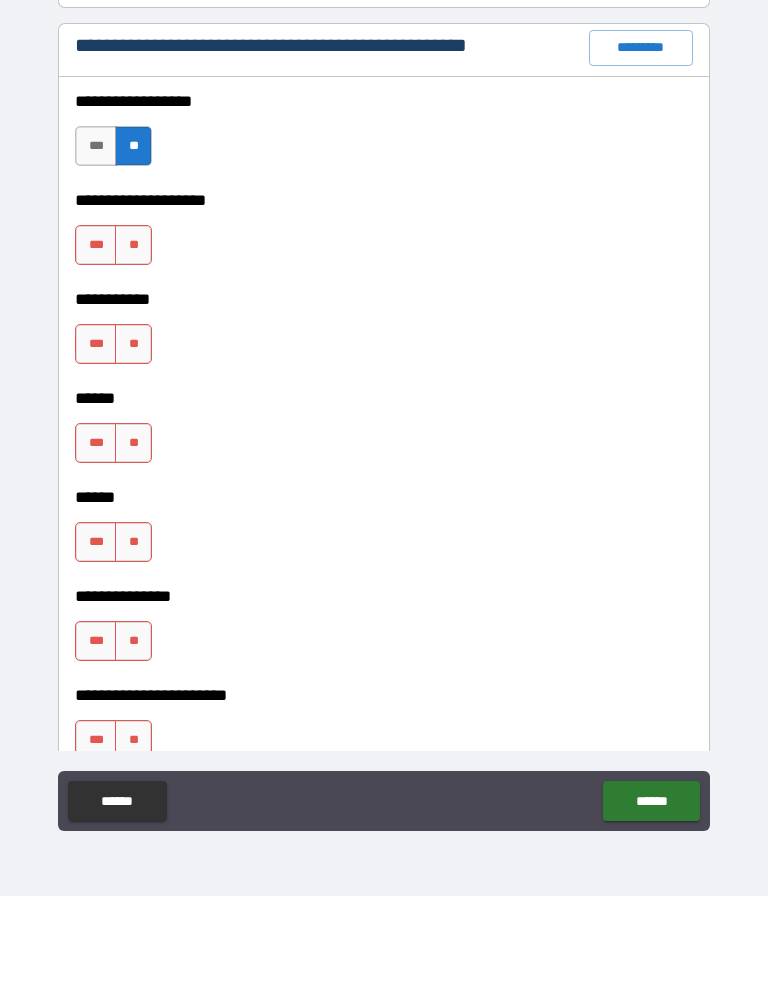 click on "**" at bounding box center [133, 353] 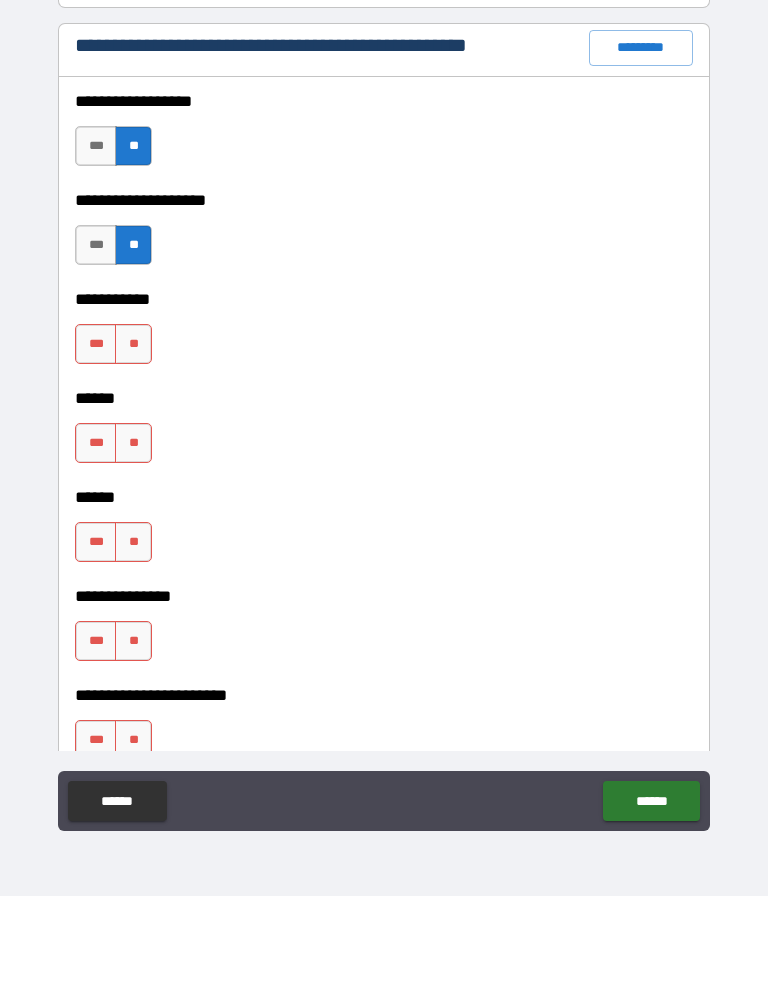 click on "**" at bounding box center [133, 452] 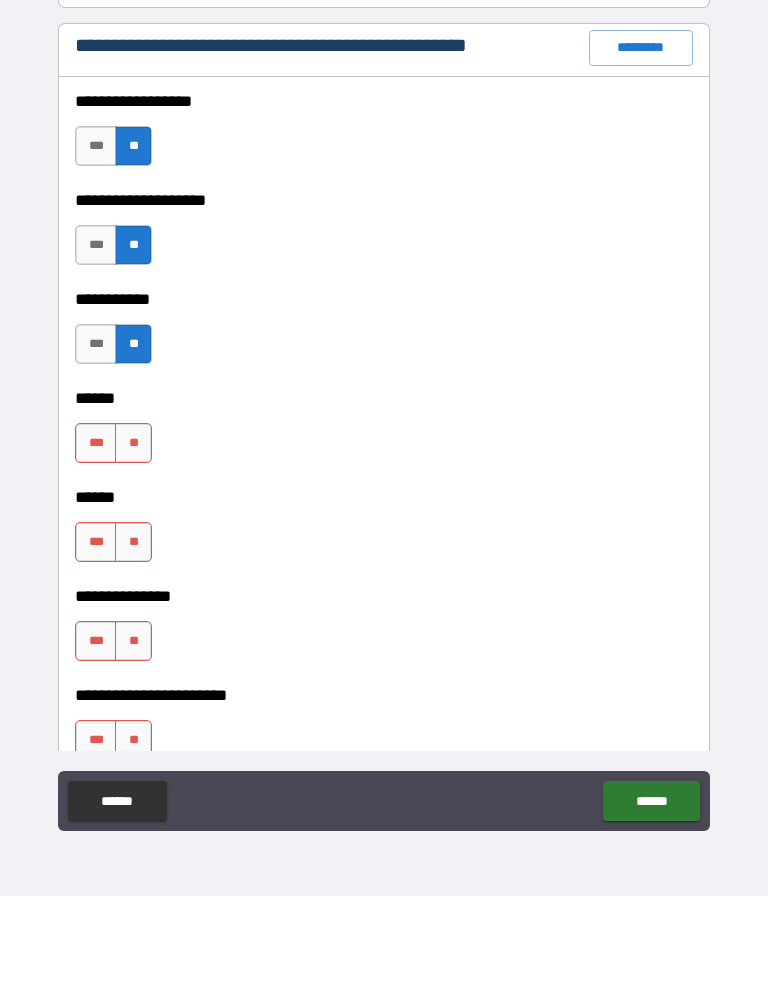 click on "**" at bounding box center [133, 551] 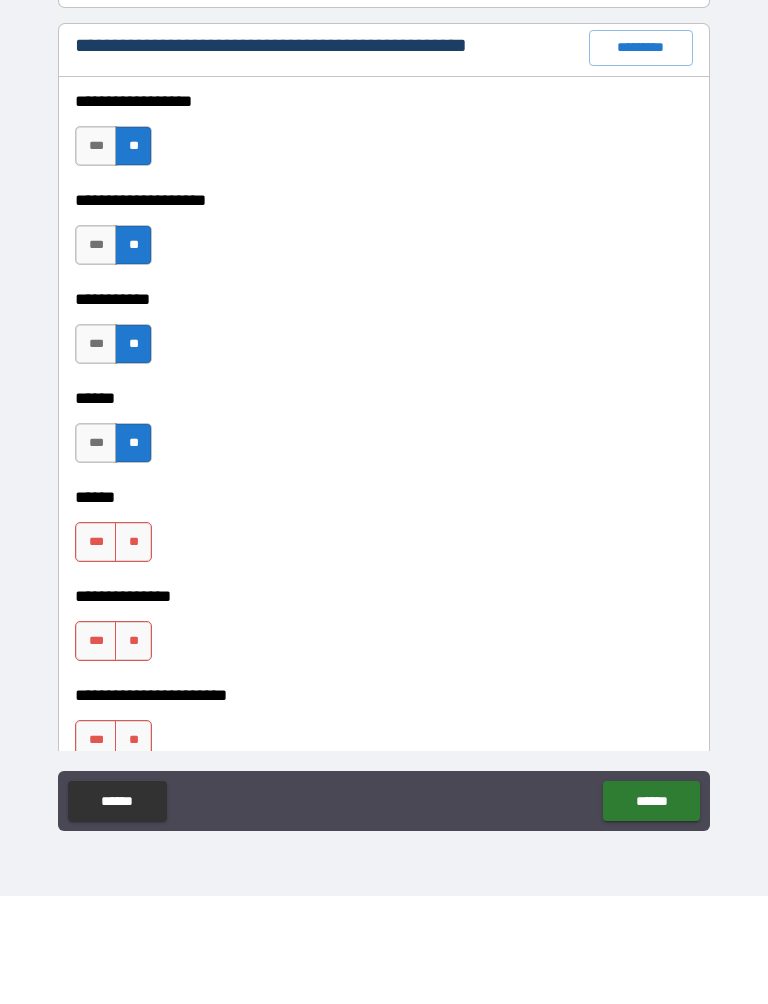 click on "**" at bounding box center (133, 650) 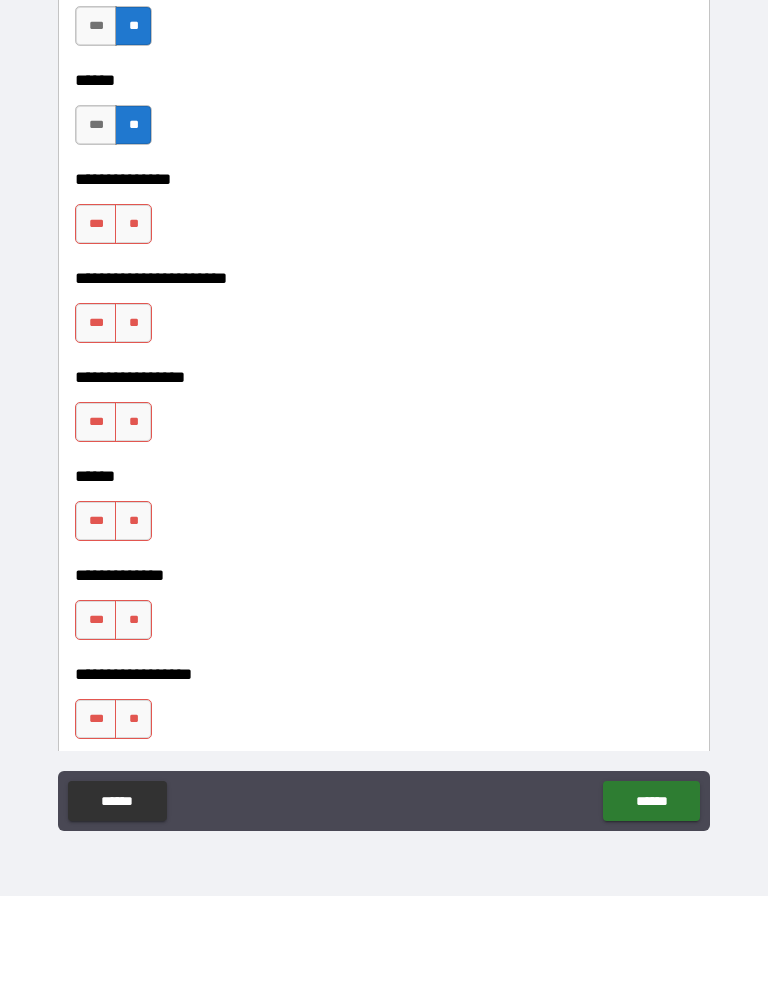 scroll, scrollTop: 2975, scrollLeft: 0, axis: vertical 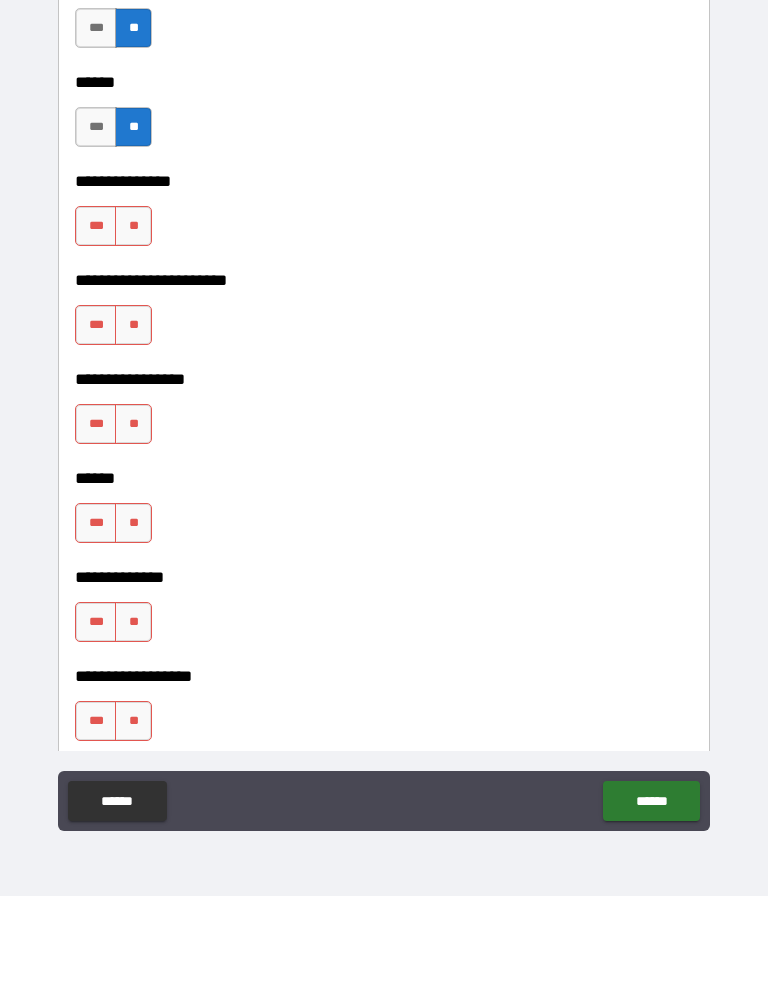 click on "**" at bounding box center [133, 334] 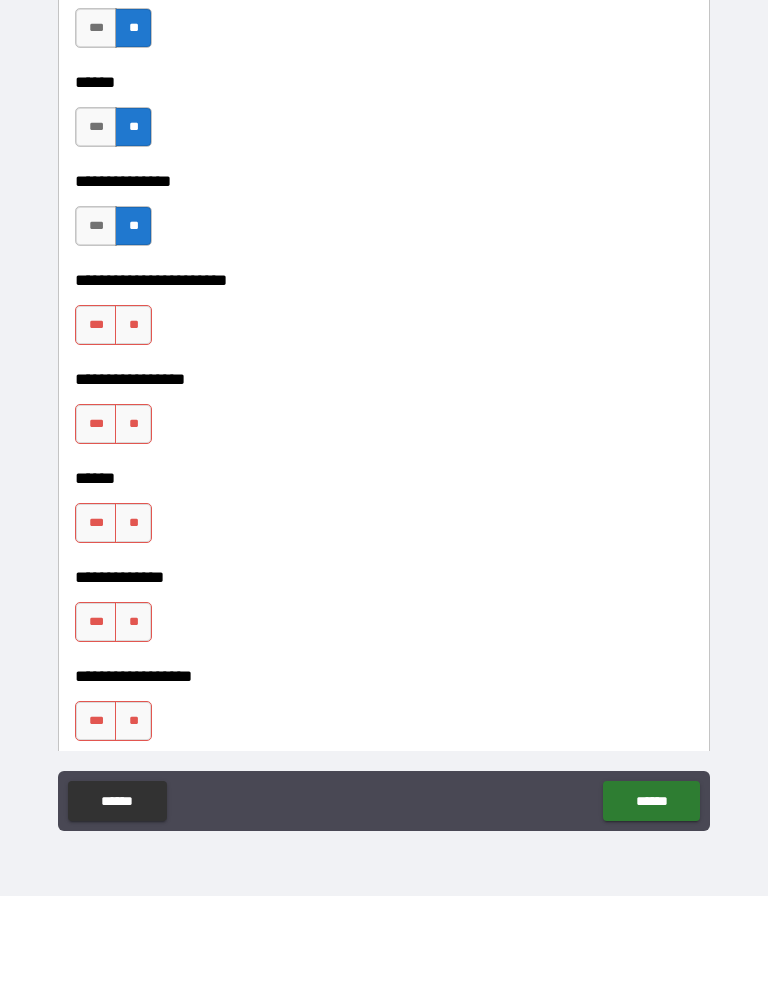 click on "**" at bounding box center (133, 433) 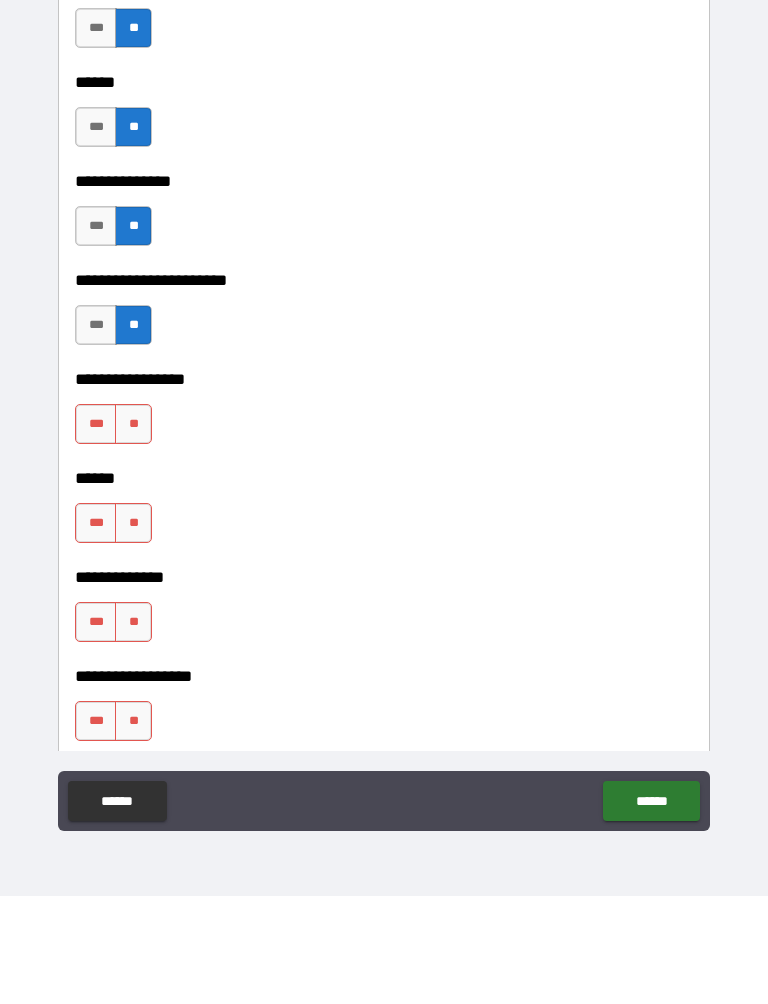 click on "**" at bounding box center [133, 532] 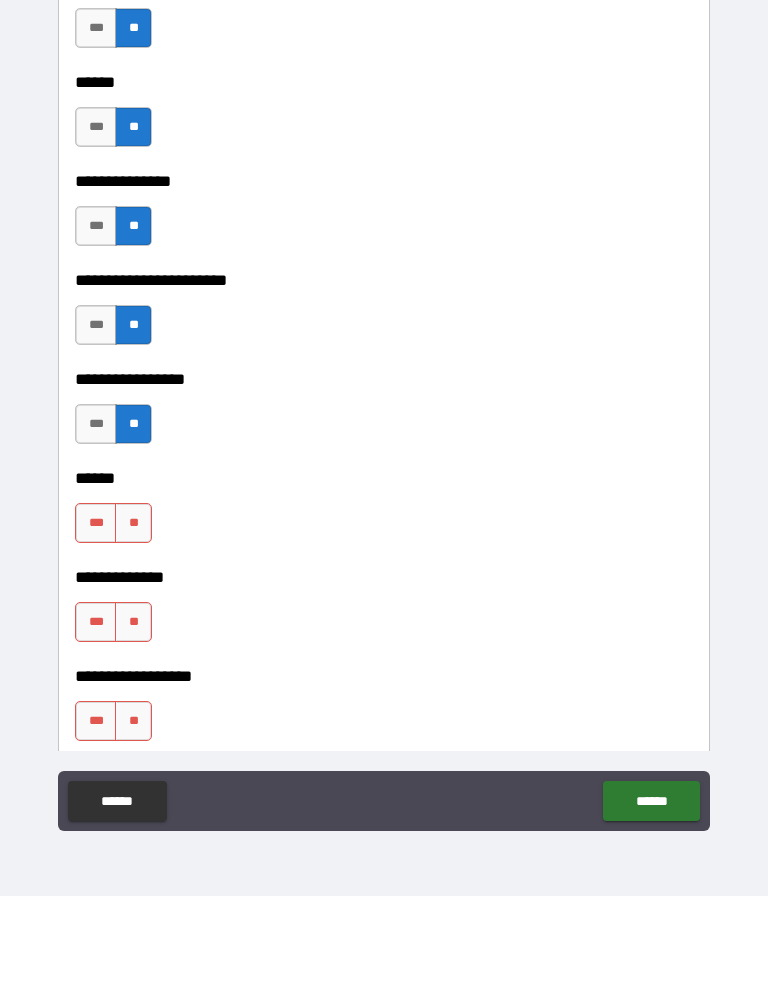 click on "**" at bounding box center (133, 631) 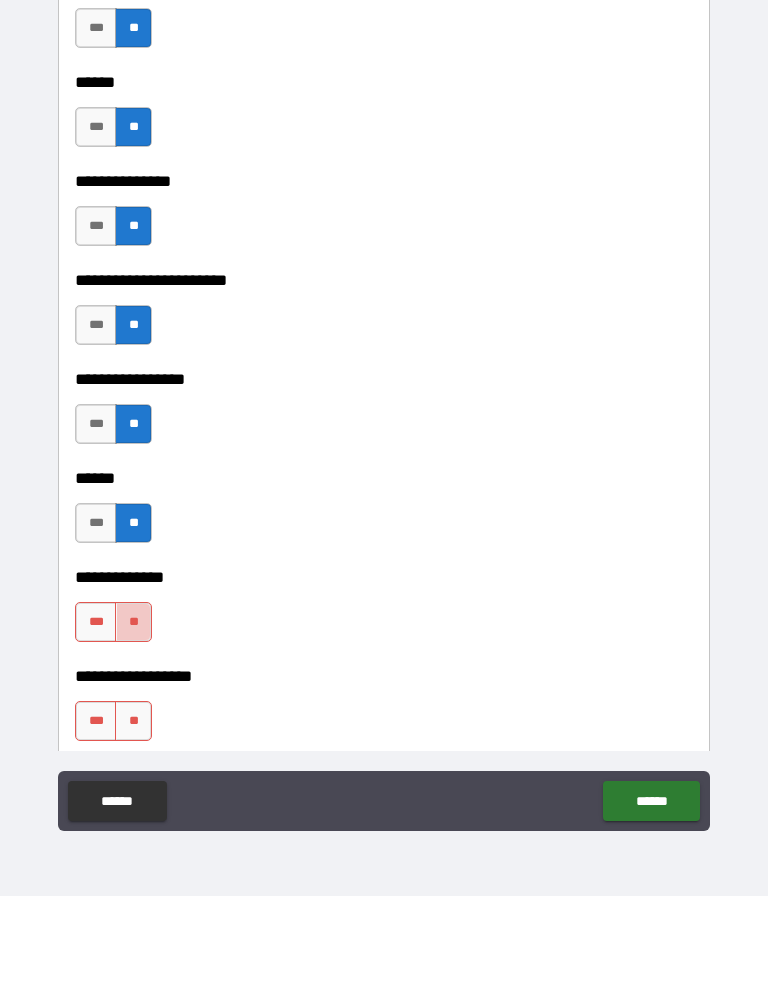 click on "**" at bounding box center [133, 730] 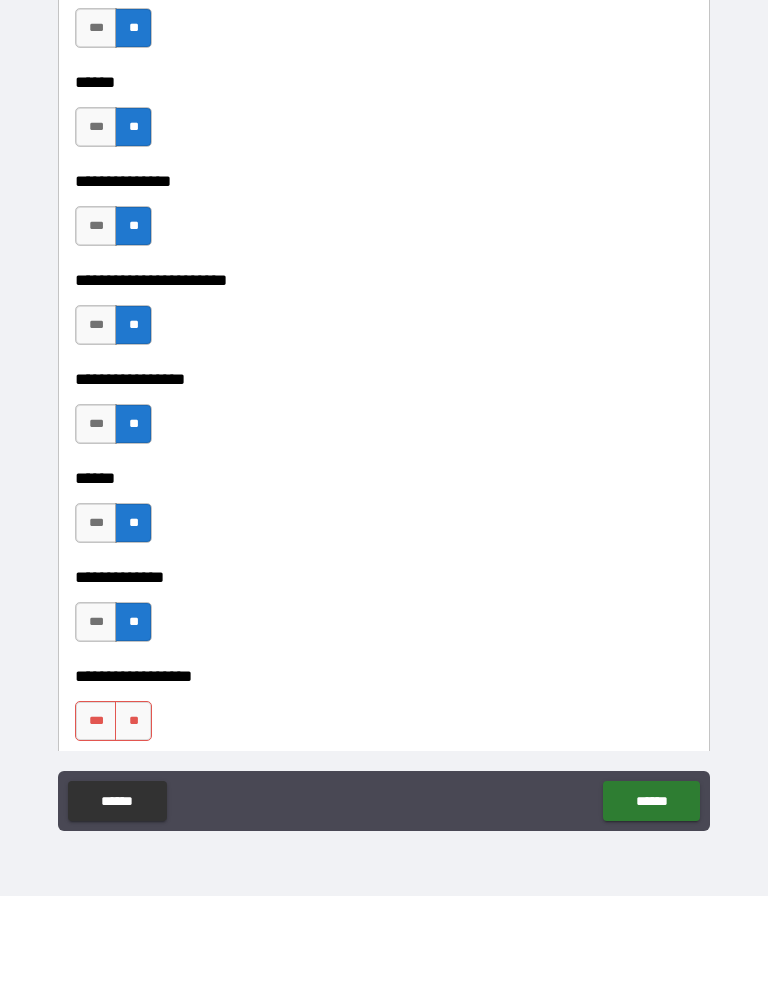 click on "**" at bounding box center [133, 829] 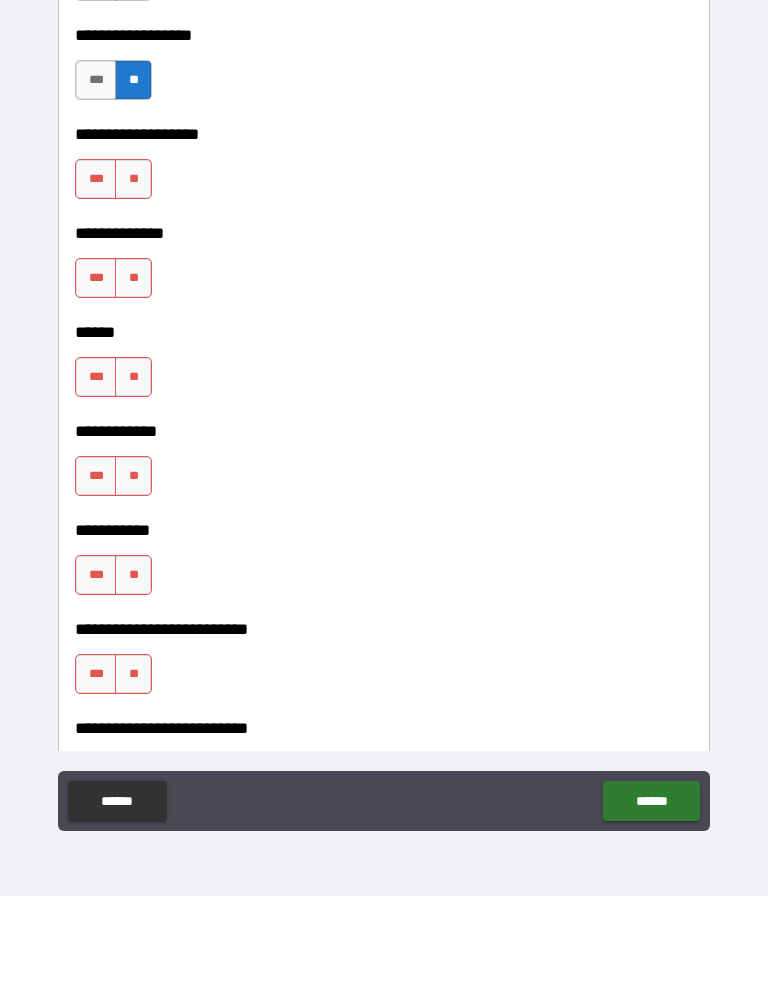 scroll, scrollTop: 3622, scrollLeft: 0, axis: vertical 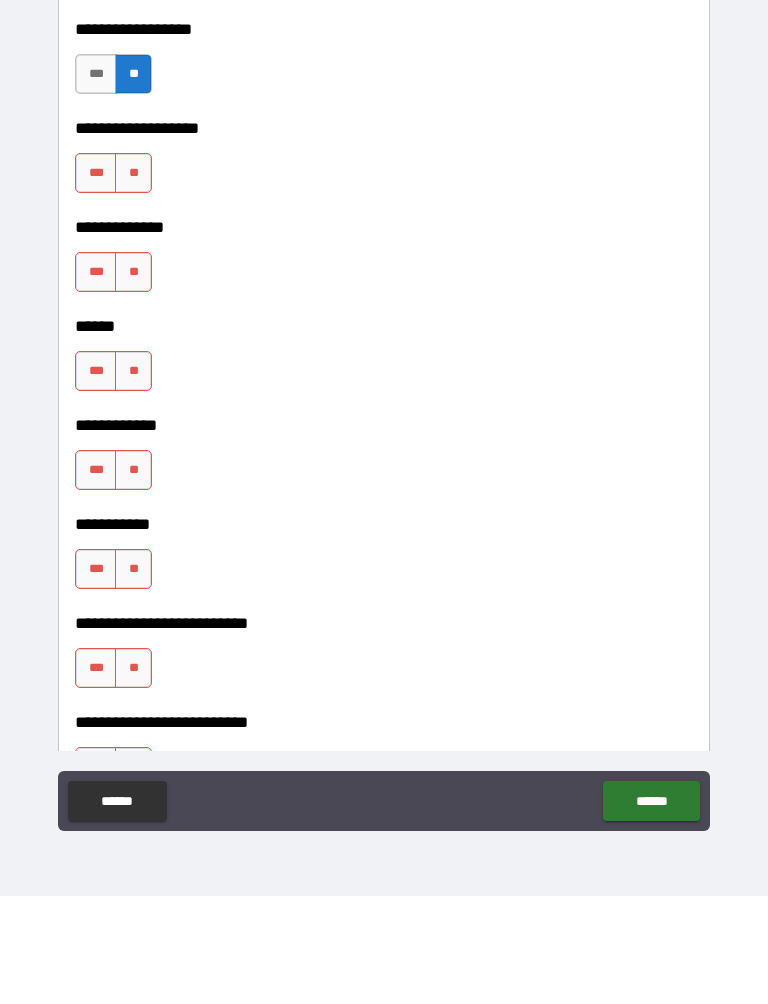click on "**" at bounding box center (133, 281) 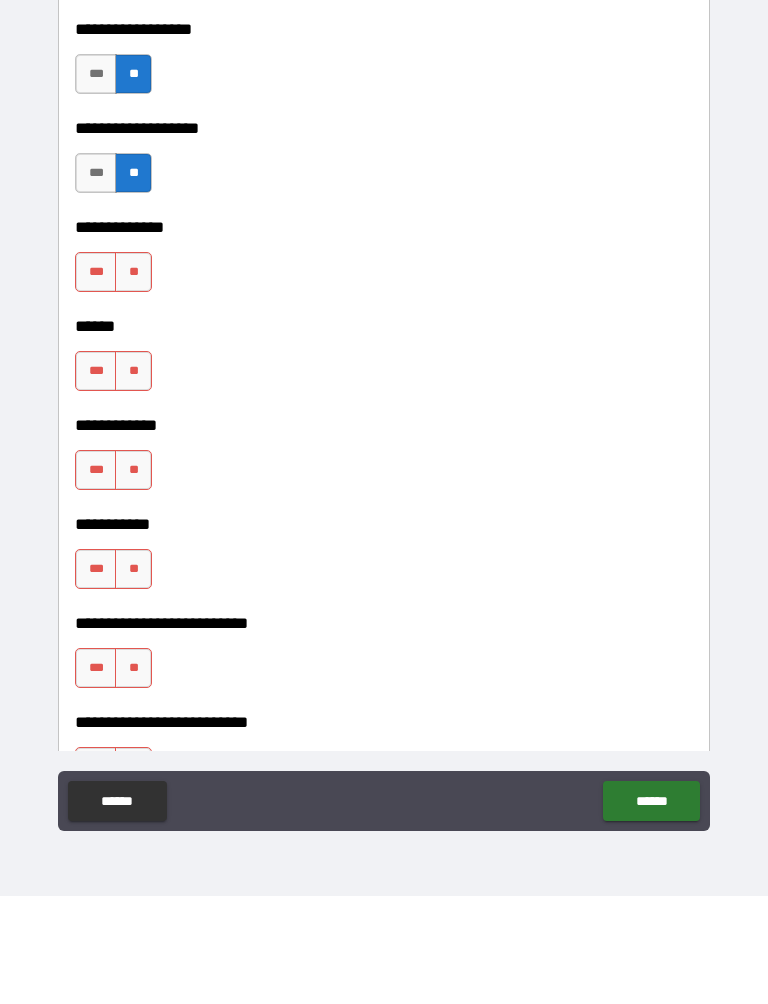 click on "**" at bounding box center (133, 380) 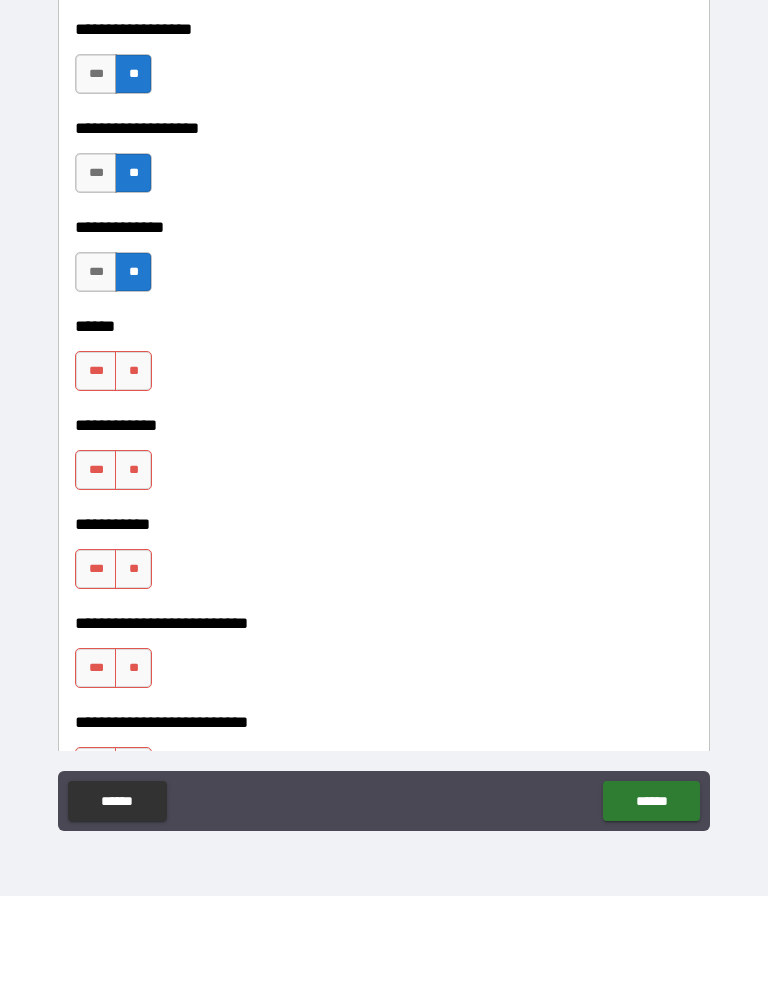 click on "**" at bounding box center (133, 479) 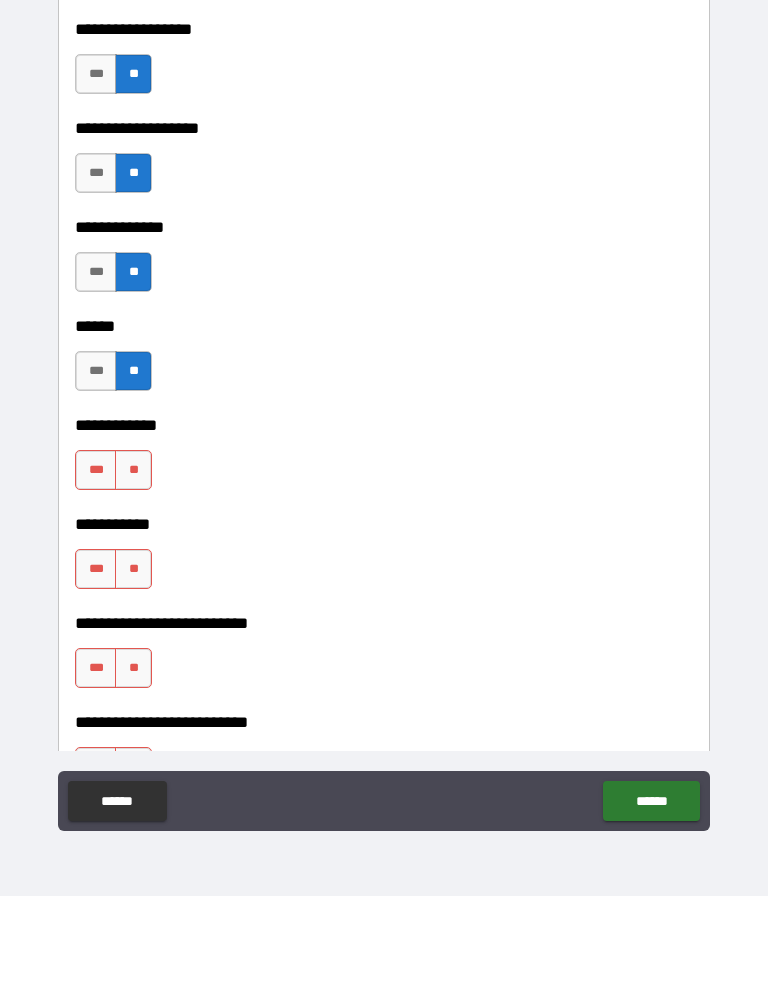 click on "**" at bounding box center [133, 578] 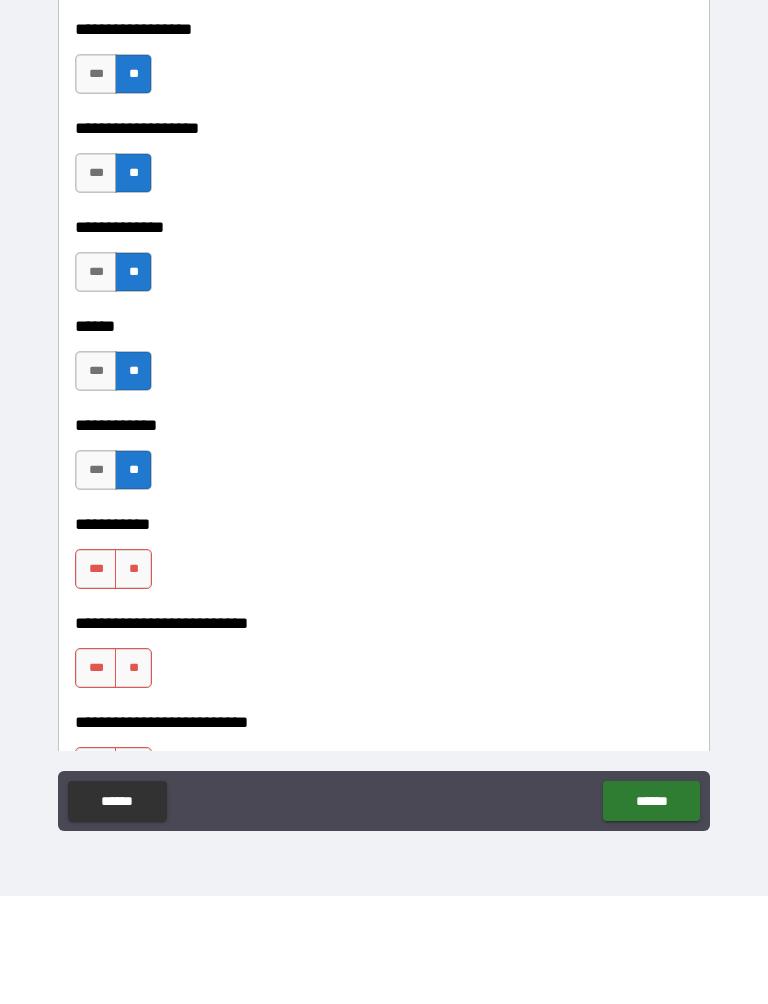 click on "**" at bounding box center (133, 677) 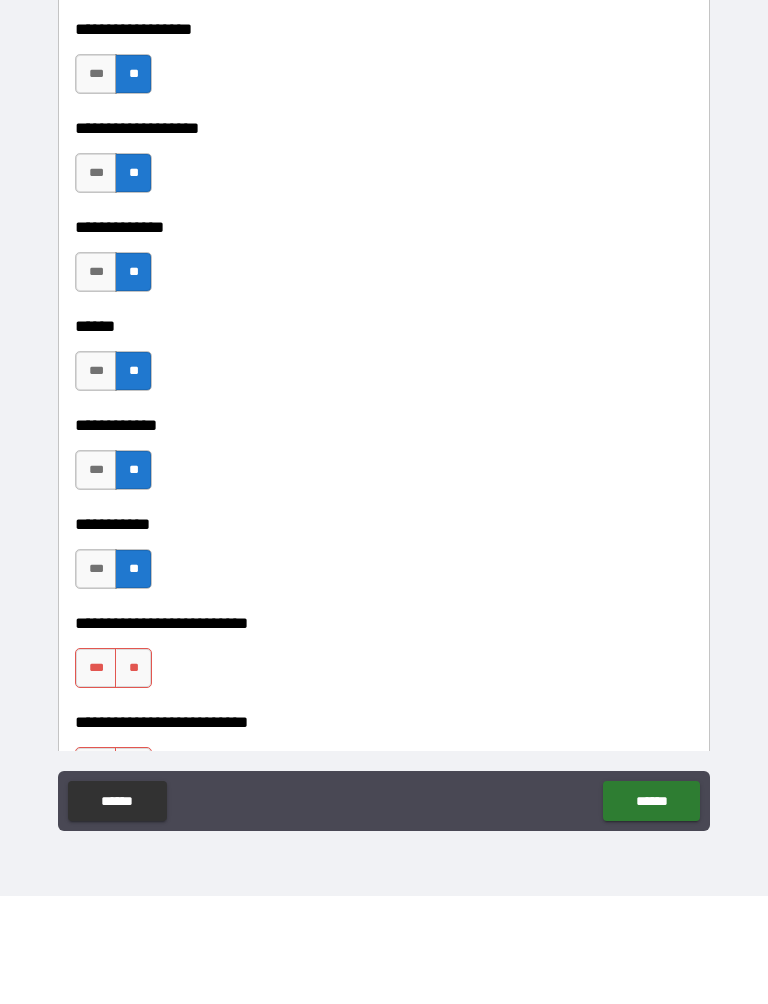 click on "**" at bounding box center [133, 776] 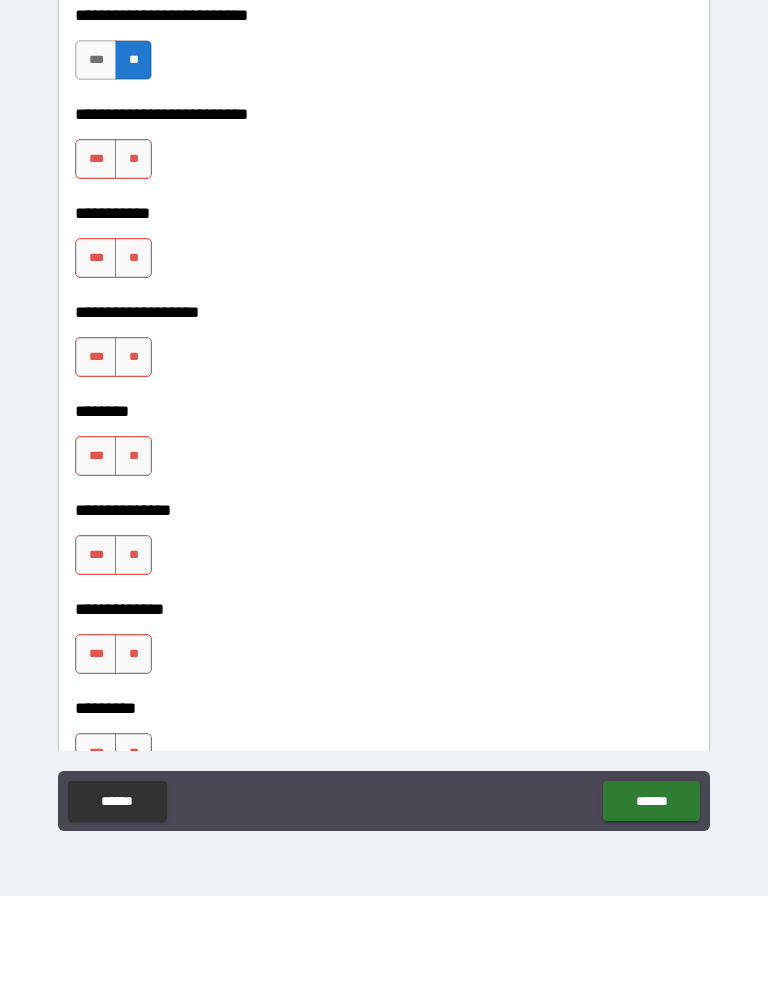 scroll, scrollTop: 4223, scrollLeft: 0, axis: vertical 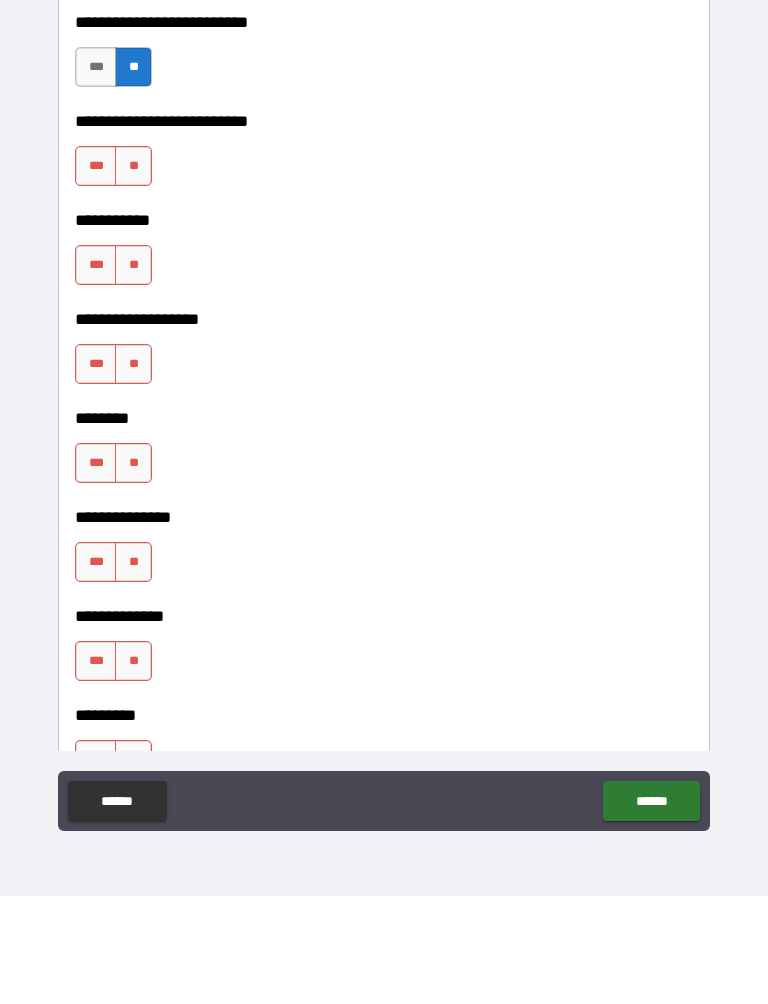 click on "**" at bounding box center [133, 274] 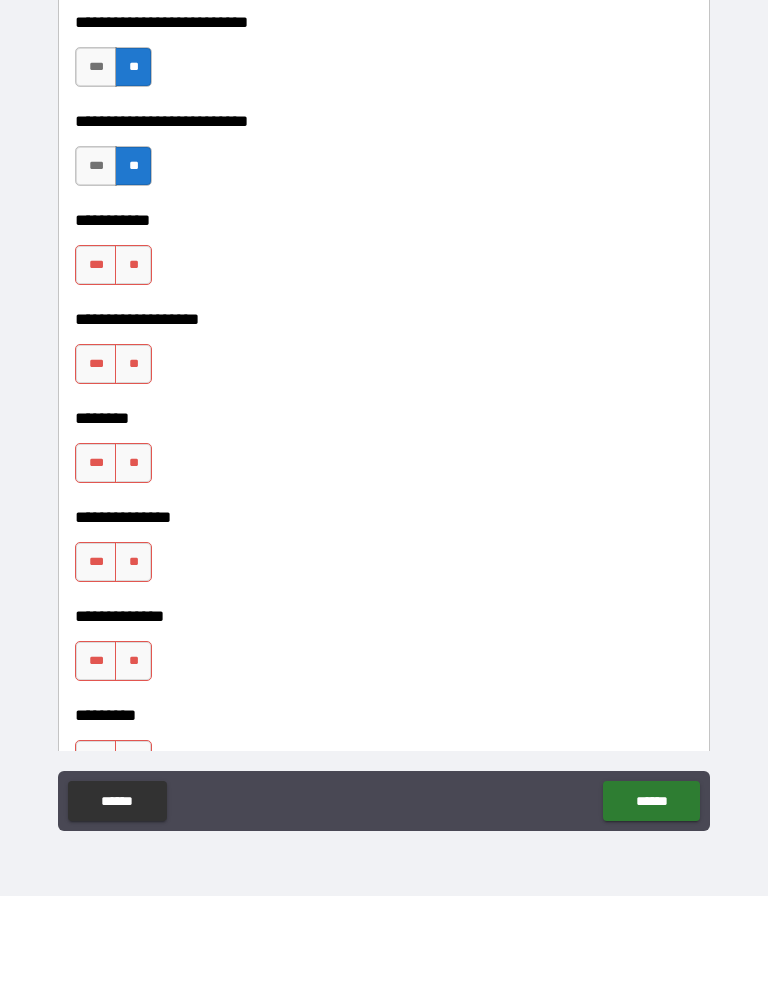 click on "**" at bounding box center (133, 373) 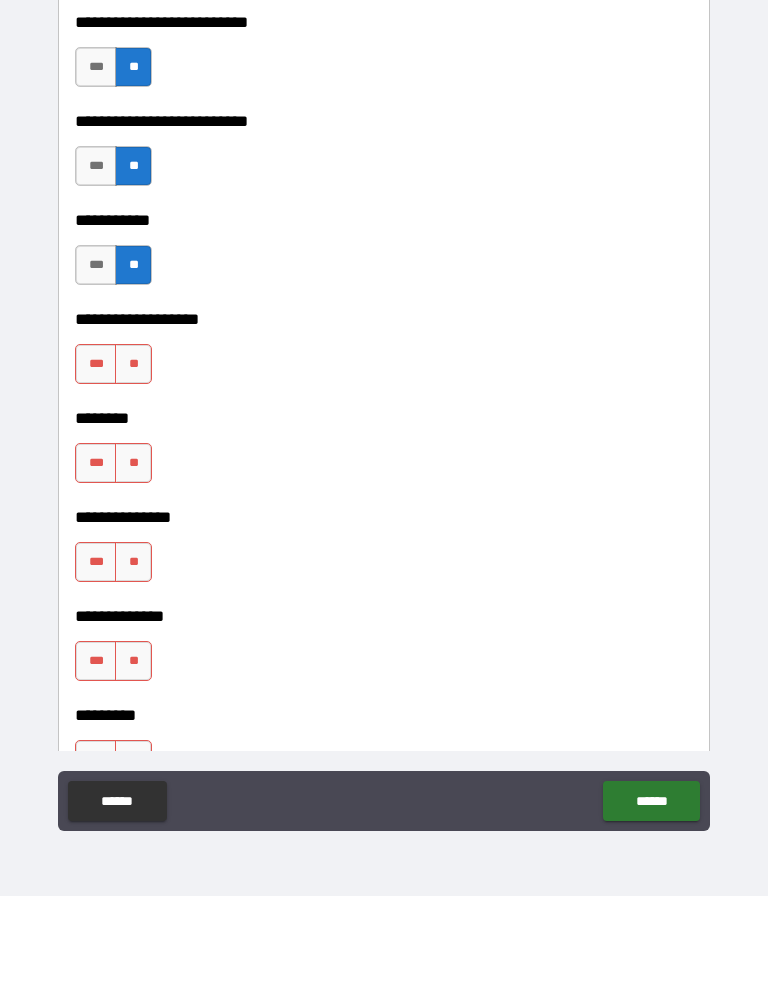 click on "**" at bounding box center [133, 472] 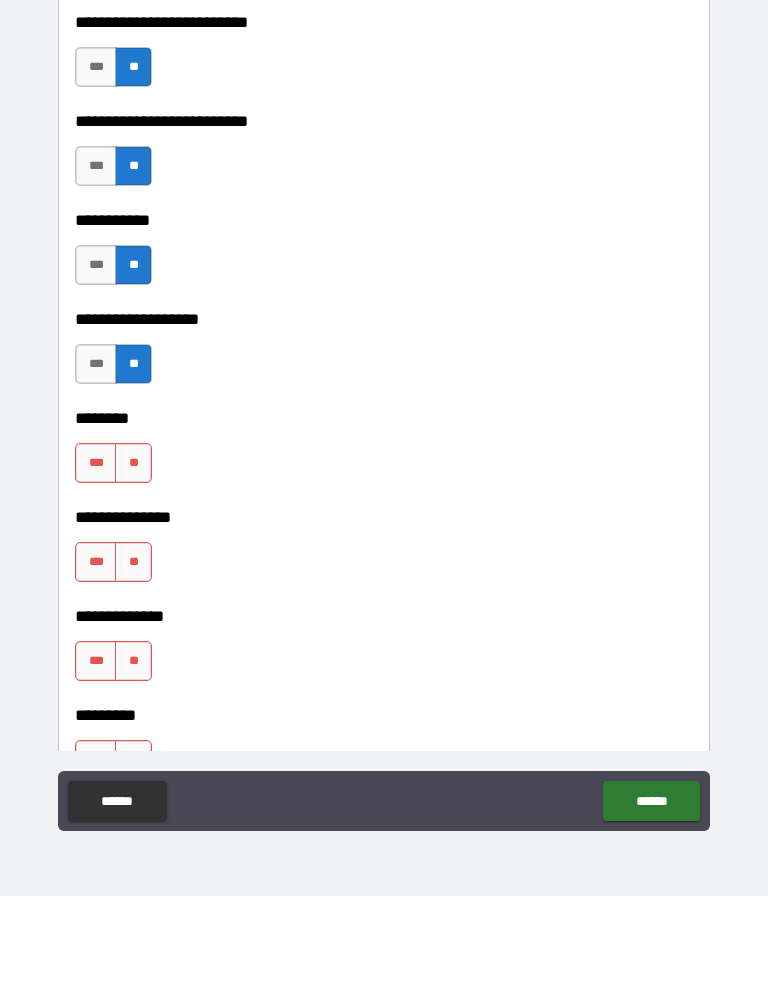 click on "**" at bounding box center (133, 571) 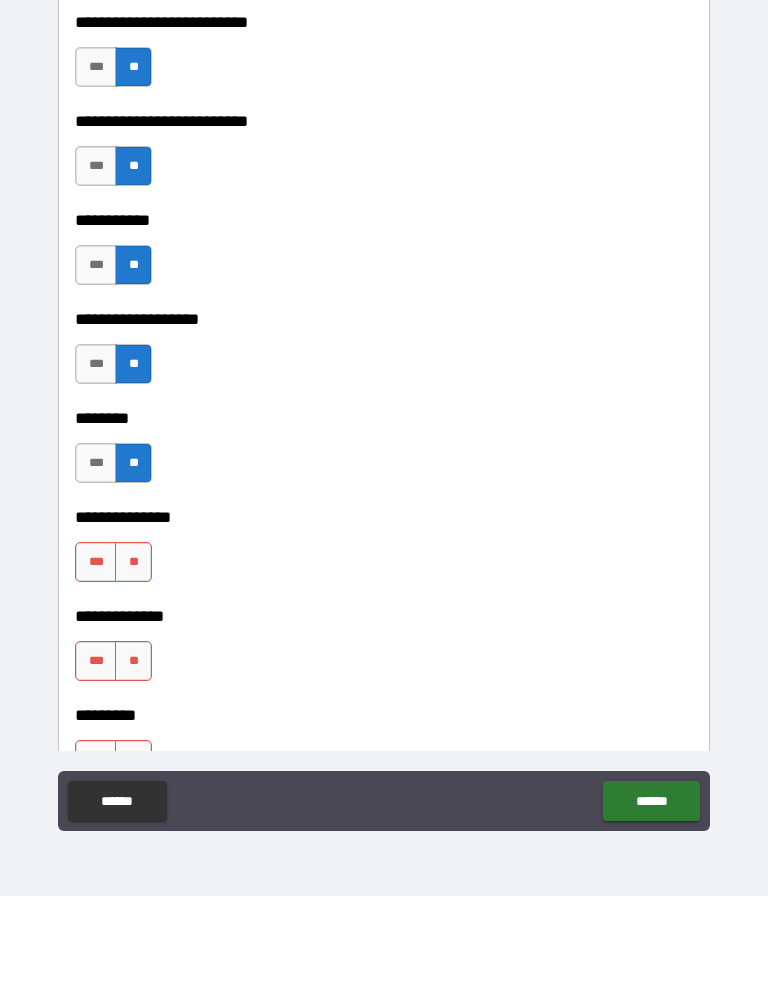 click on "**" at bounding box center (133, 670) 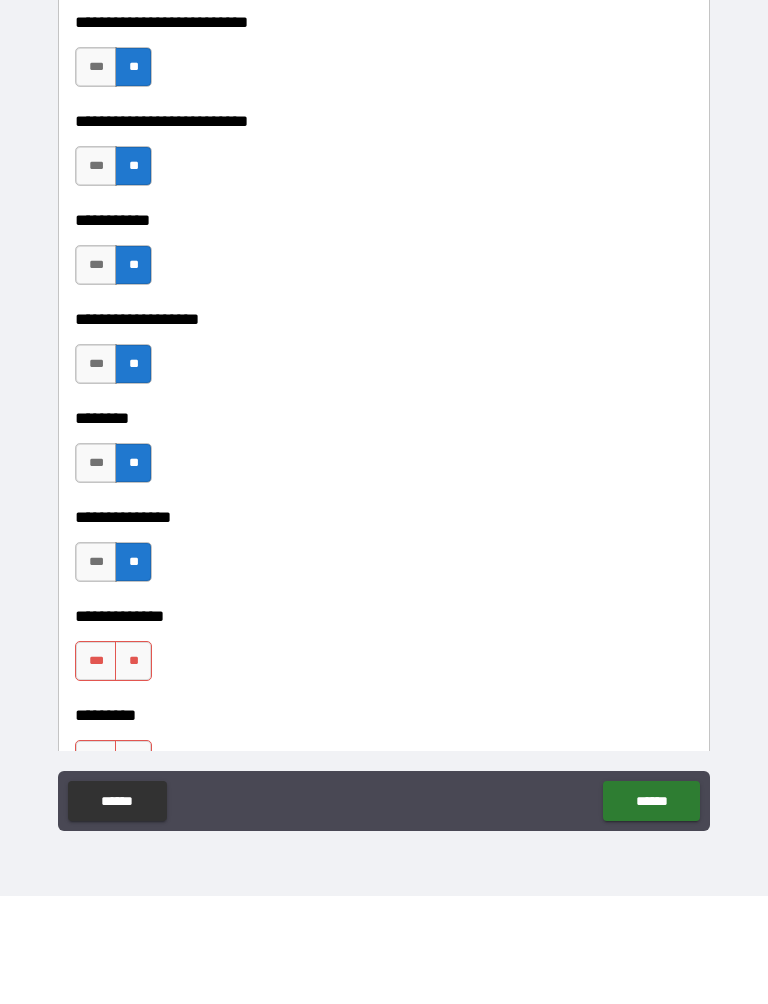 click on "**" at bounding box center (133, 769) 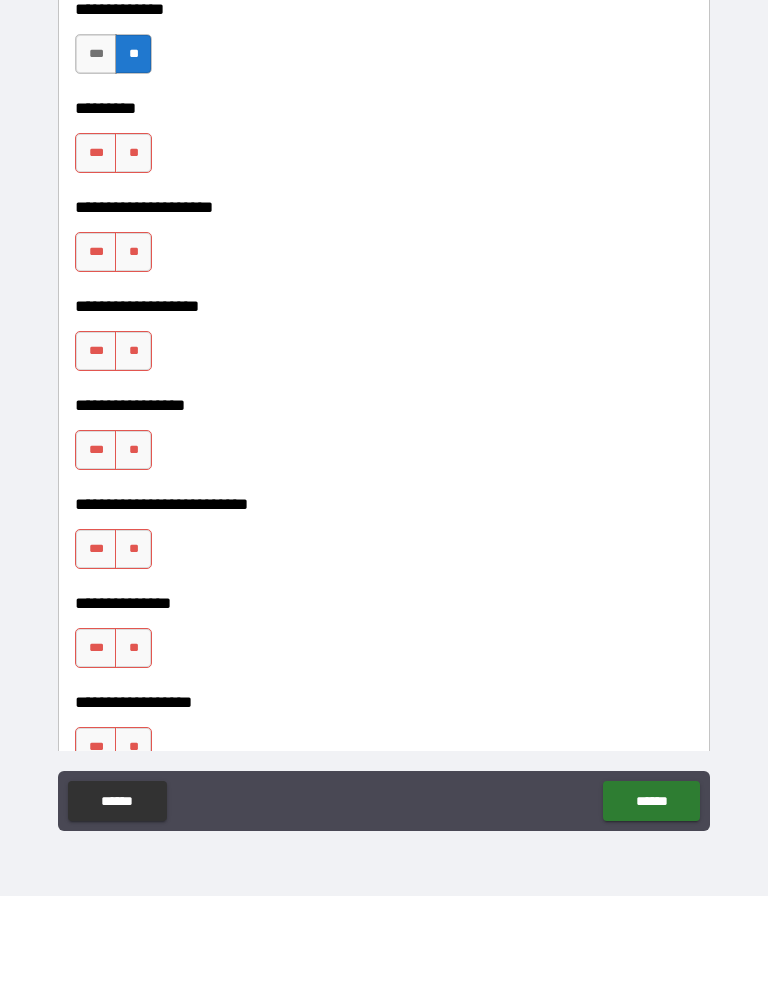 scroll, scrollTop: 4823, scrollLeft: 0, axis: vertical 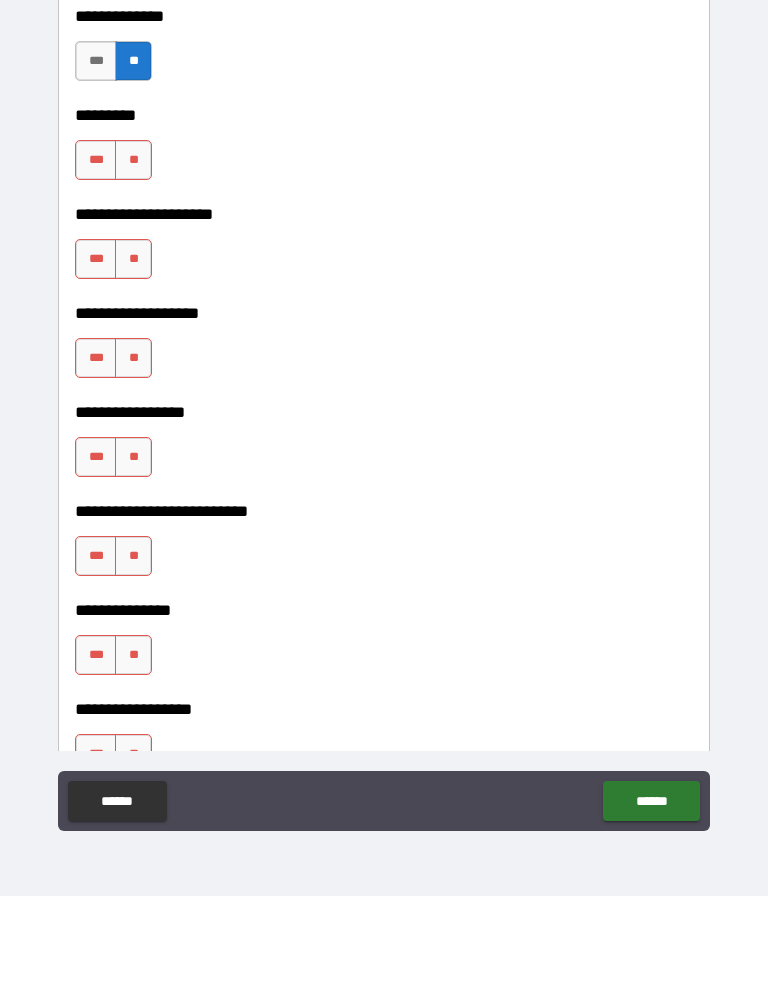 click on "**" at bounding box center [133, 268] 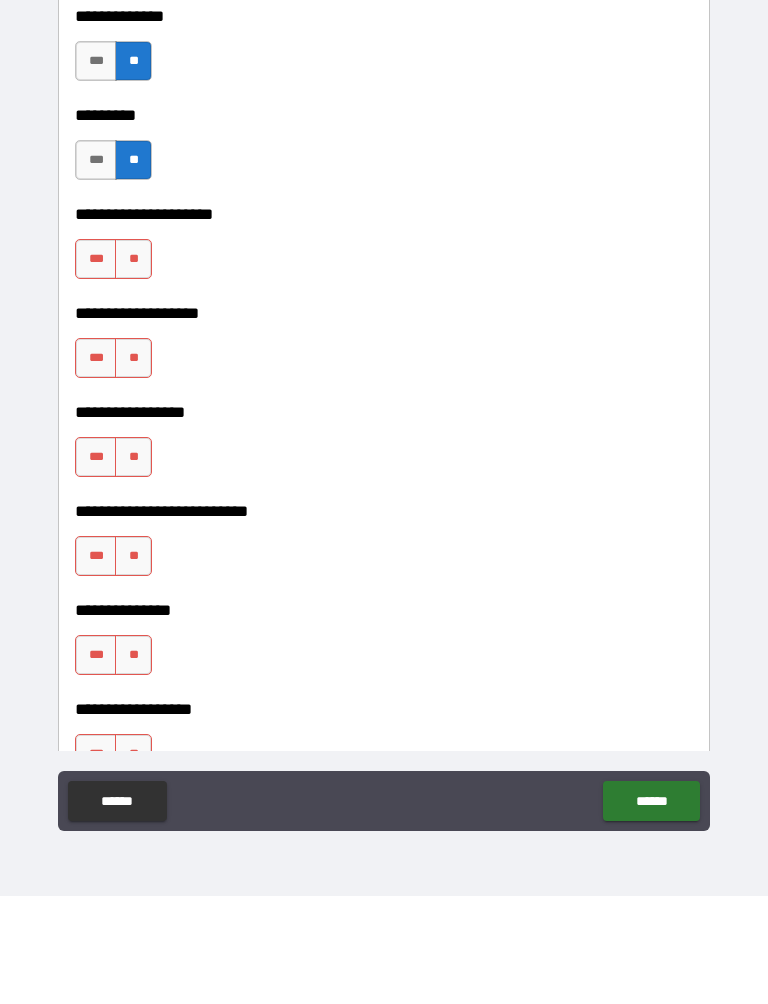 click on "**" at bounding box center [133, 367] 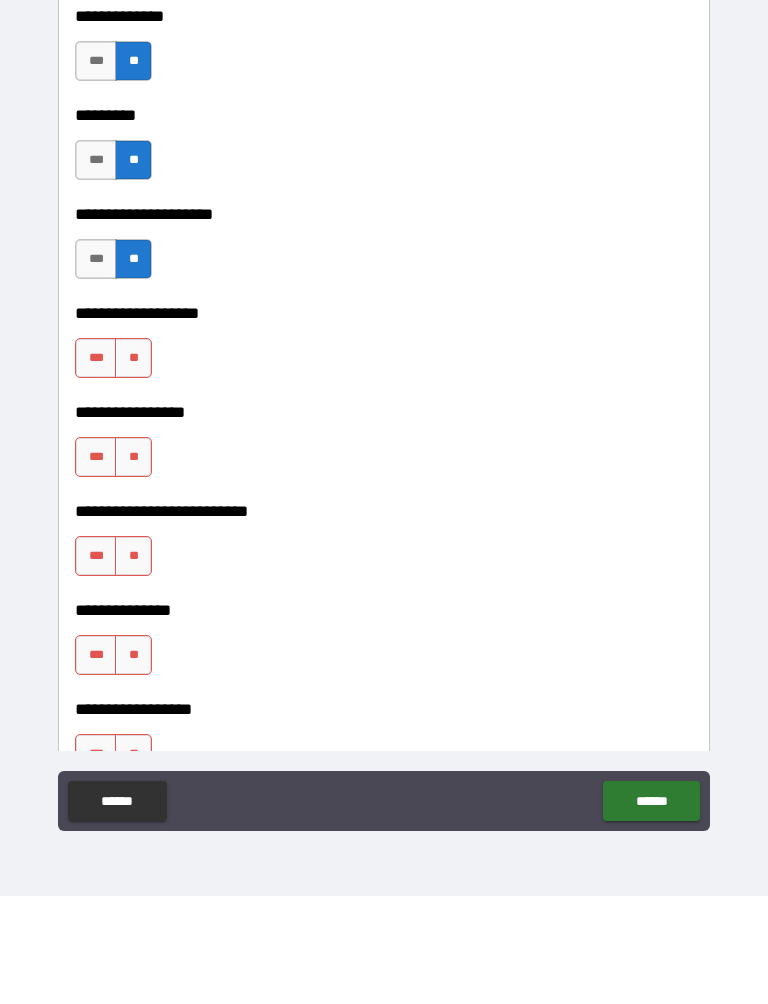 click on "**" at bounding box center [133, 466] 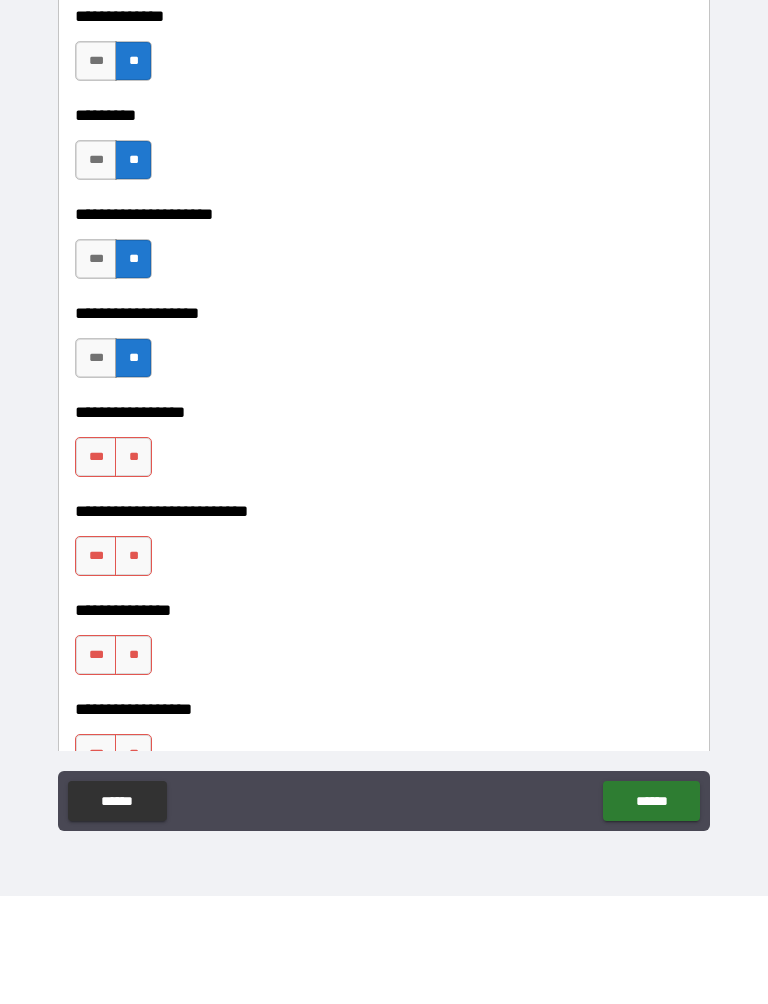 click on "**" at bounding box center (133, 565) 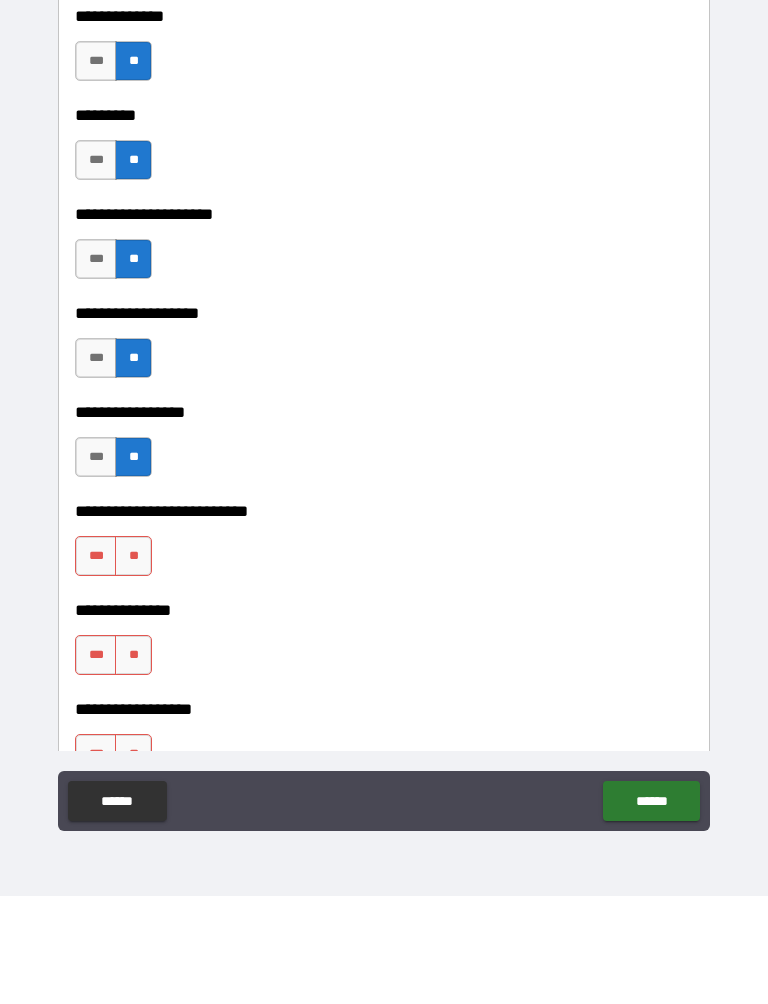 click on "**" at bounding box center [133, 664] 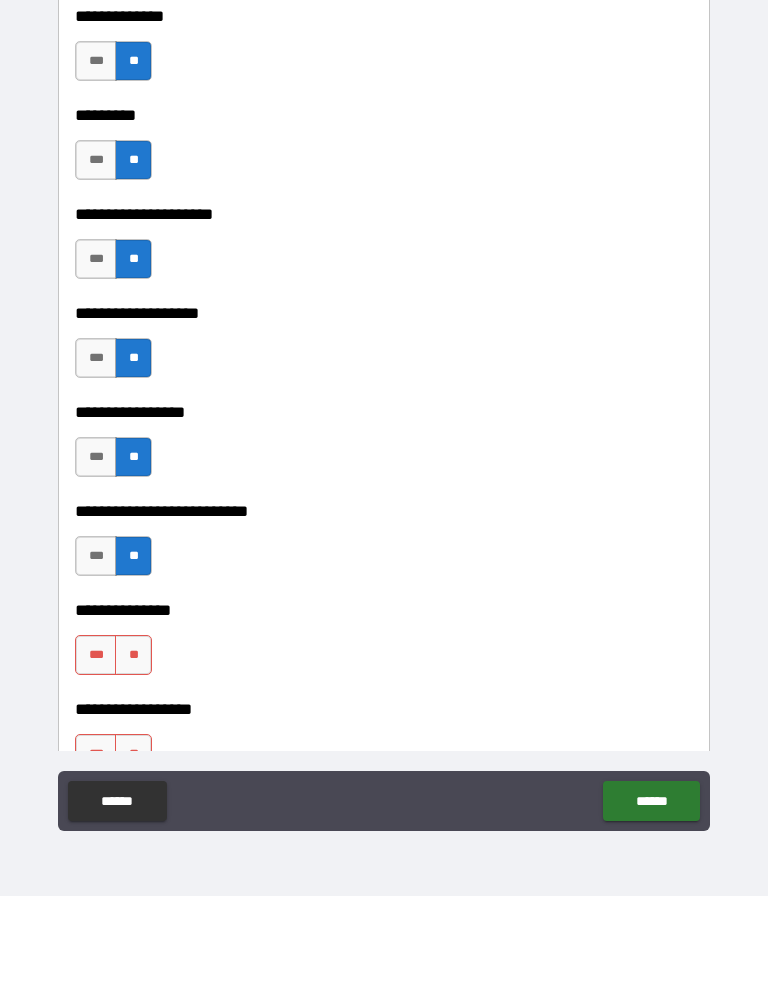click on "**" at bounding box center (133, 763) 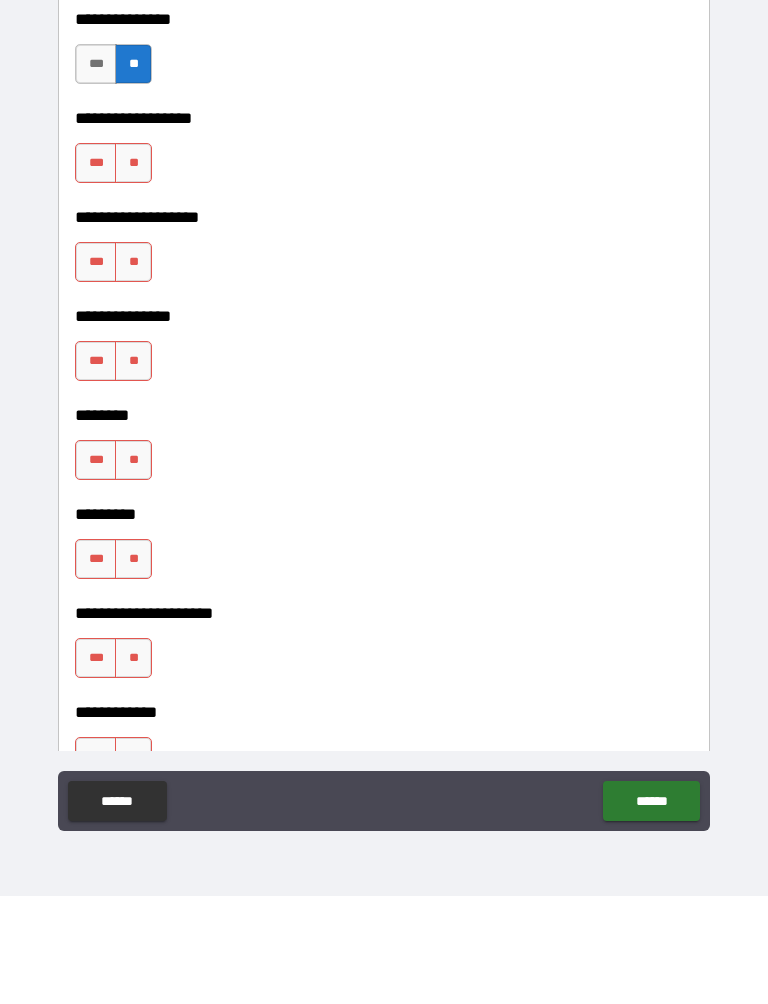 scroll, scrollTop: 5408, scrollLeft: 0, axis: vertical 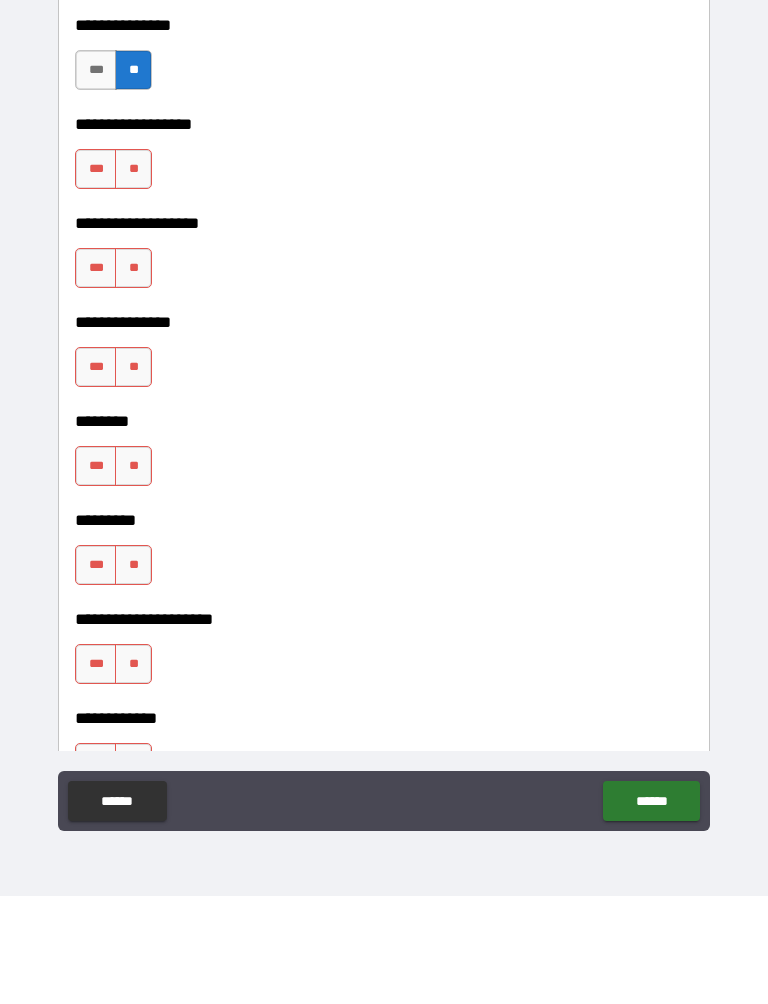 click on "**" at bounding box center (133, 277) 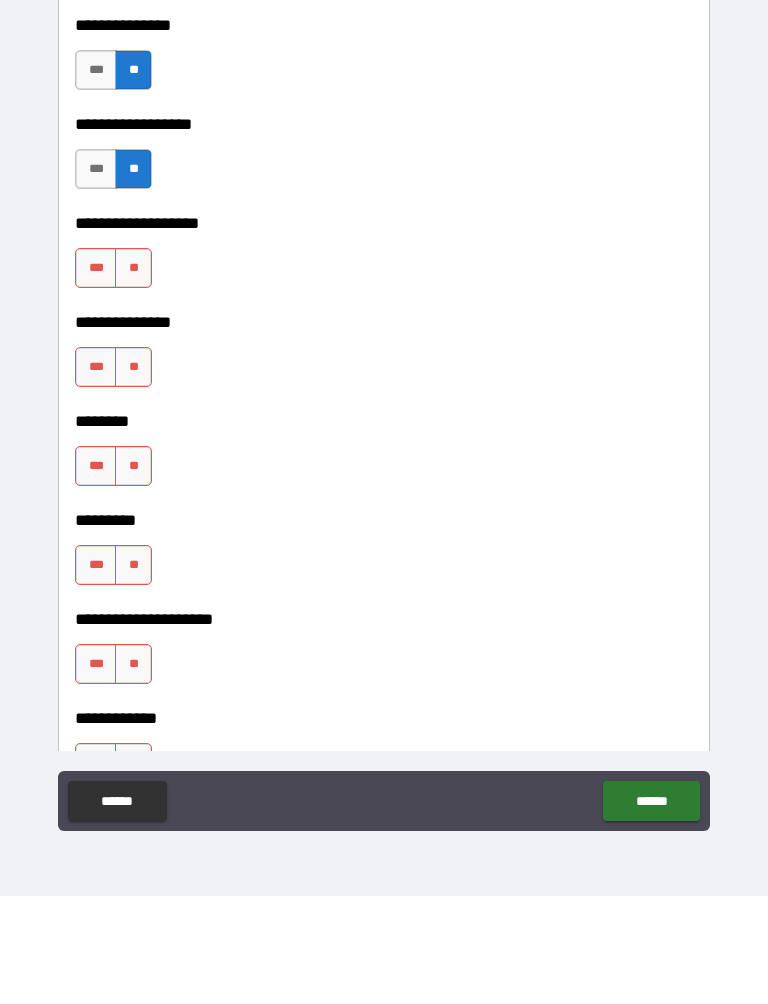 click on "**" at bounding box center [133, 376] 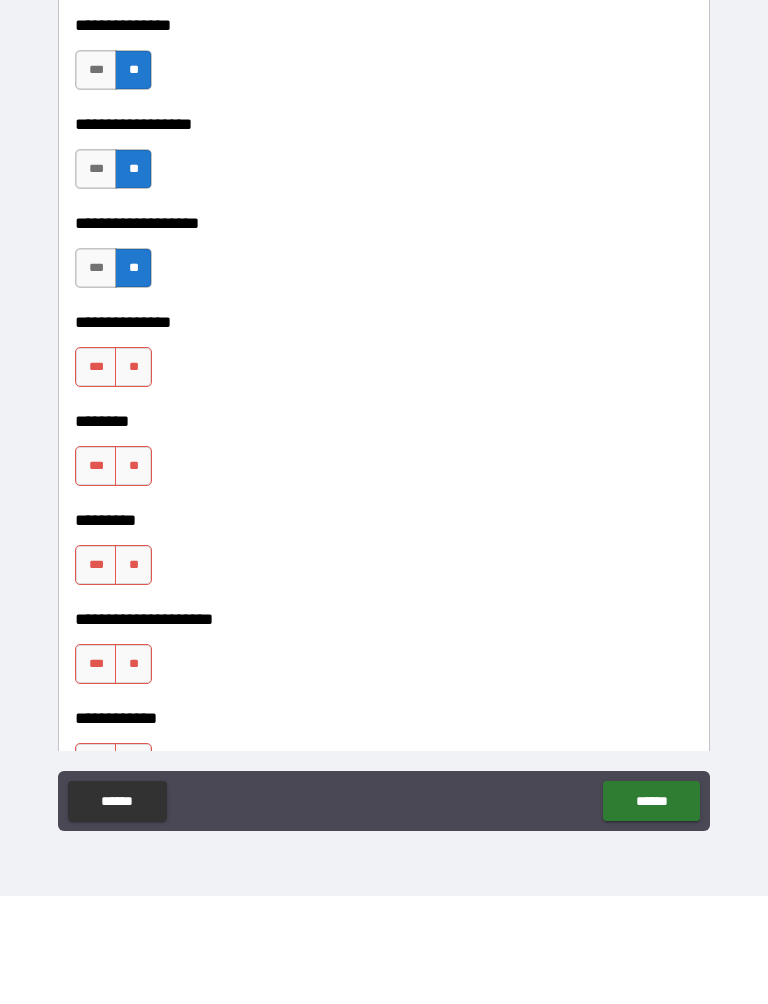 click on "**" at bounding box center [133, 475] 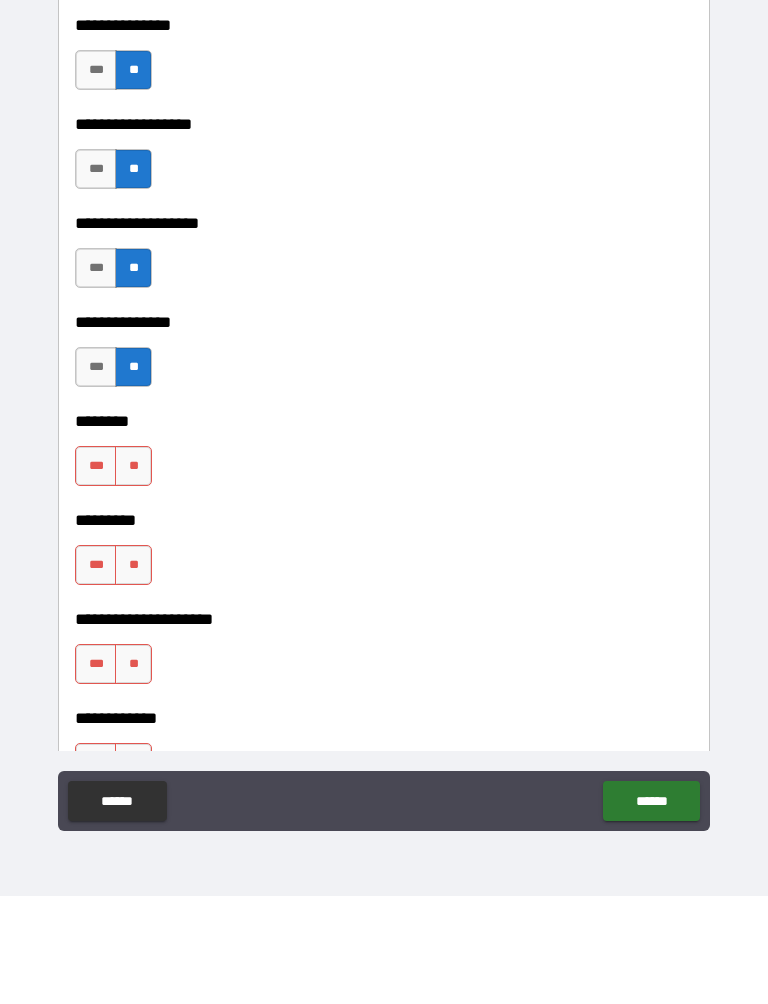 click on "**" at bounding box center [133, 574] 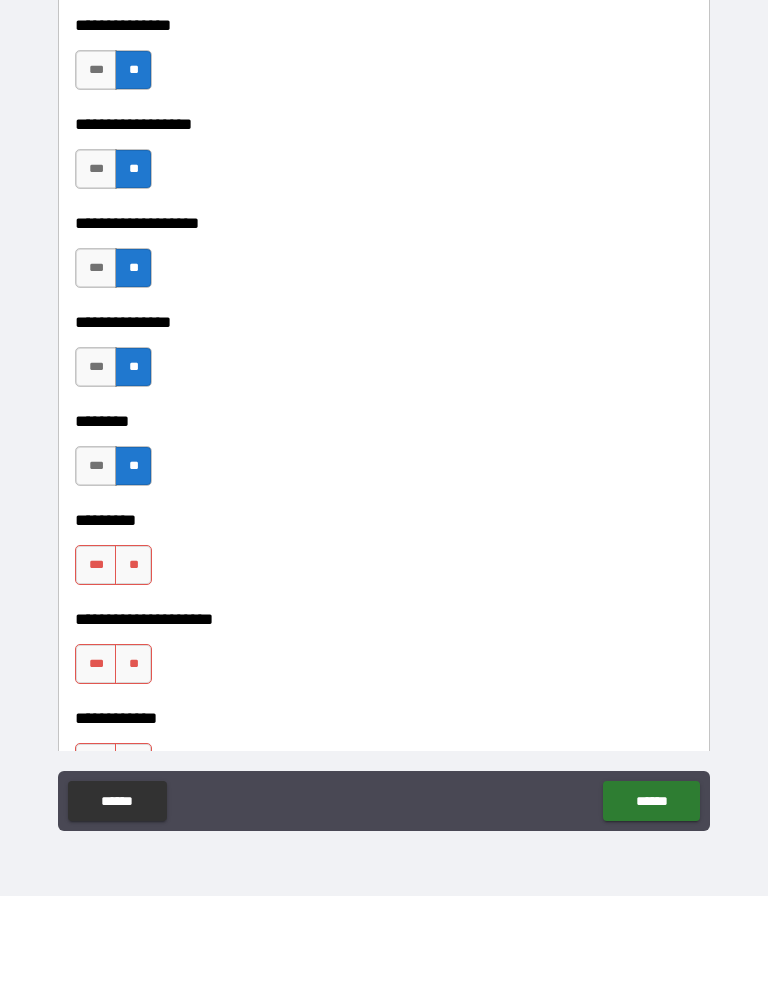 click on "**" at bounding box center [133, 673] 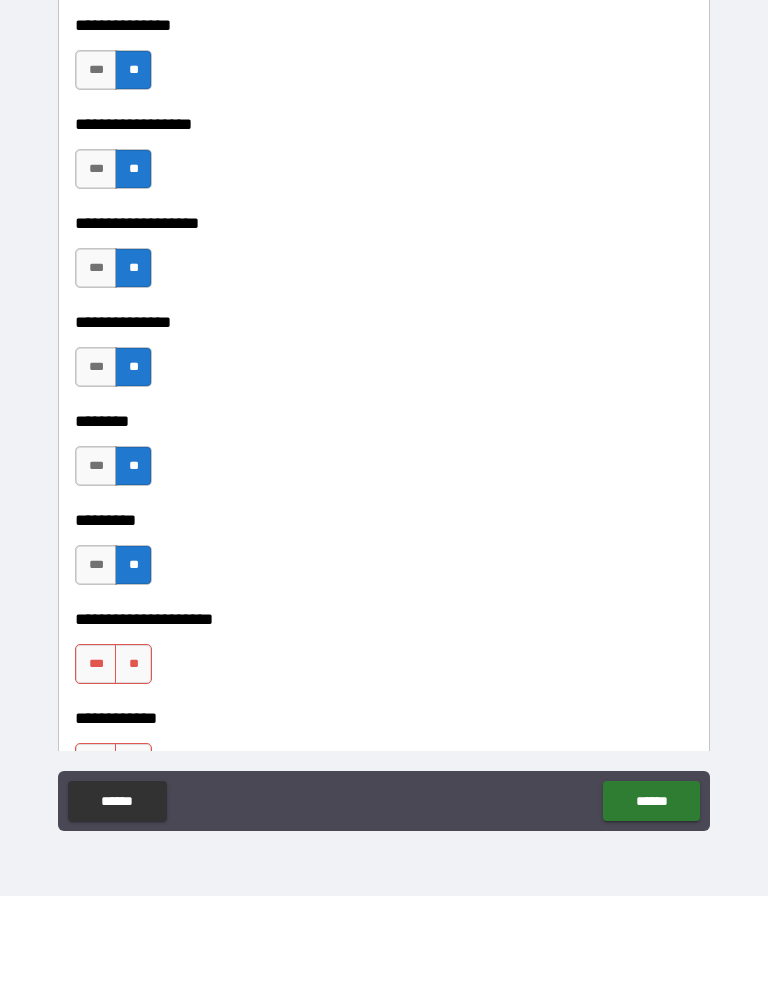 click on "**" at bounding box center (133, 772) 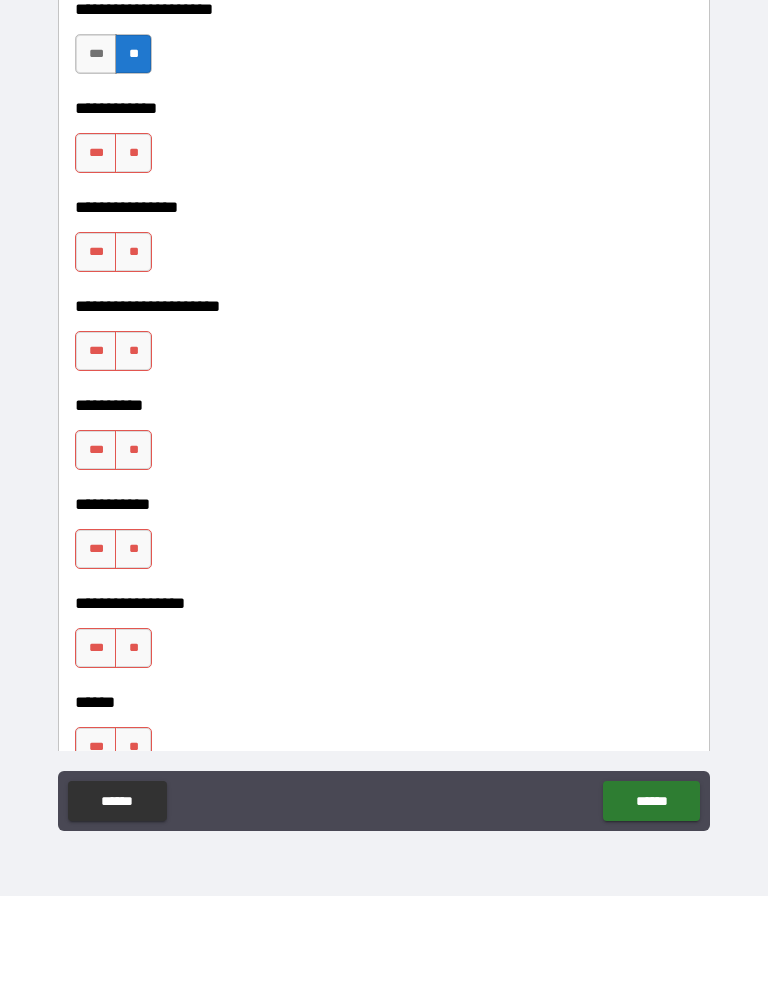scroll, scrollTop: 6013, scrollLeft: 0, axis: vertical 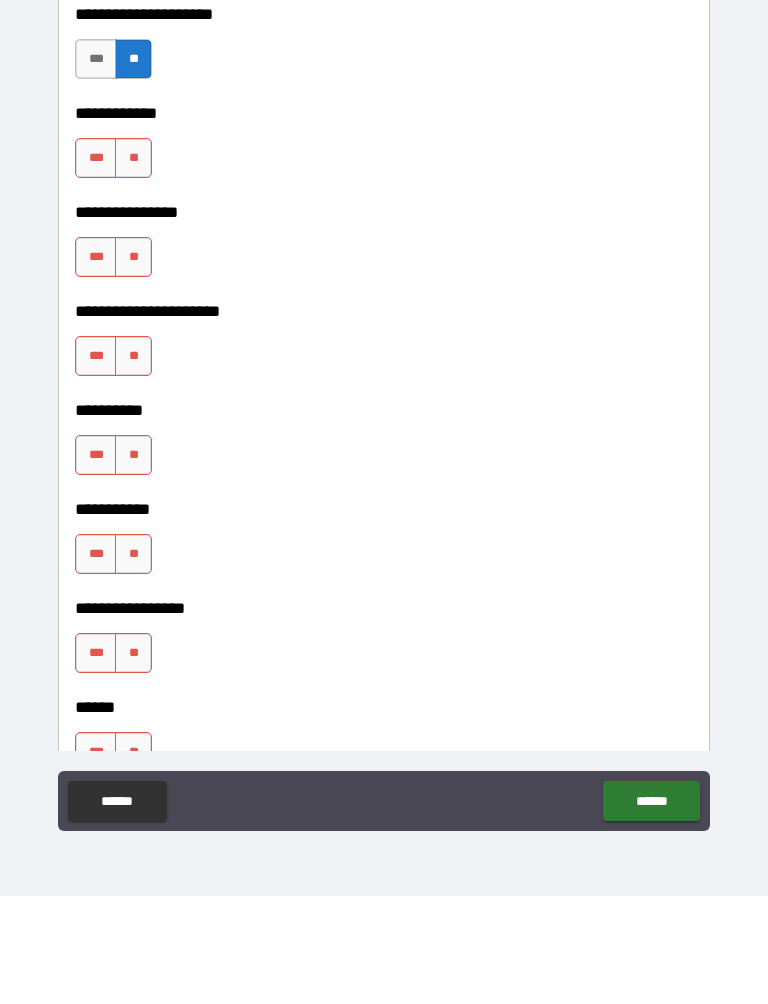 click on "**" at bounding box center [133, 266] 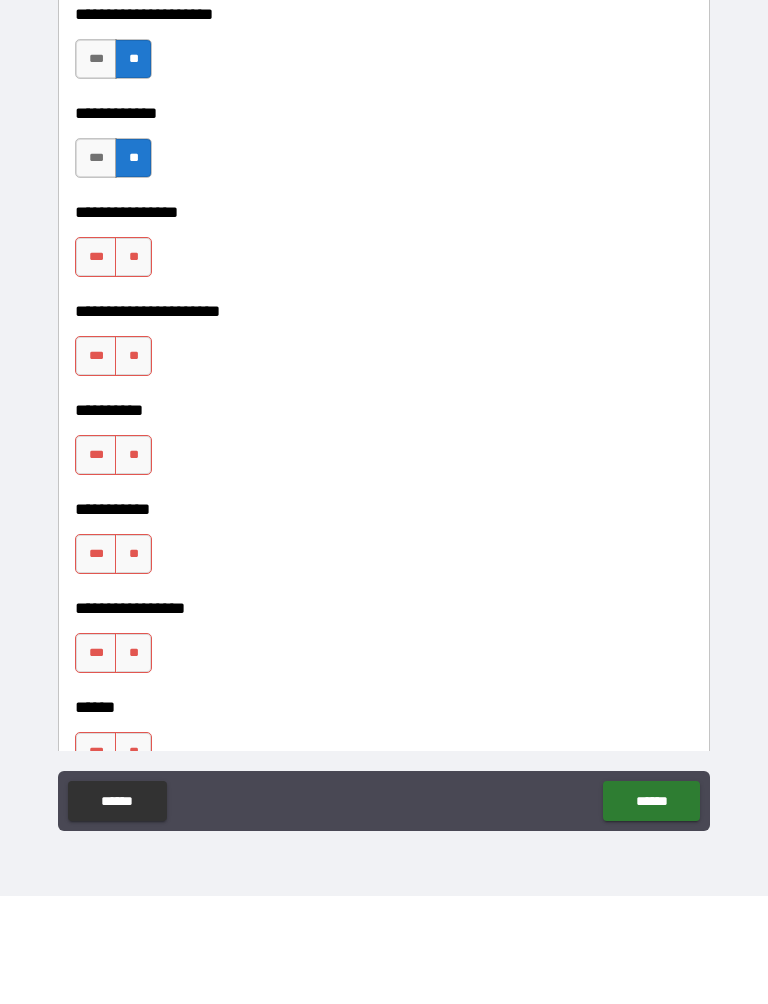 click on "**" at bounding box center [133, 365] 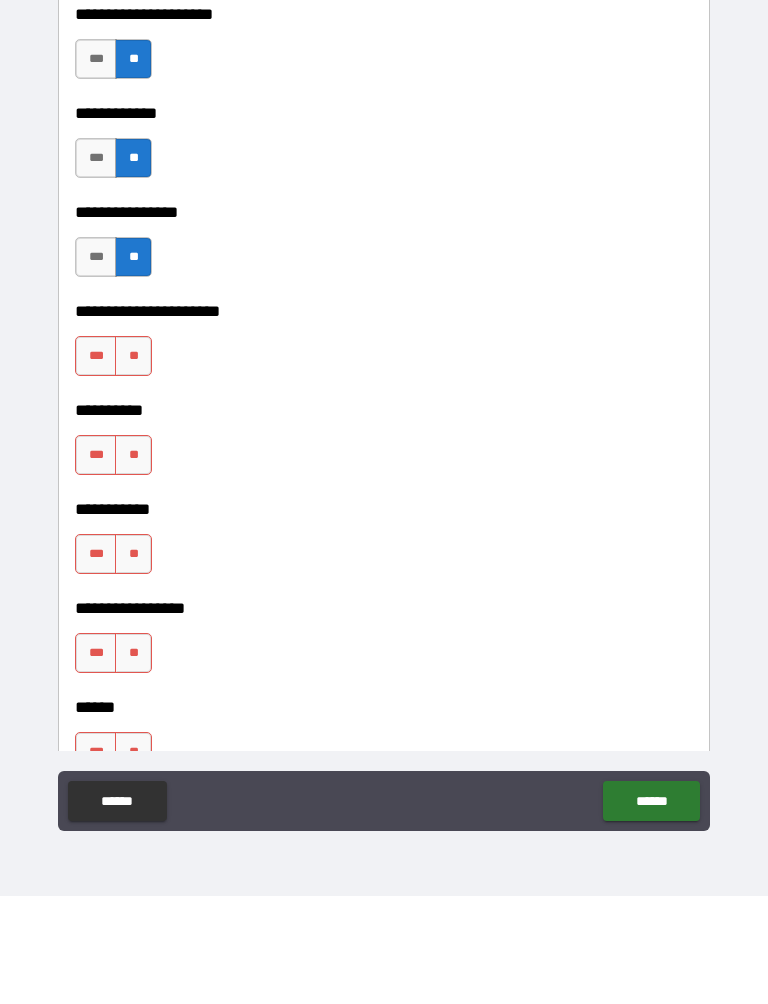 click on "**" at bounding box center (133, 464) 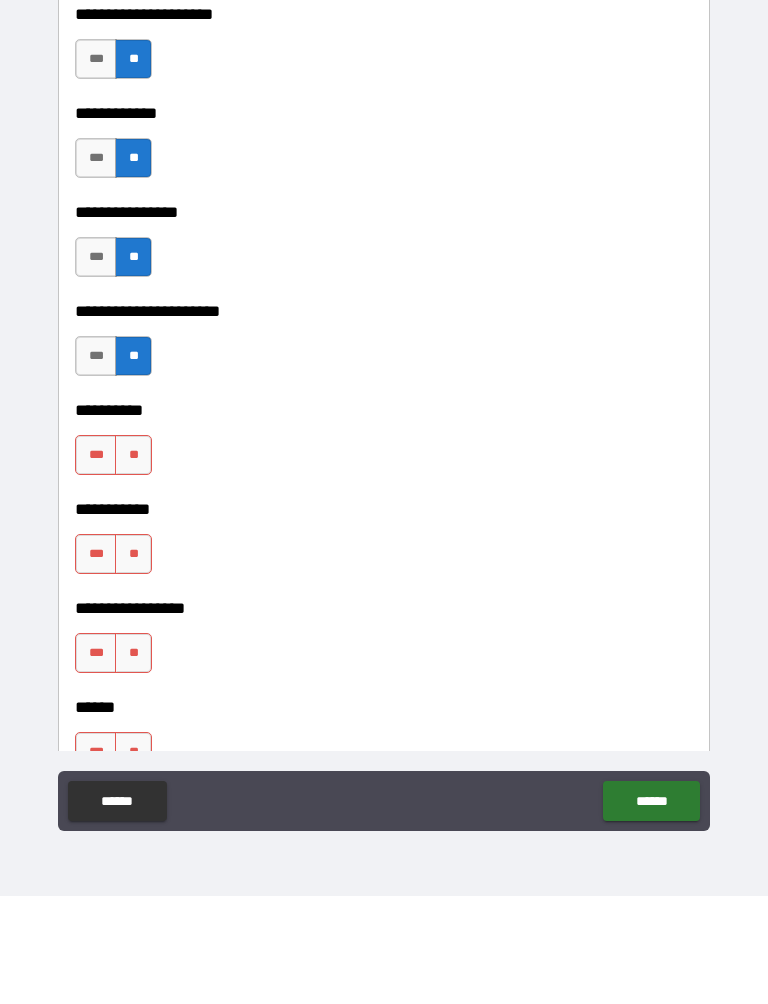 click on "**" at bounding box center [133, 563] 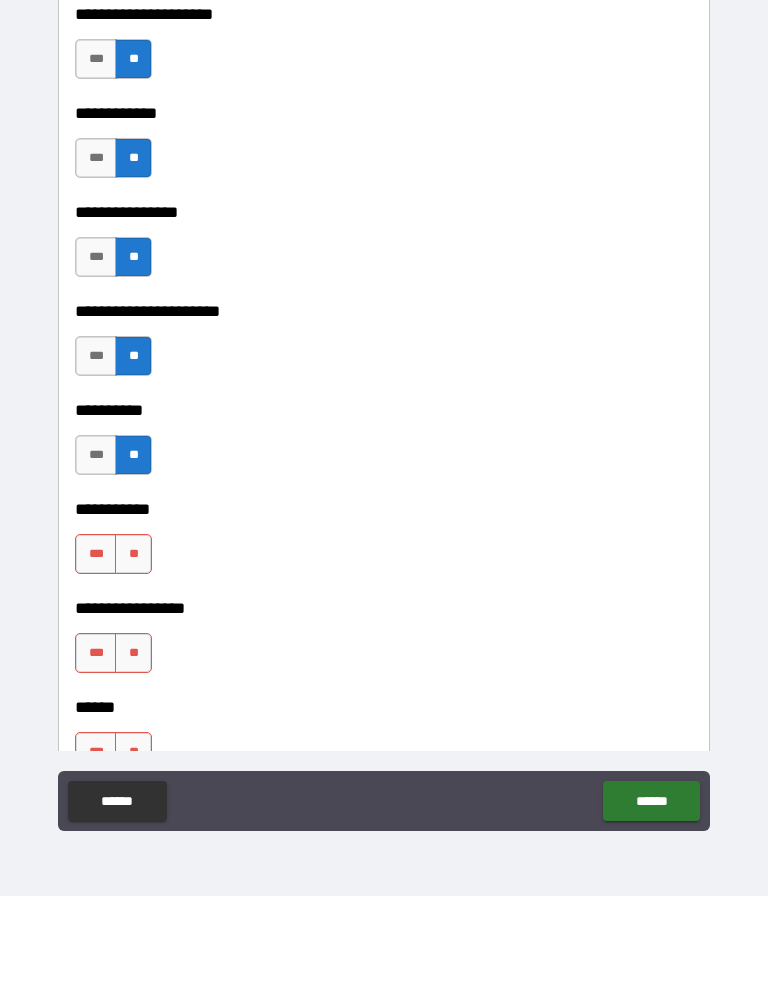 click on "**" at bounding box center (133, 662) 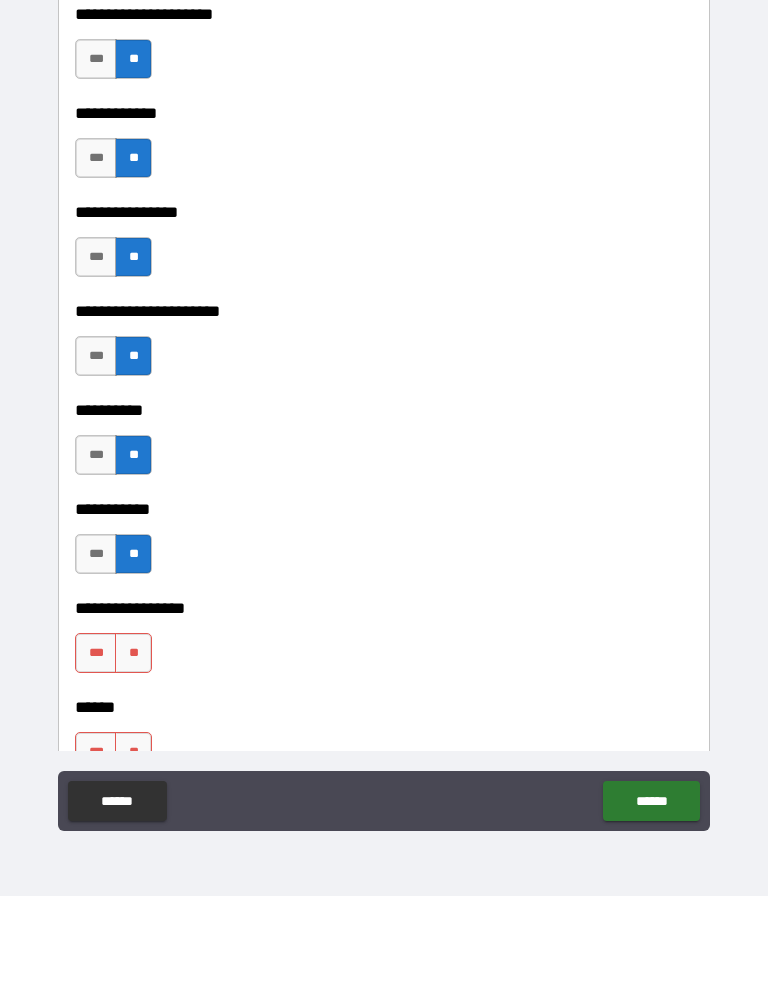 click on "**" at bounding box center [133, 761] 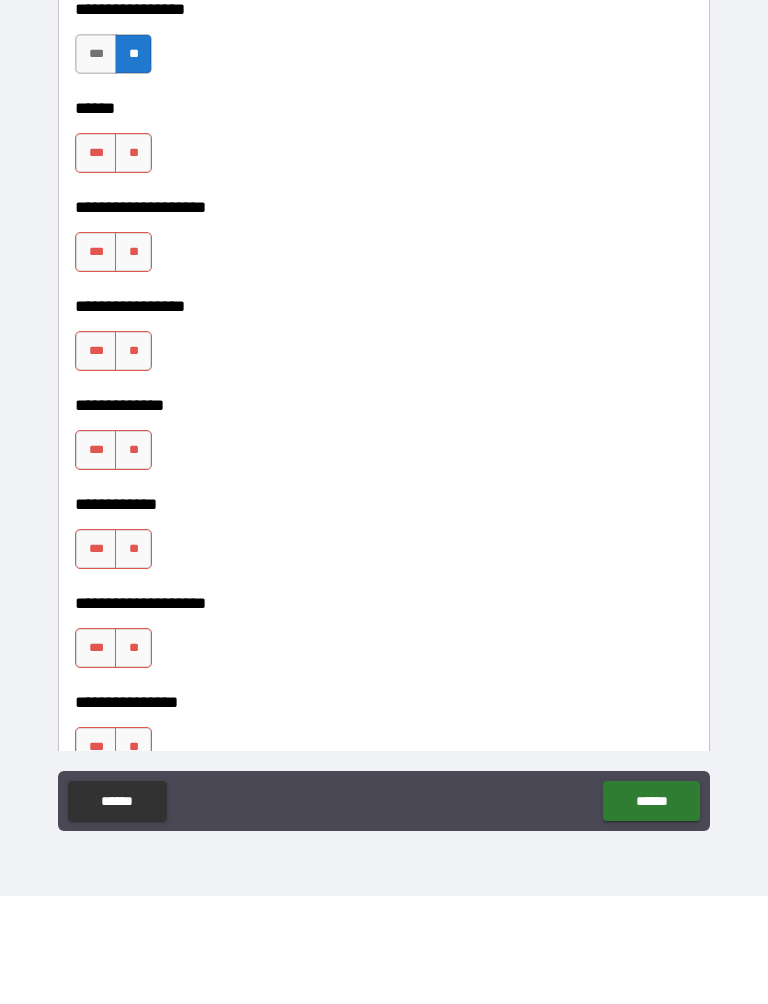 scroll, scrollTop: 6605, scrollLeft: 0, axis: vertical 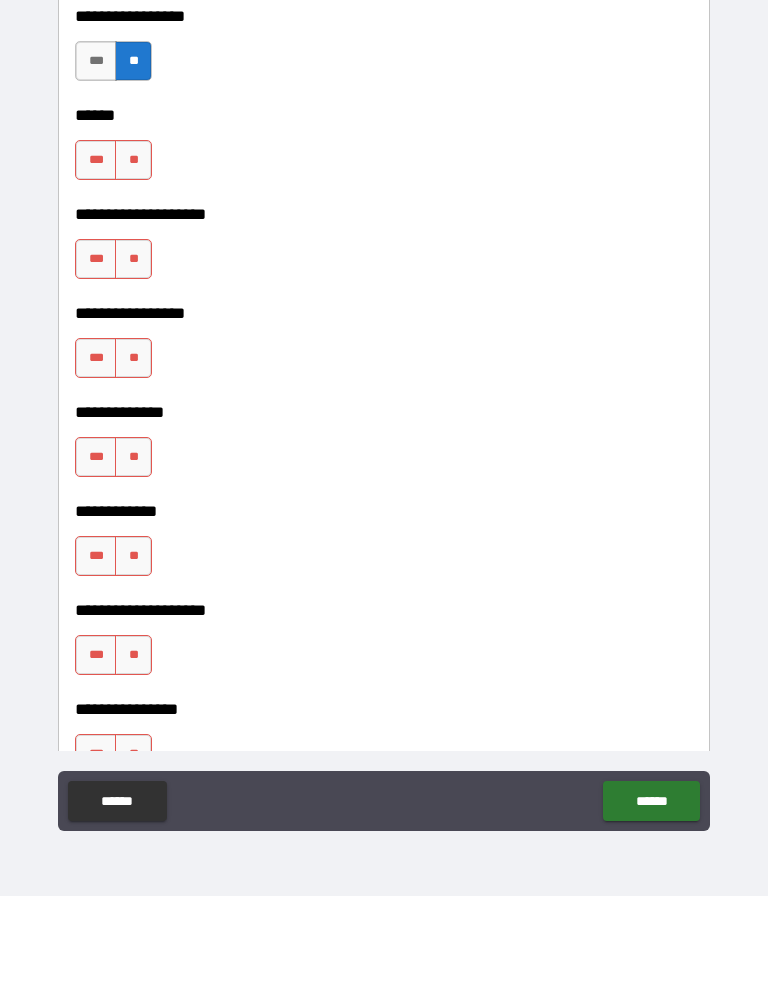 click on "**" at bounding box center (133, 268) 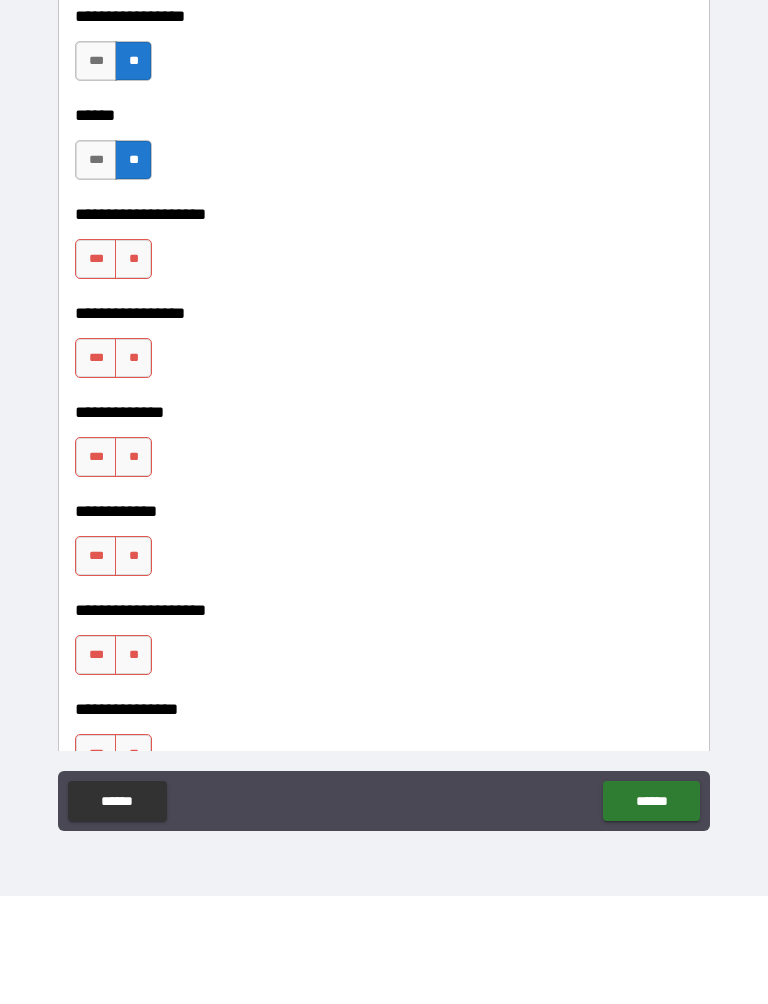 click on "**" at bounding box center (133, 367) 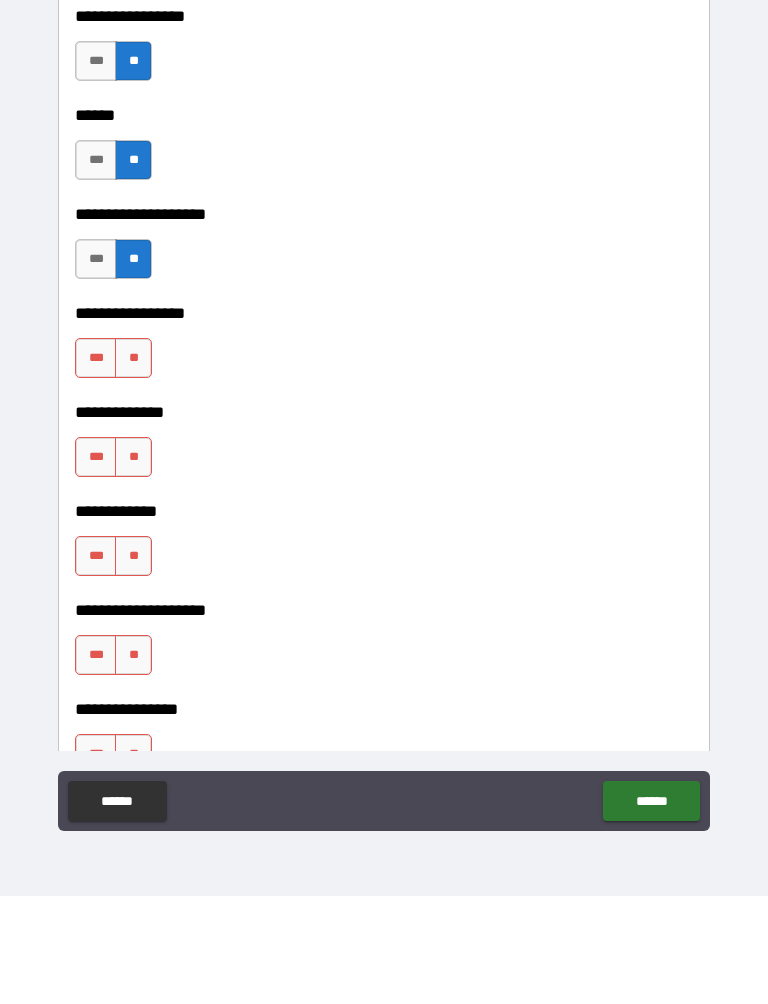 click on "**" at bounding box center [133, 466] 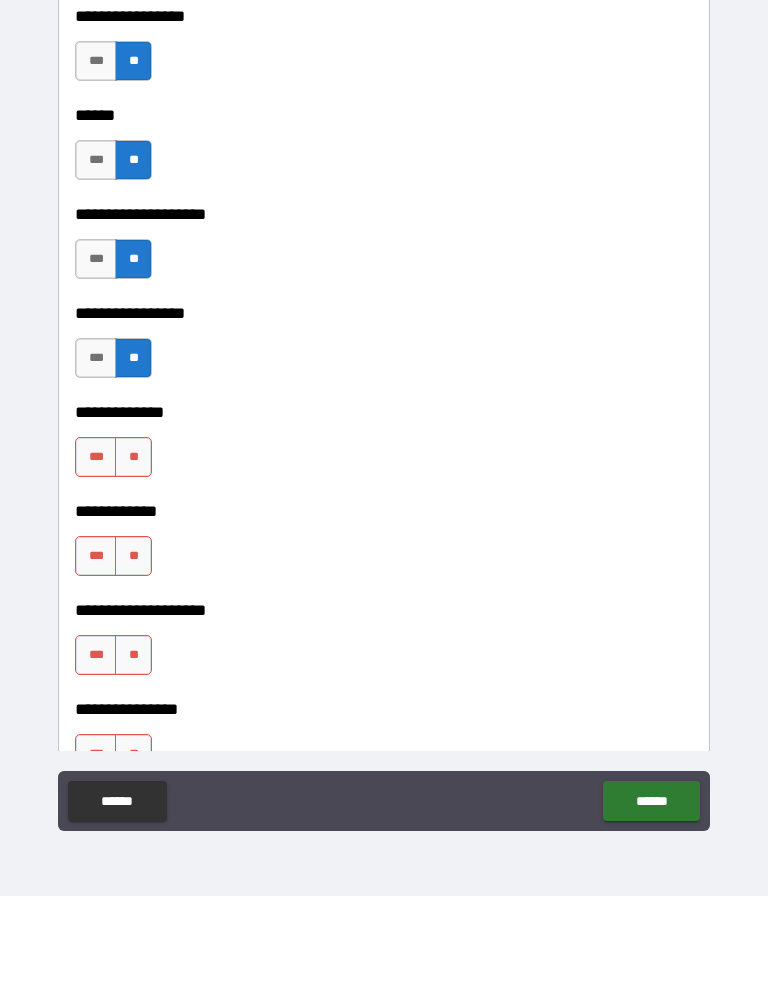click on "**" at bounding box center (133, 565) 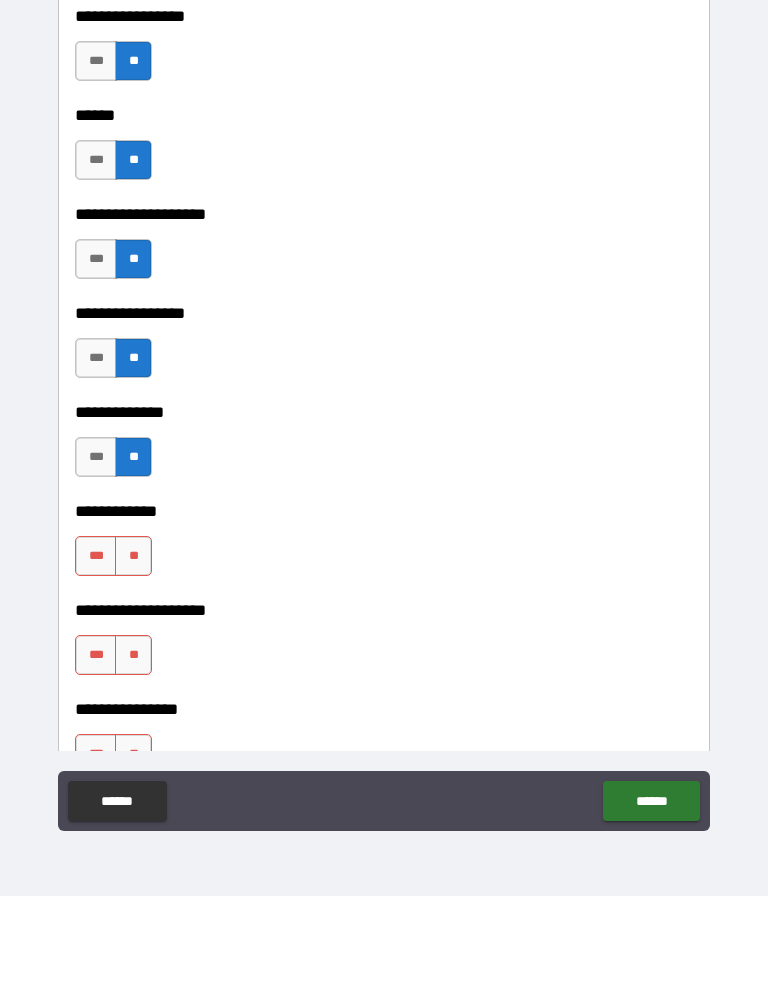 click on "**" at bounding box center (133, 664) 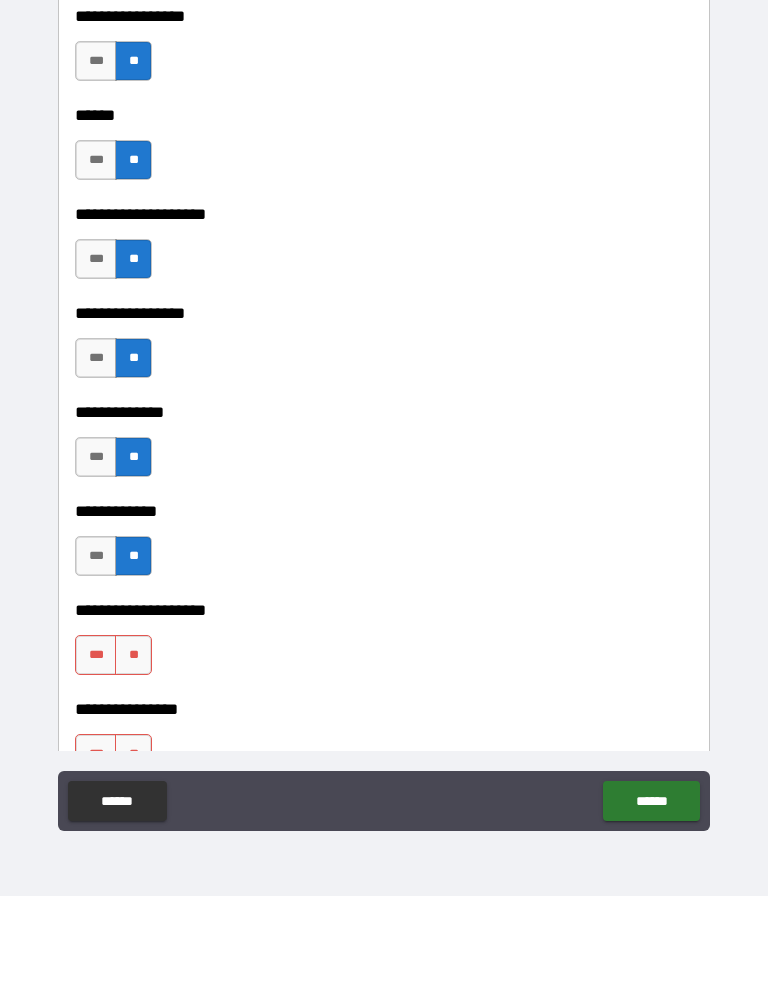 click on "**" at bounding box center (133, 763) 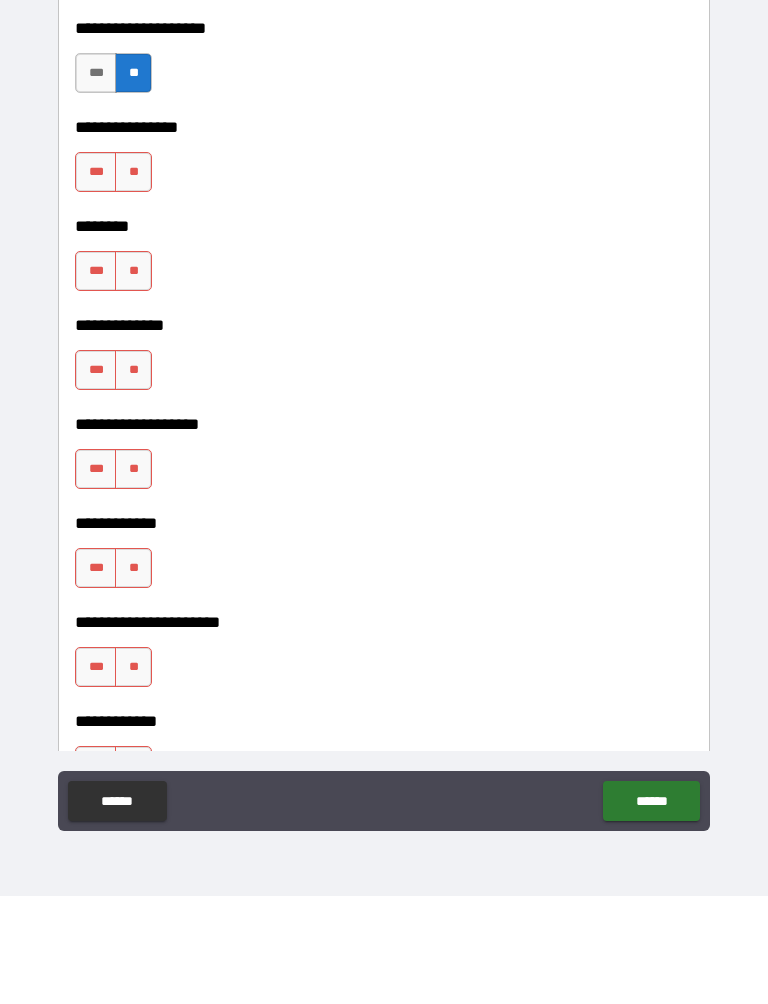 scroll, scrollTop: 7184, scrollLeft: 0, axis: vertical 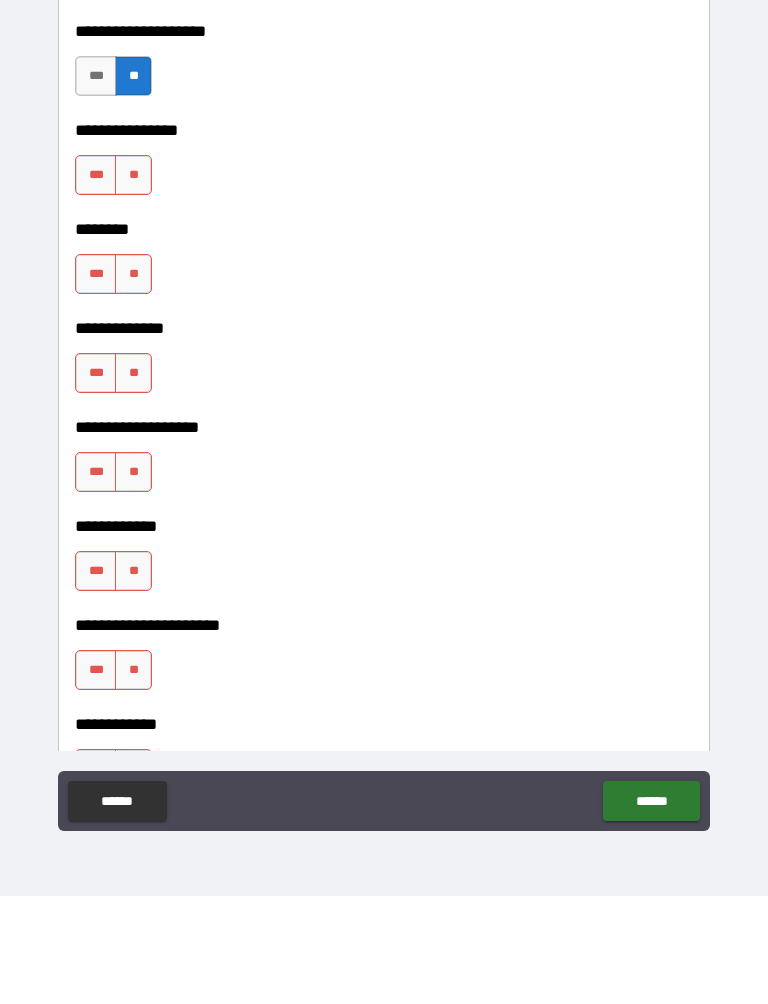 click on "**" at bounding box center (133, 283) 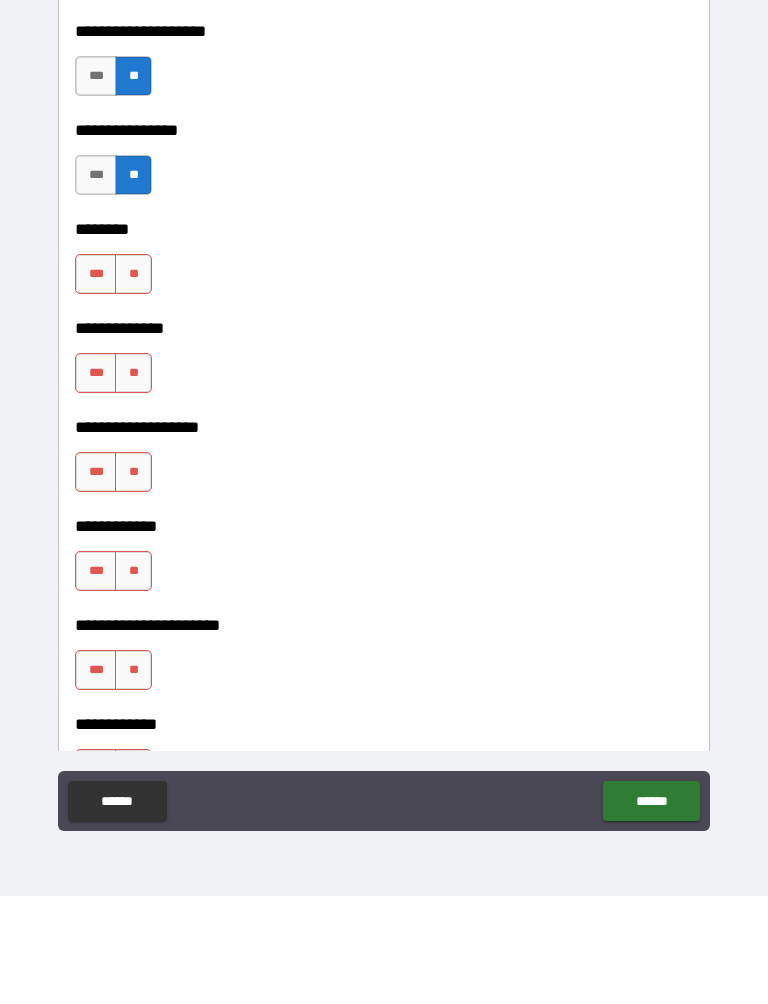 click on "**" at bounding box center [133, 382] 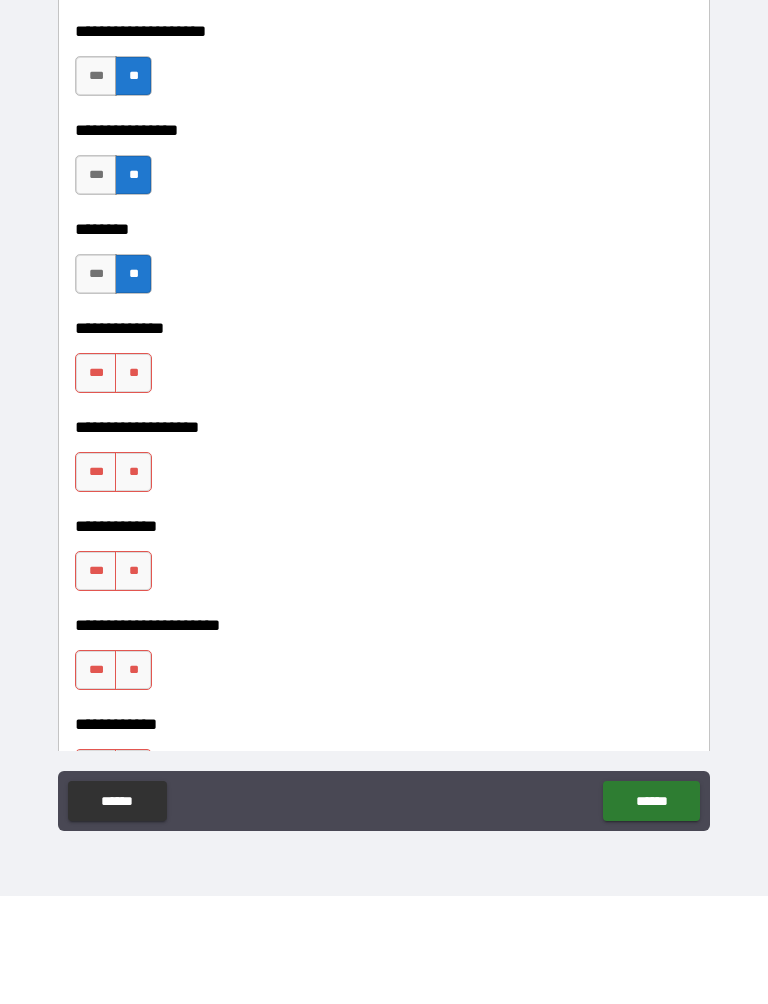 click on "**" at bounding box center (133, 481) 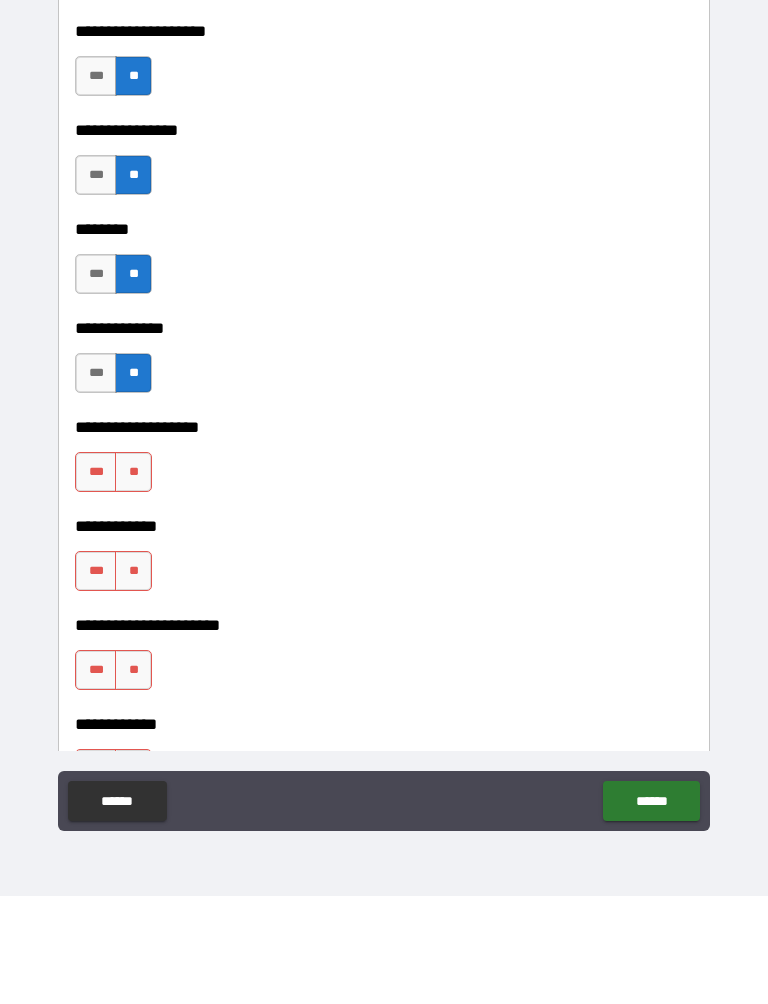 click on "**" at bounding box center [133, 580] 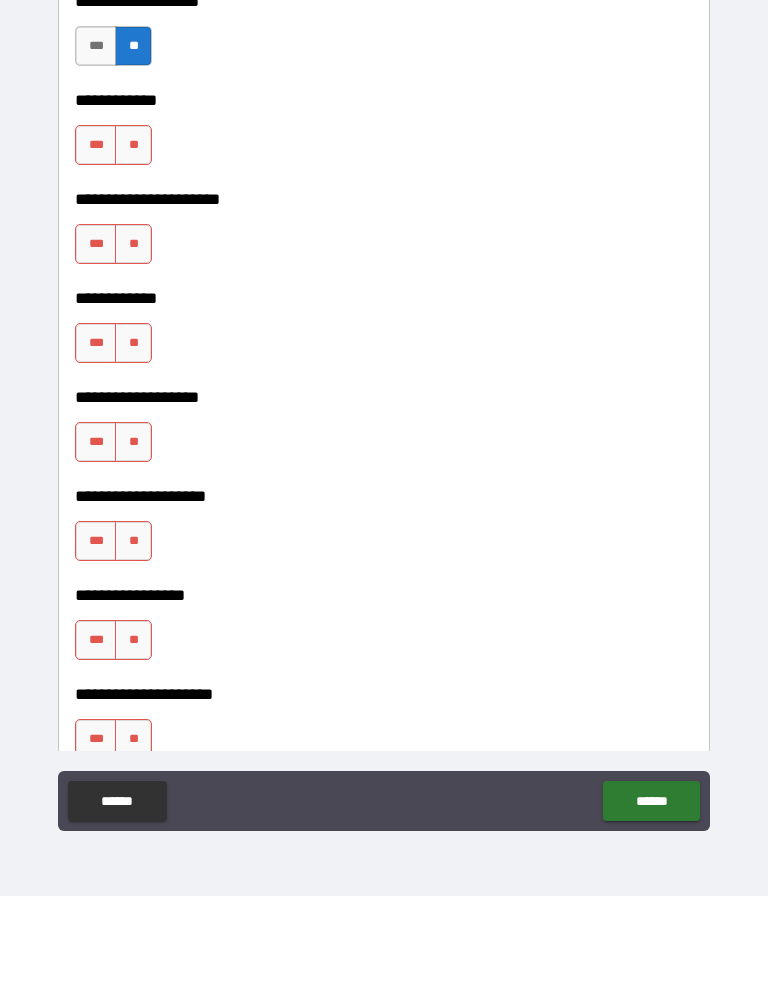 scroll, scrollTop: 7609, scrollLeft: 0, axis: vertical 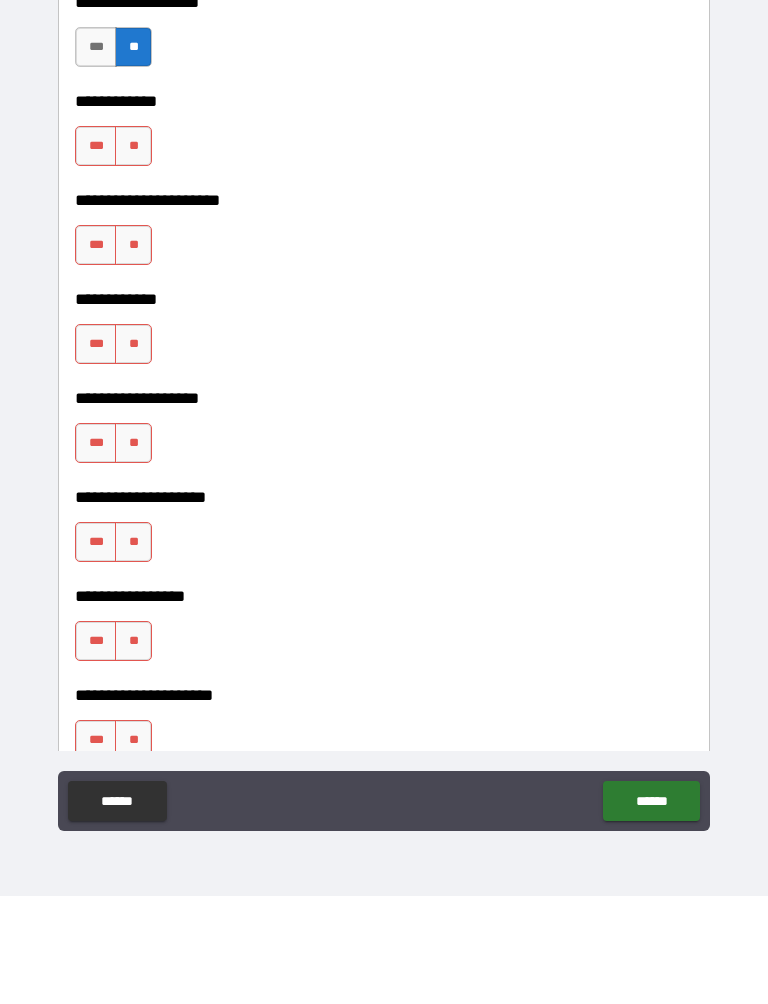 click on "**" at bounding box center [133, 254] 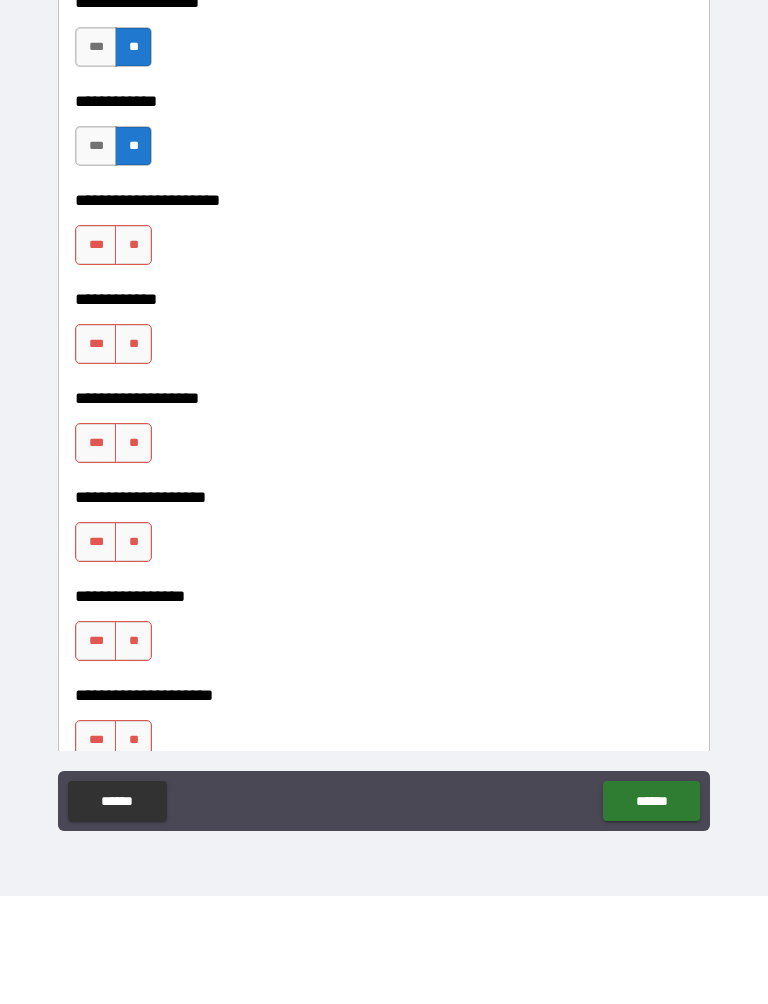 click on "**" at bounding box center [133, 353] 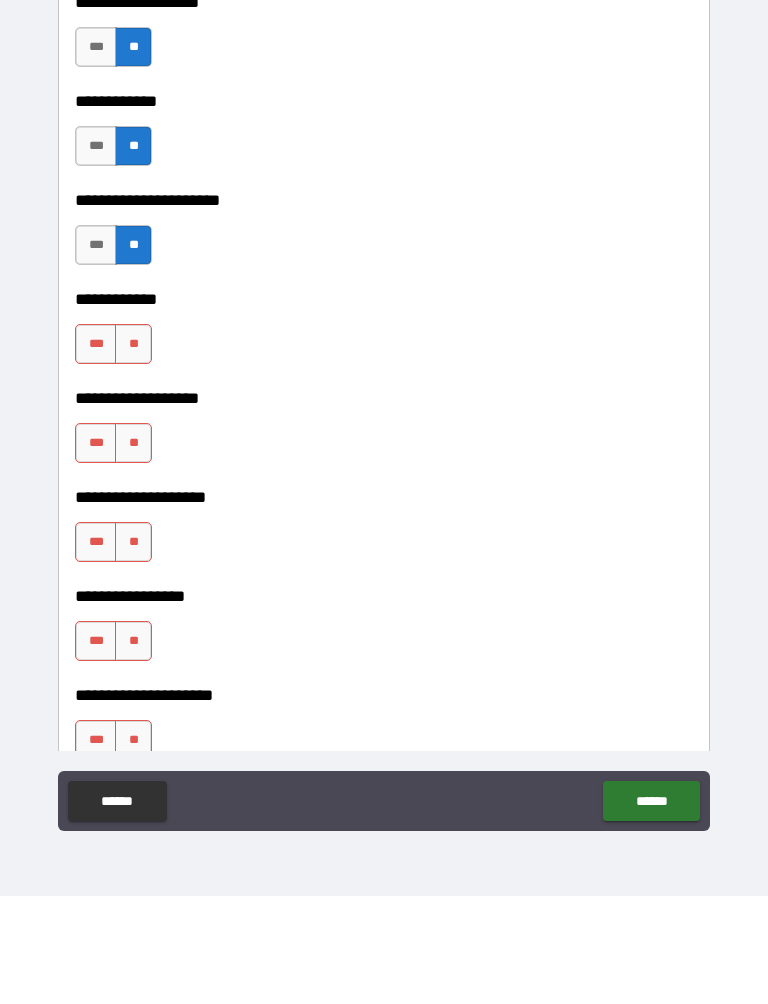 click on "**" at bounding box center (133, 452) 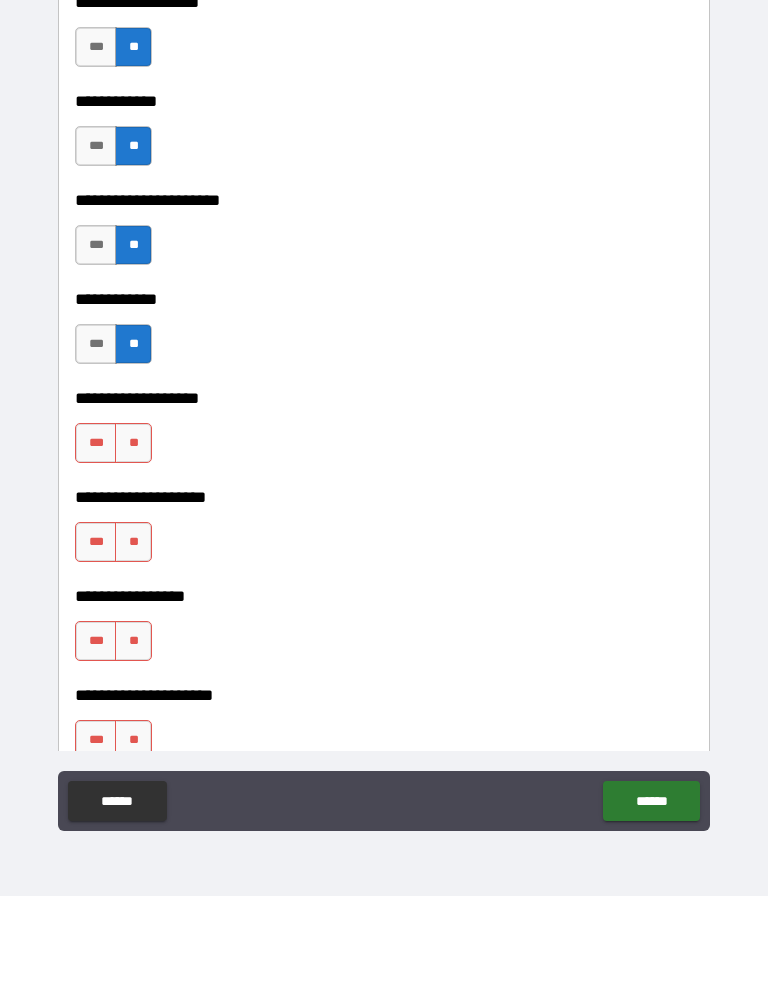 click on "**" at bounding box center (133, 551) 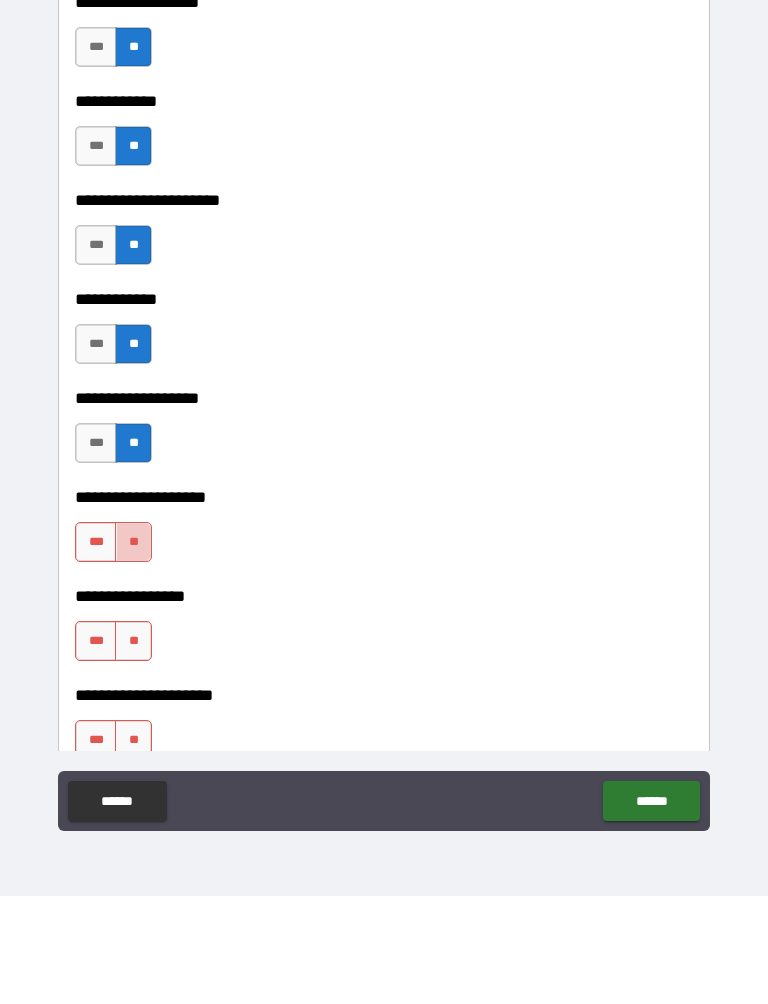 click on "**" at bounding box center [133, 650] 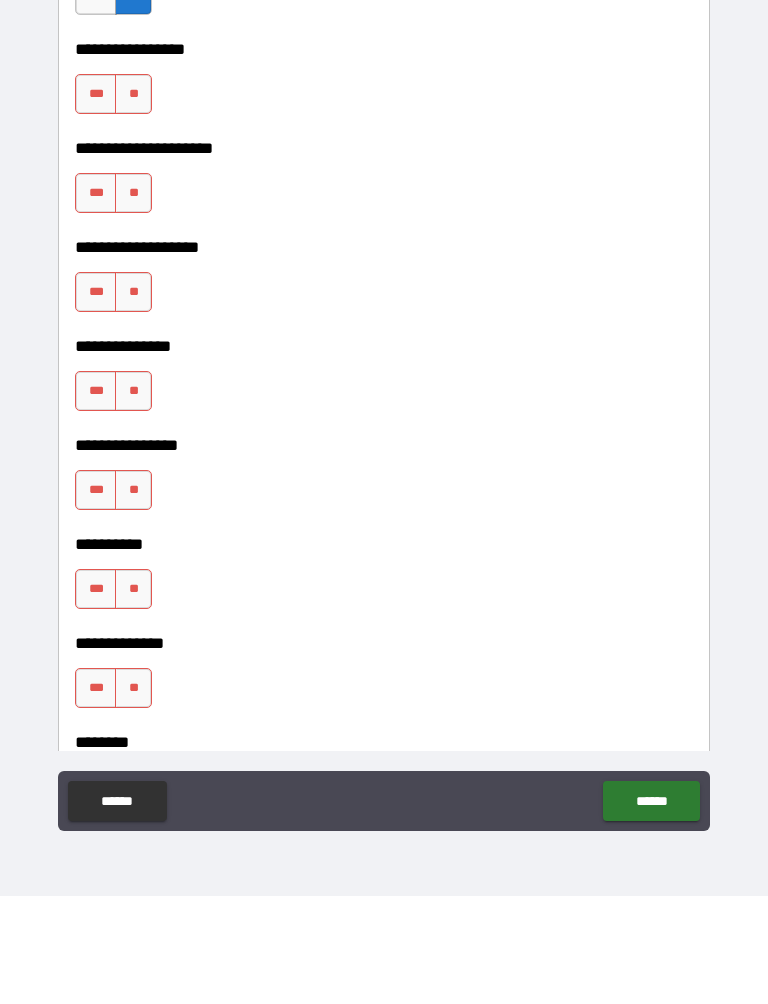 scroll, scrollTop: 8149, scrollLeft: 0, axis: vertical 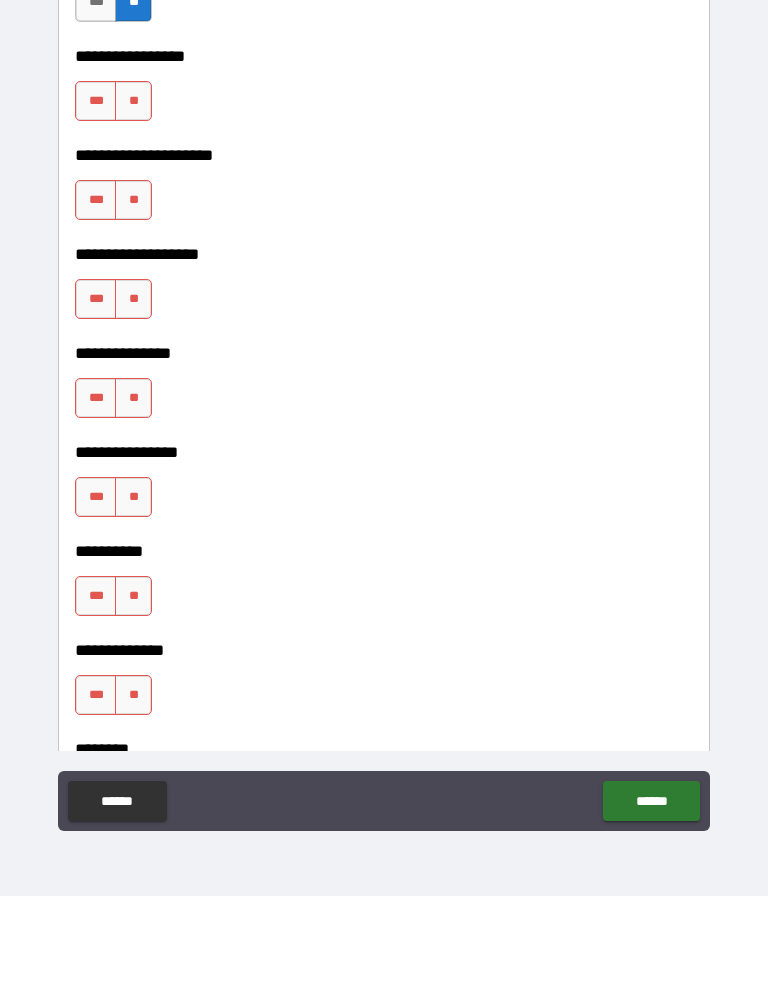 click on "**" at bounding box center [133, 209] 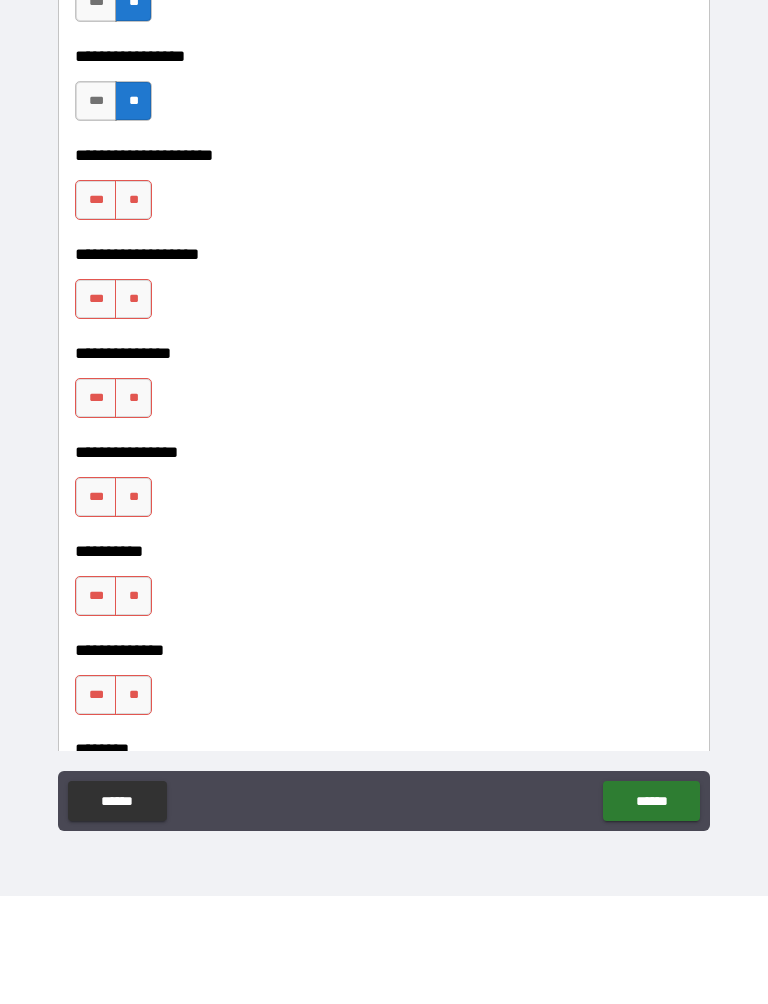 click on "**" at bounding box center (133, 308) 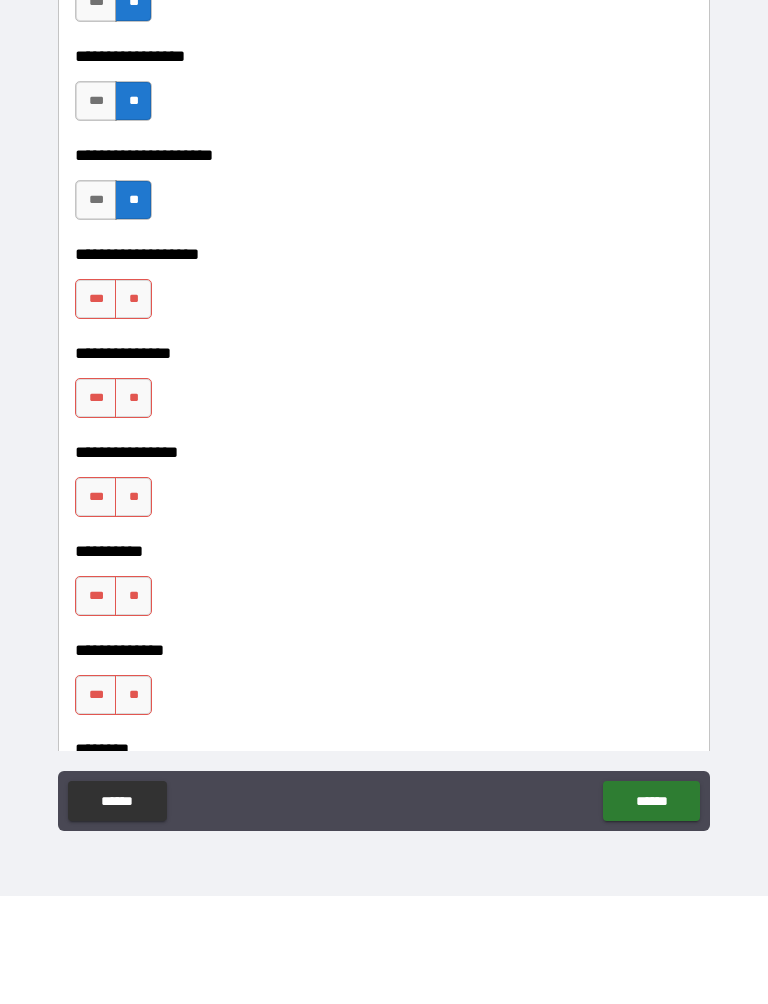 click on "**" at bounding box center (133, 407) 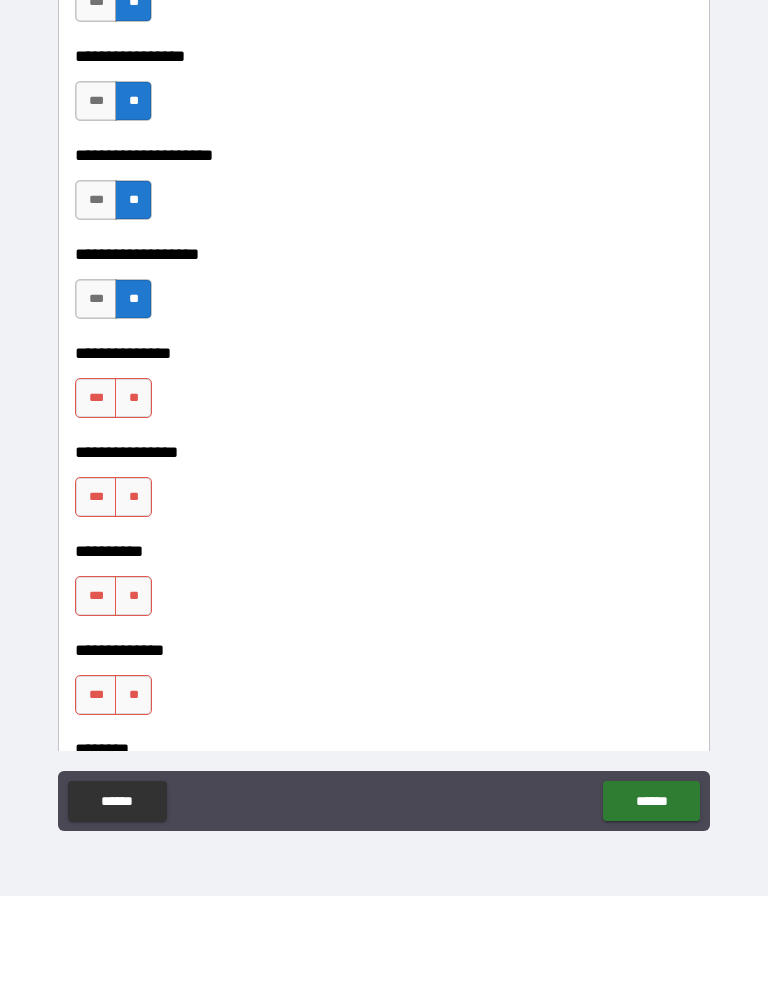 click on "**" at bounding box center [133, 506] 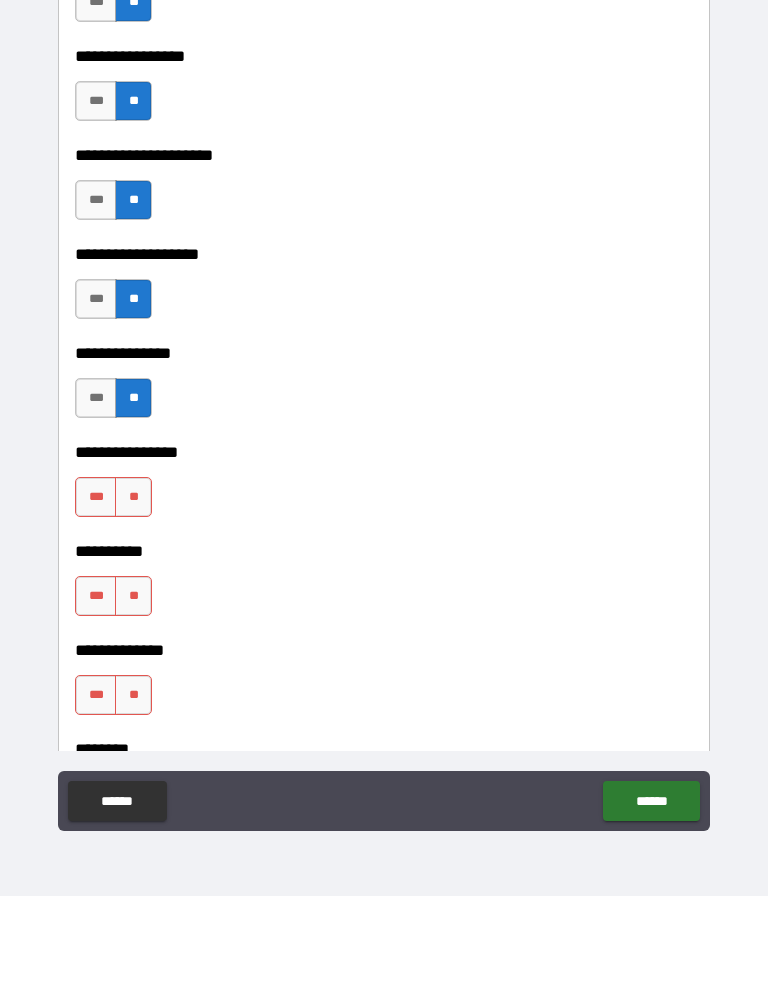 click on "**" at bounding box center (133, 605) 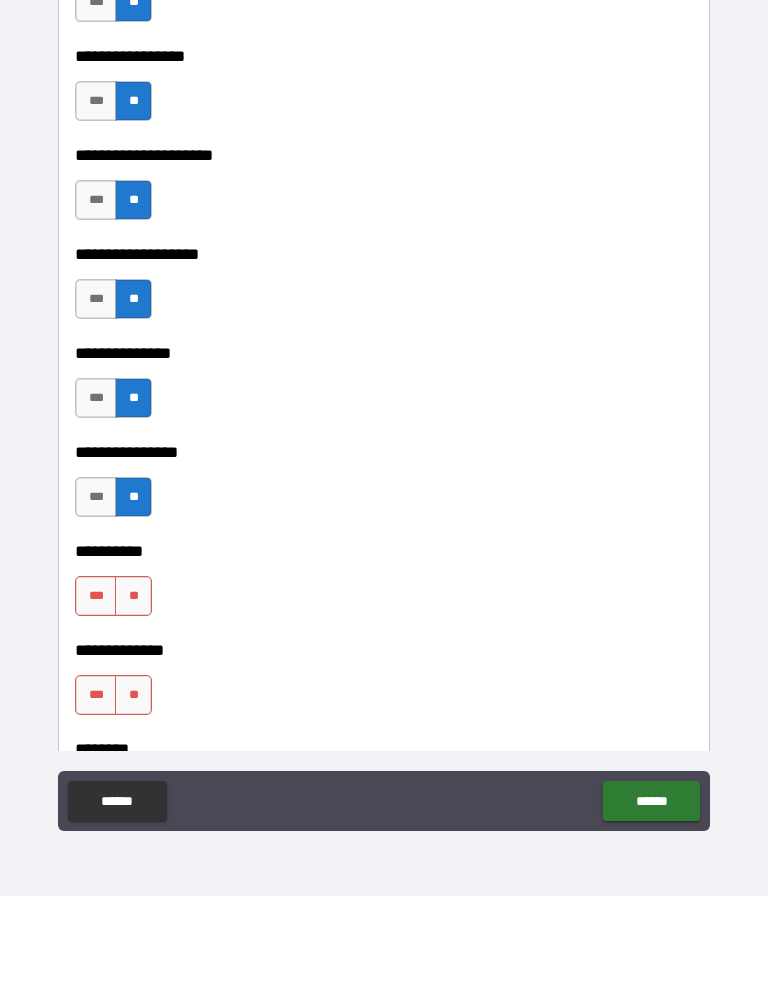 click on "**" at bounding box center (133, 704) 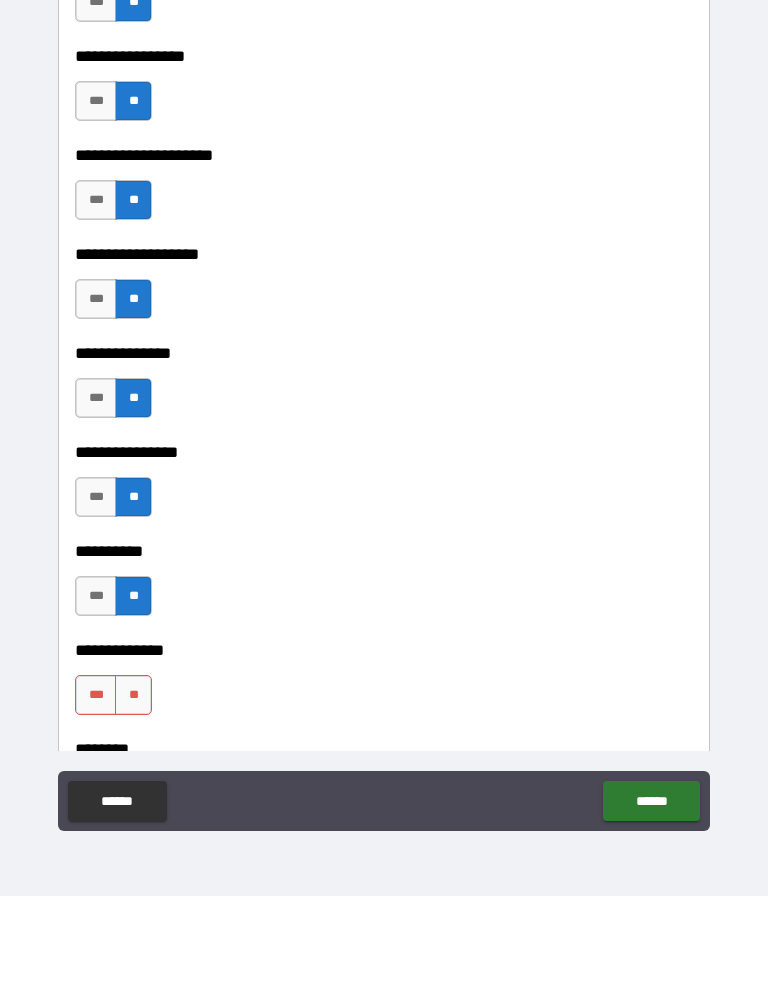 click on "**" at bounding box center (133, 803) 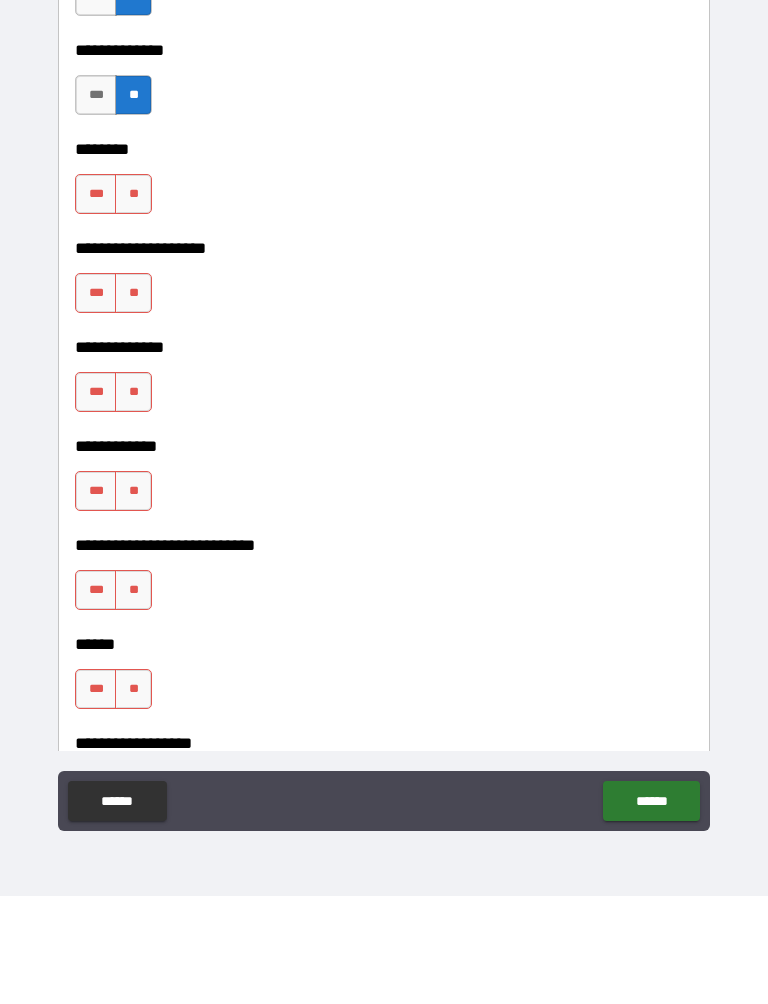 scroll, scrollTop: 8739, scrollLeft: 0, axis: vertical 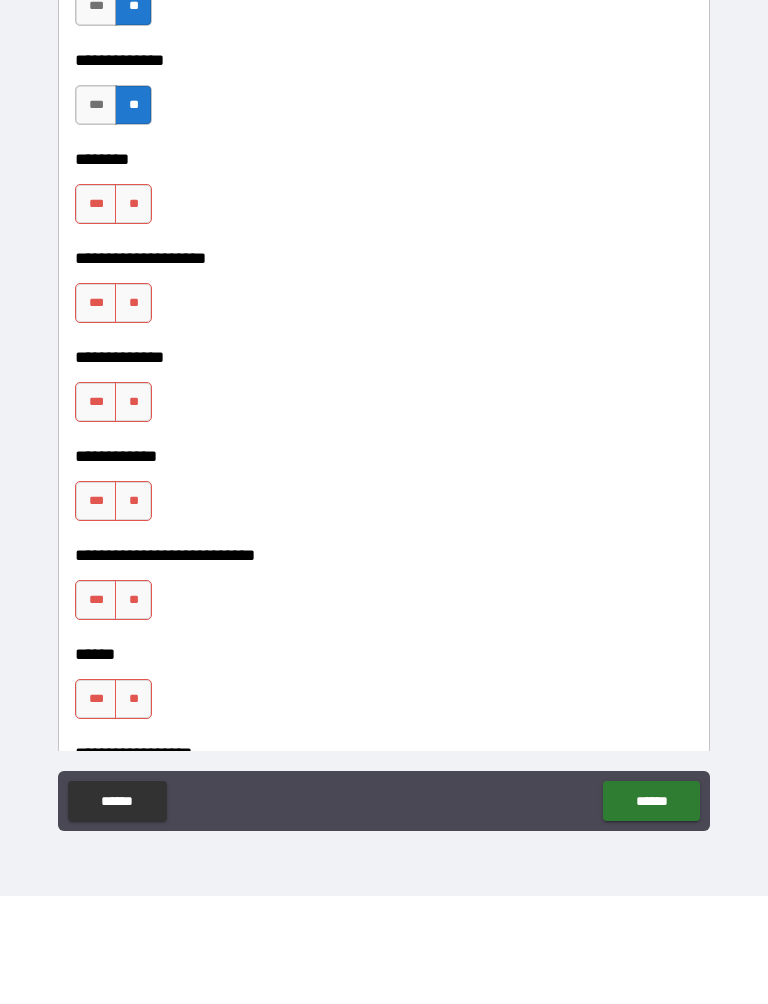 click on "**" at bounding box center [133, 312] 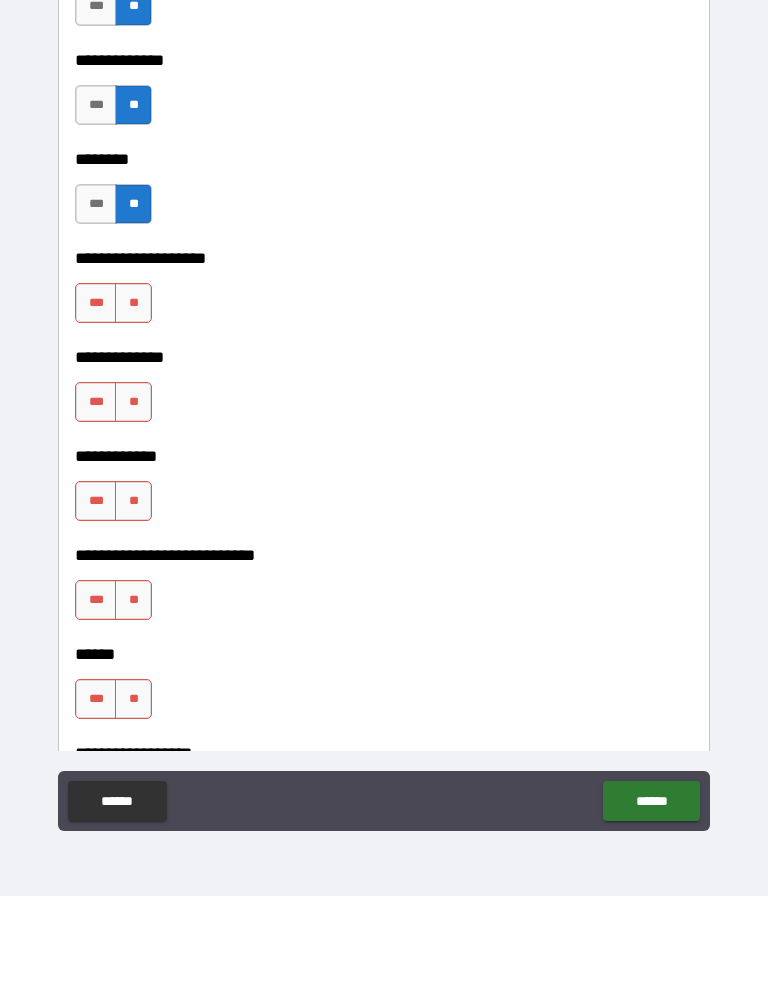 click on "**" at bounding box center [133, 411] 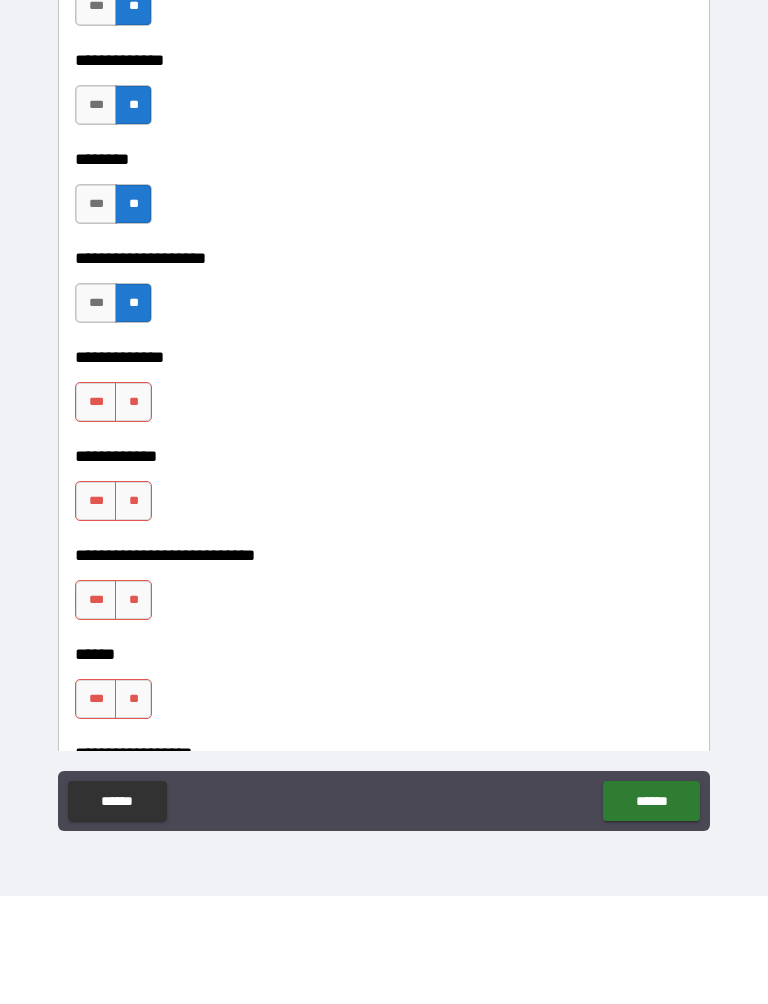 click on "**" at bounding box center (133, 510) 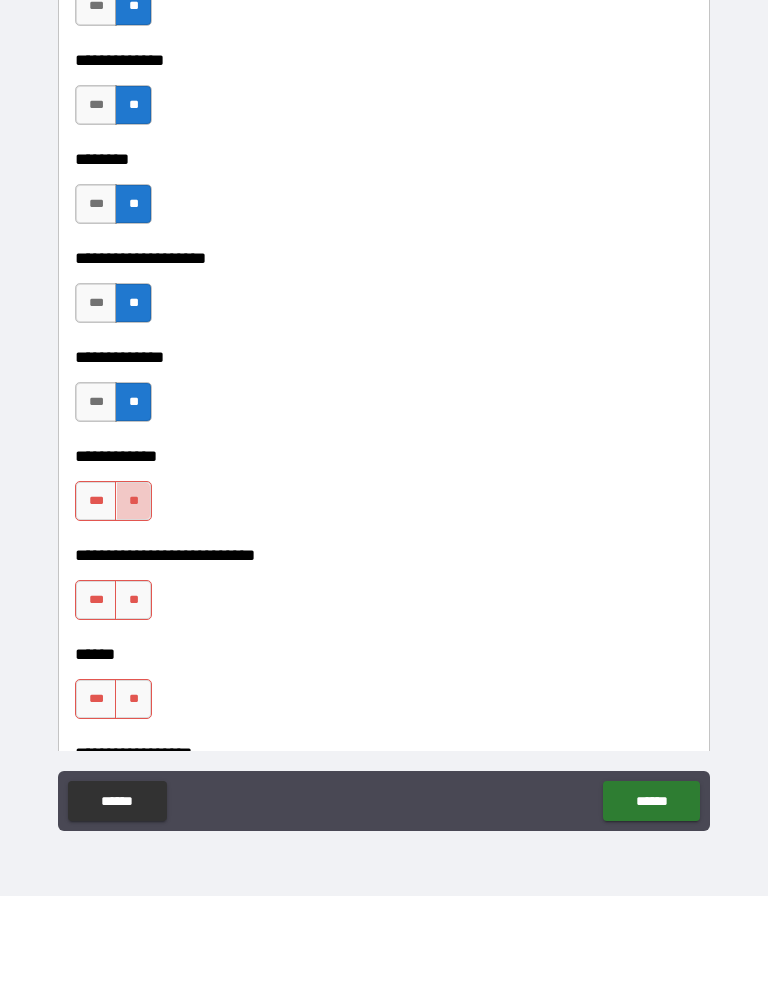 click on "**" at bounding box center (133, 609) 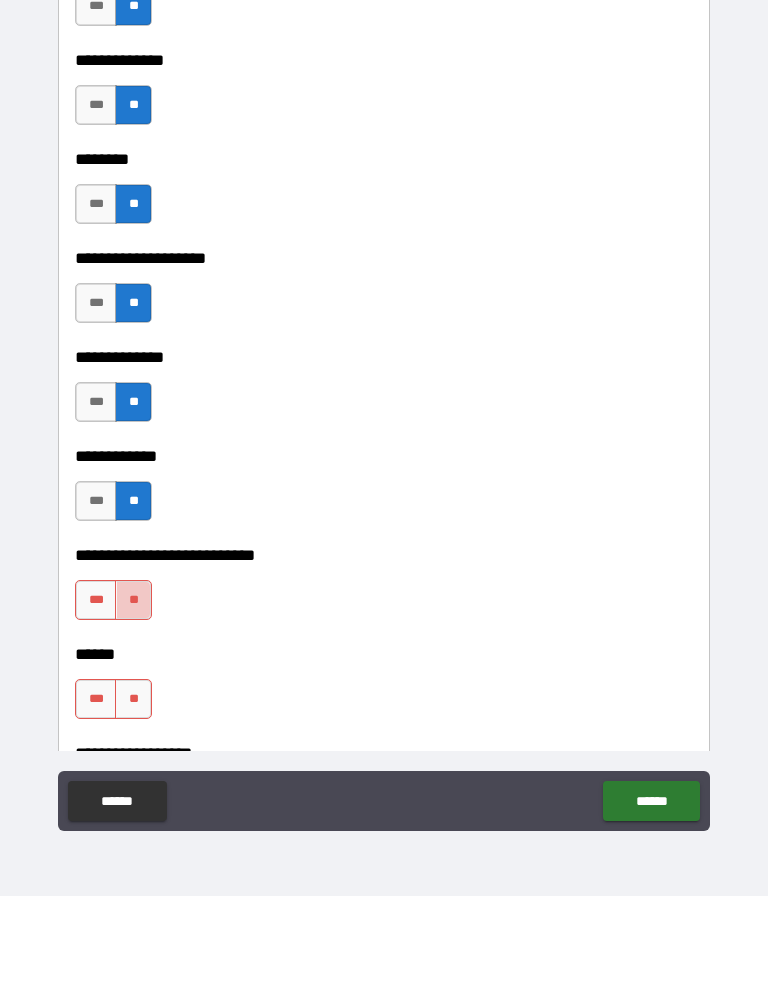 click on "**" at bounding box center [133, 708] 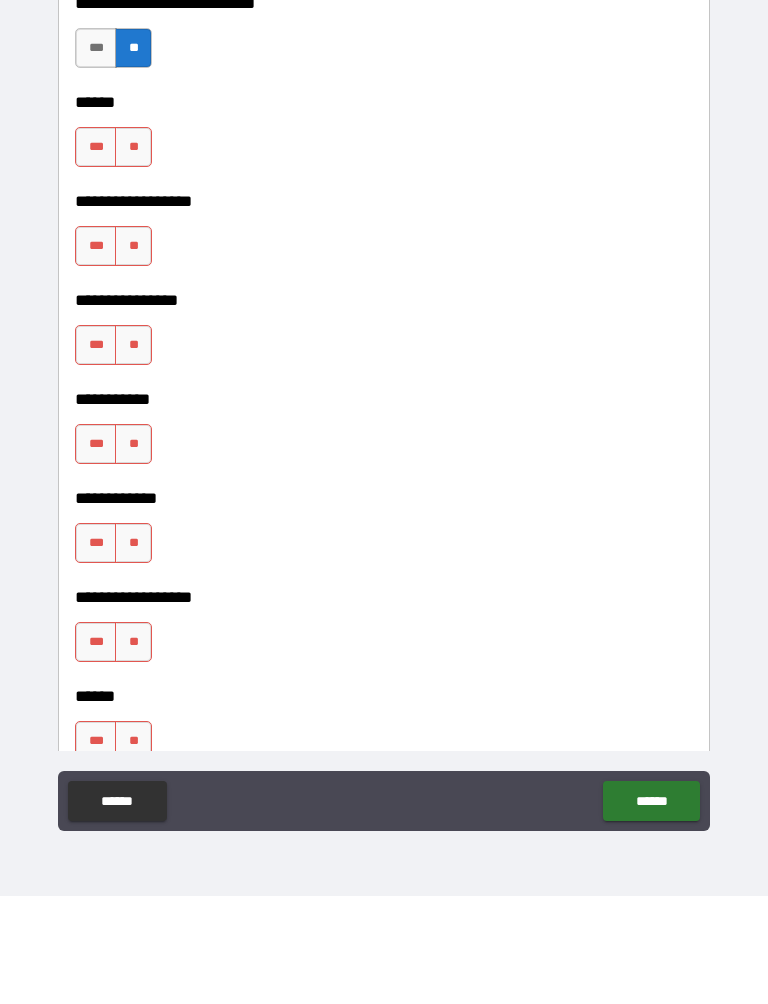 scroll, scrollTop: 9292, scrollLeft: 0, axis: vertical 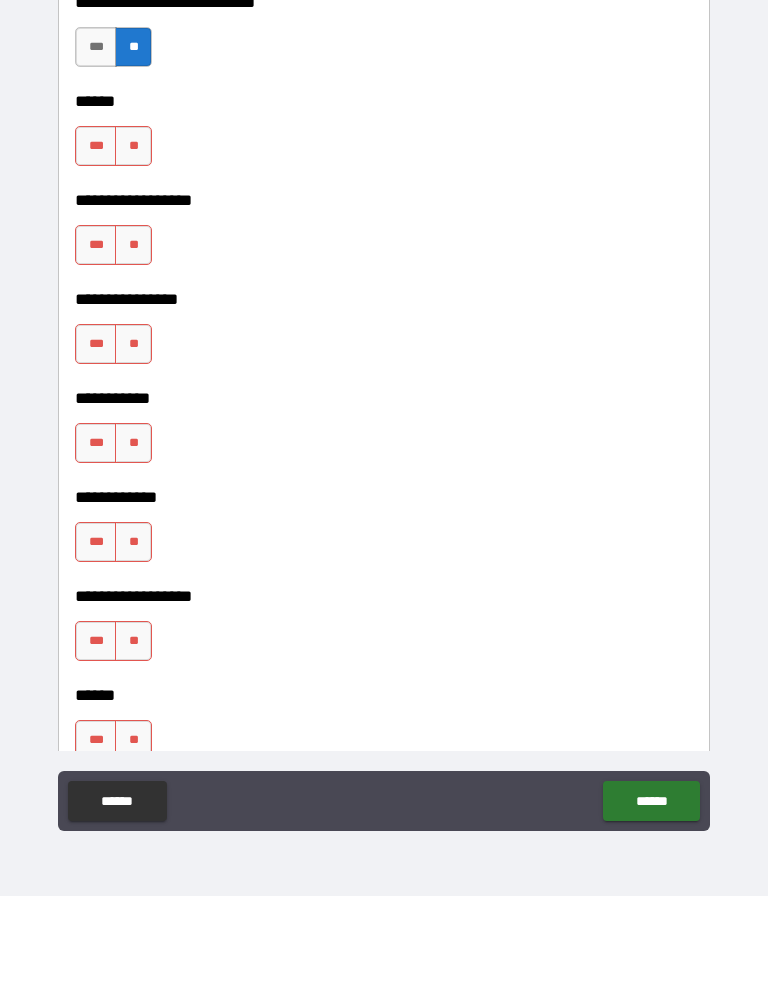 click on "**" at bounding box center (133, 254) 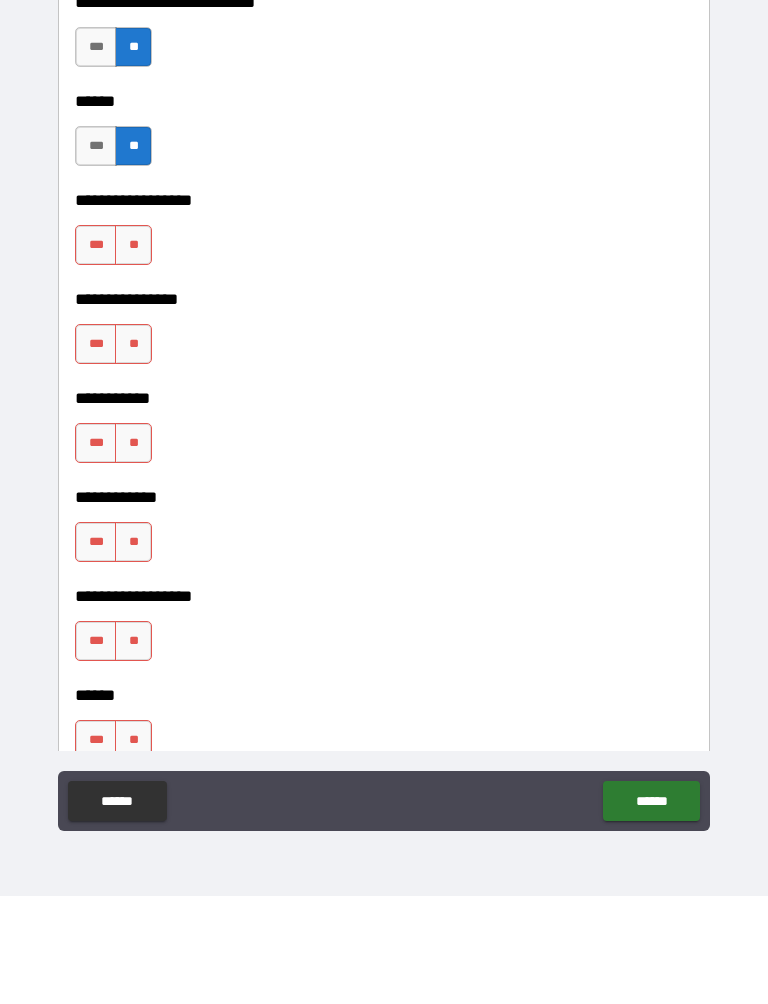 click on "**" at bounding box center (133, 353) 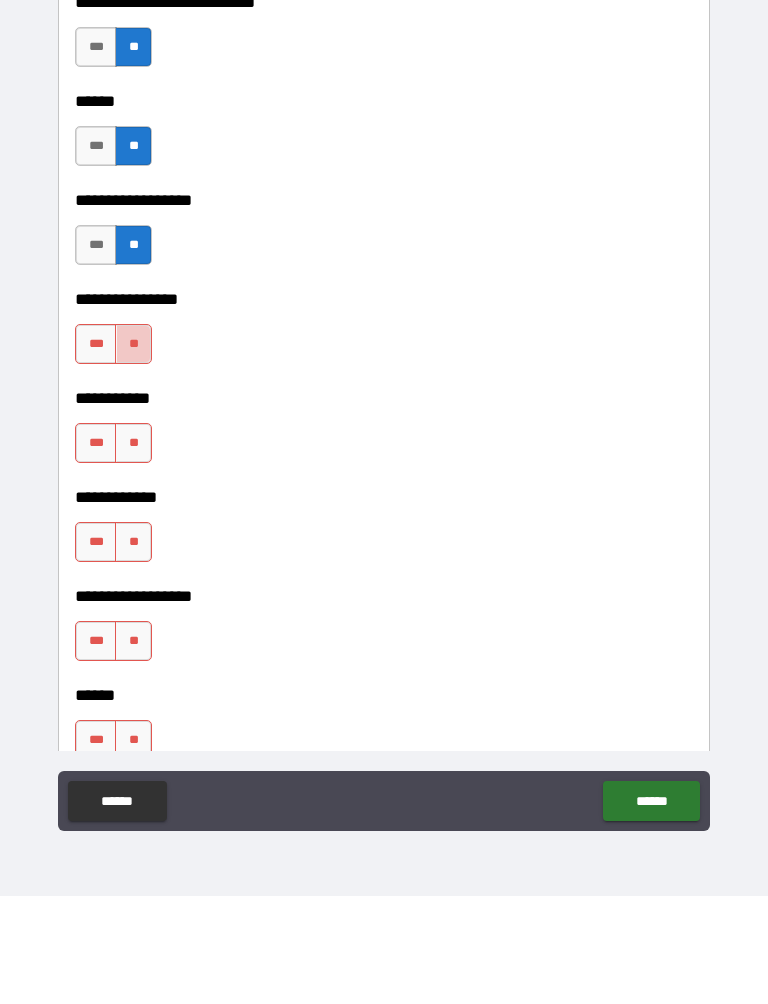 click on "**" at bounding box center (133, 452) 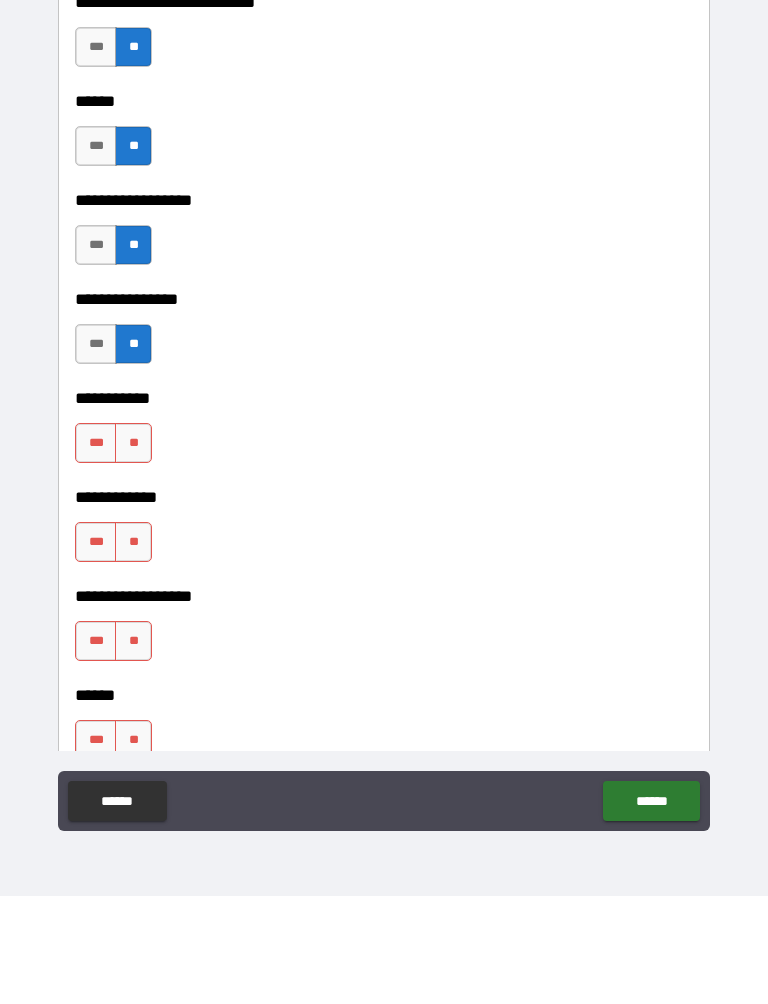click on "**" at bounding box center [133, 551] 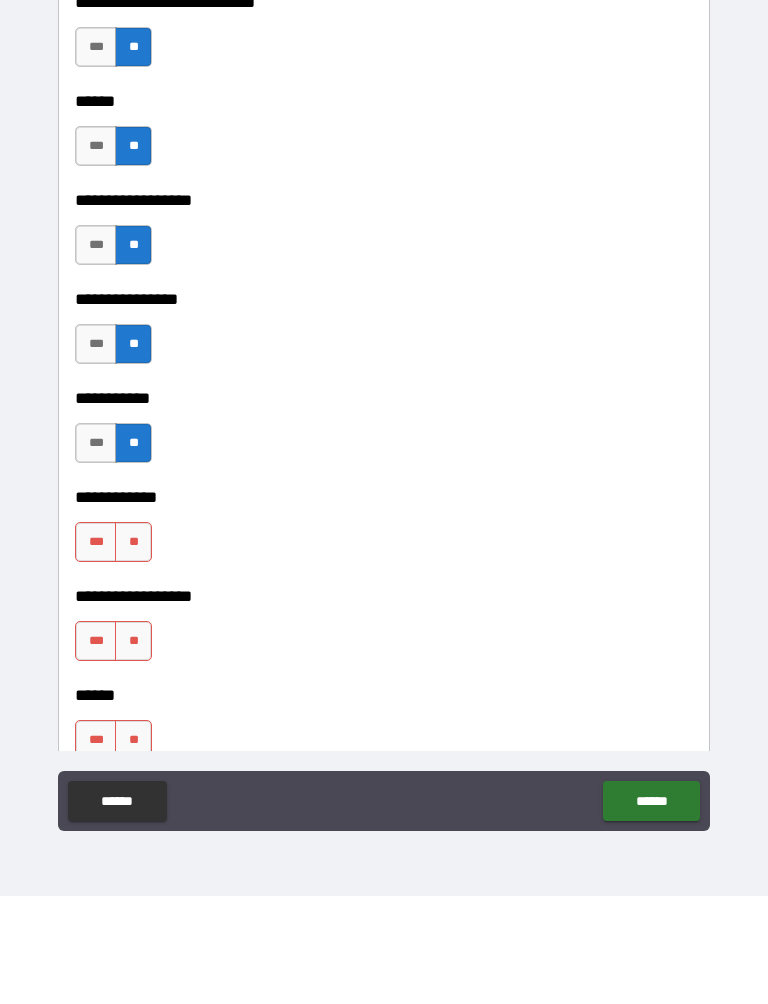 click on "**" at bounding box center [133, 650] 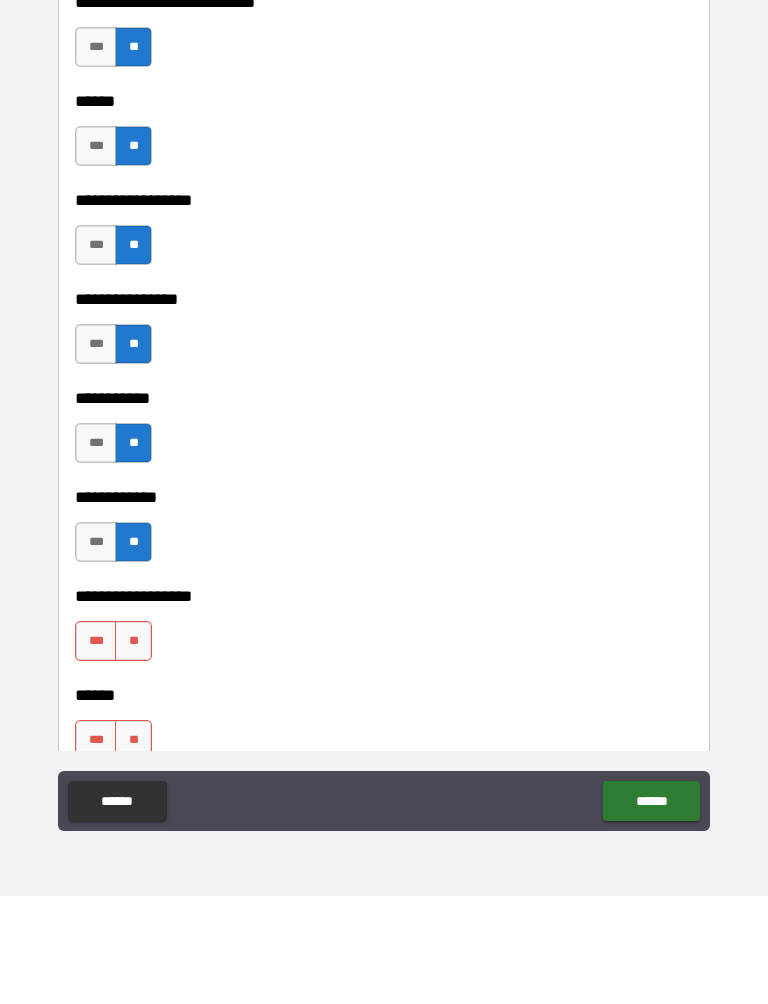 click on "**" at bounding box center [133, 749] 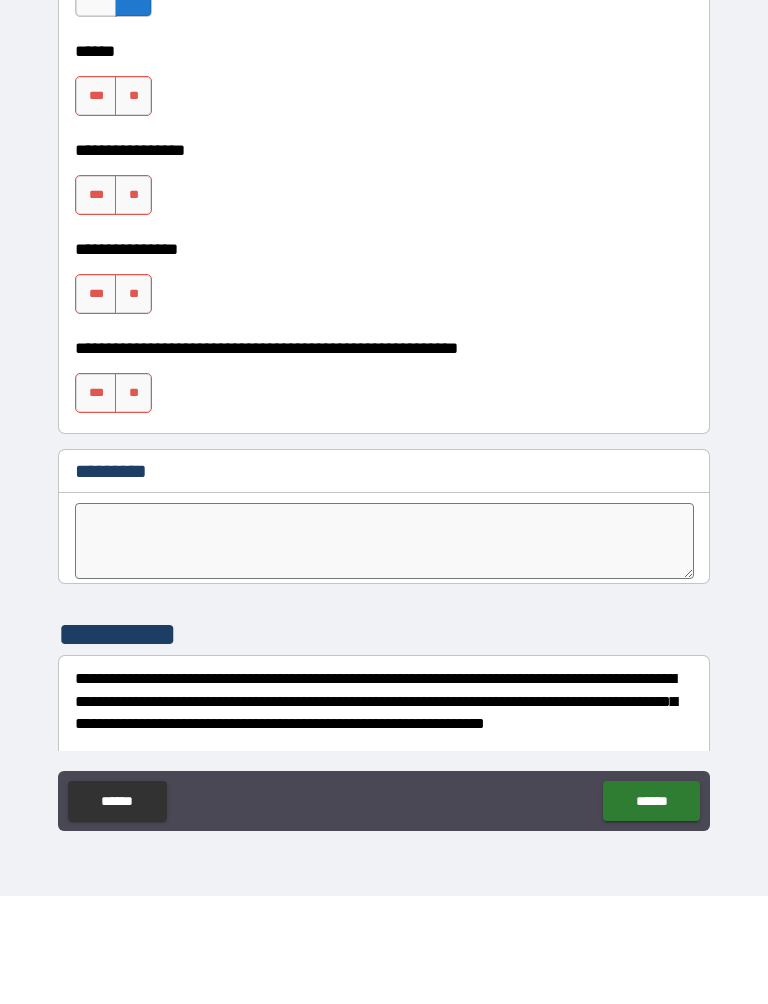 scroll, scrollTop: 9933, scrollLeft: 0, axis: vertical 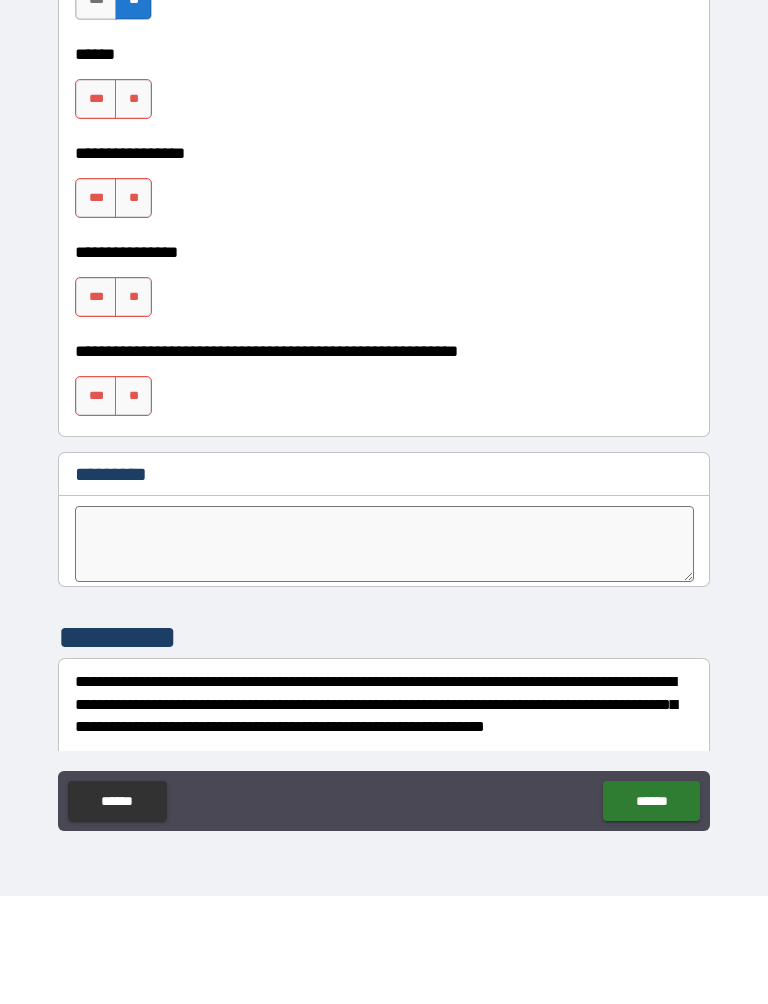 click on "**" at bounding box center [133, 207] 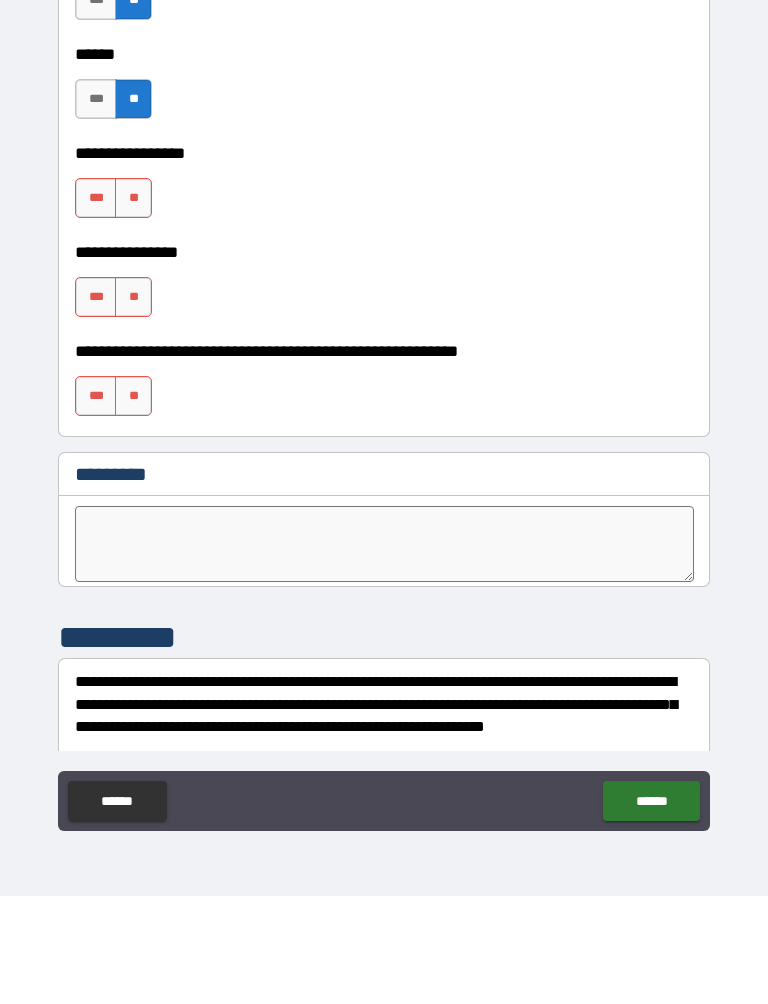 click on "**" at bounding box center [133, 306] 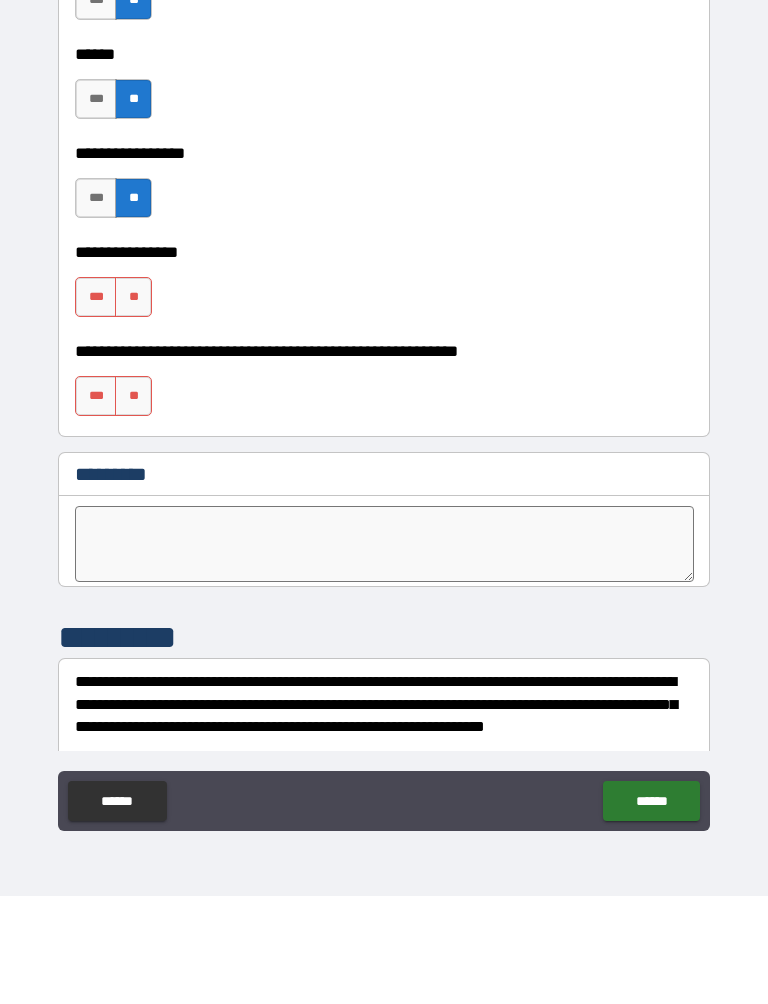 click on "**" at bounding box center [133, 405] 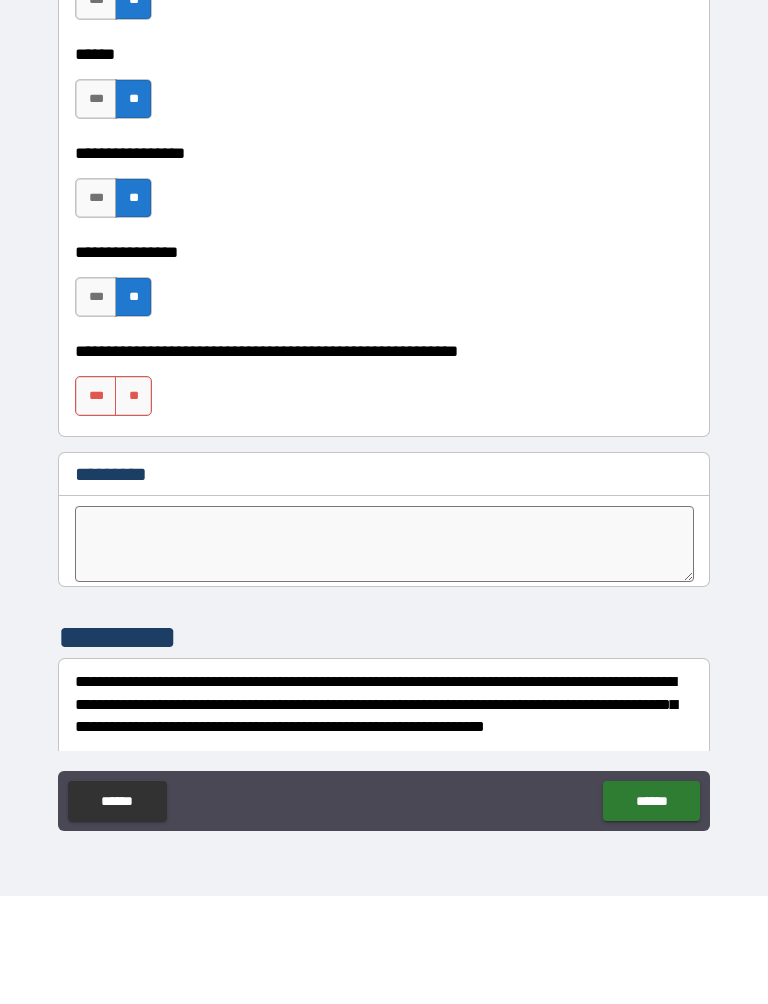 click on "**" at bounding box center [133, 504] 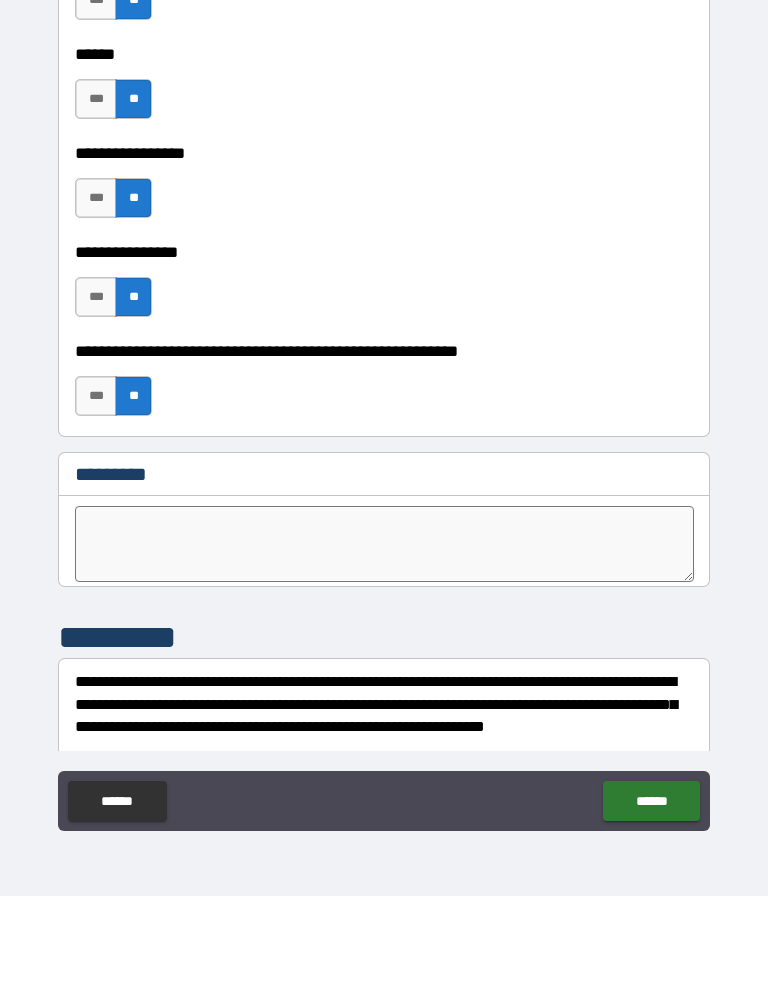 click on "******" at bounding box center (651, 909) 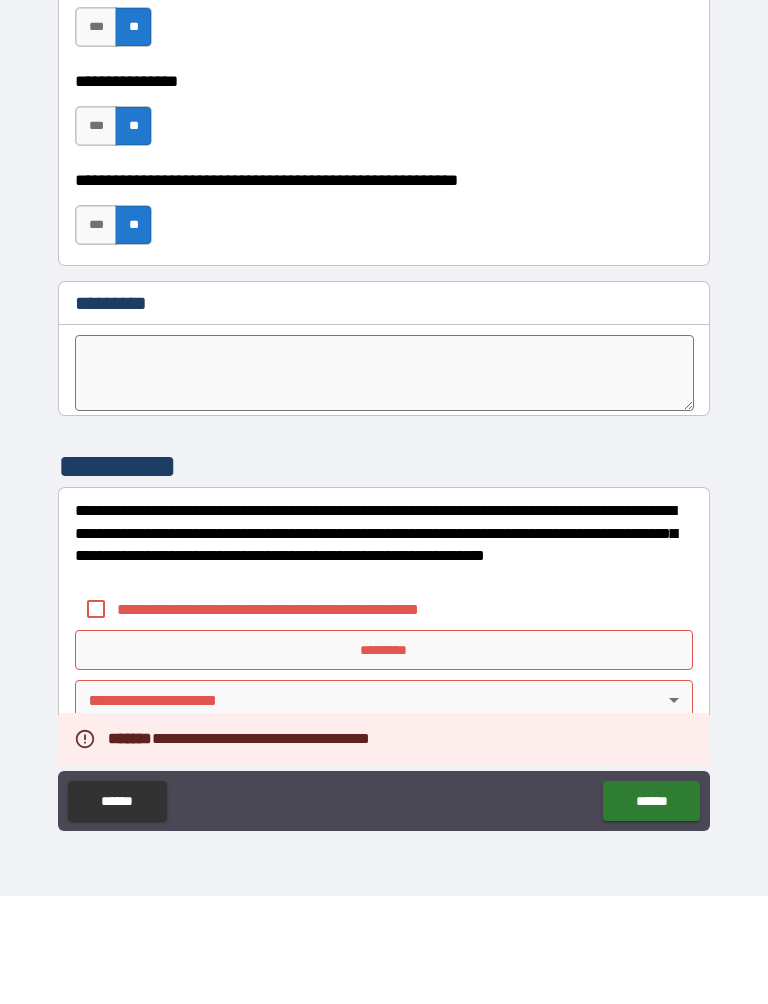 scroll, scrollTop: 10104, scrollLeft: 0, axis: vertical 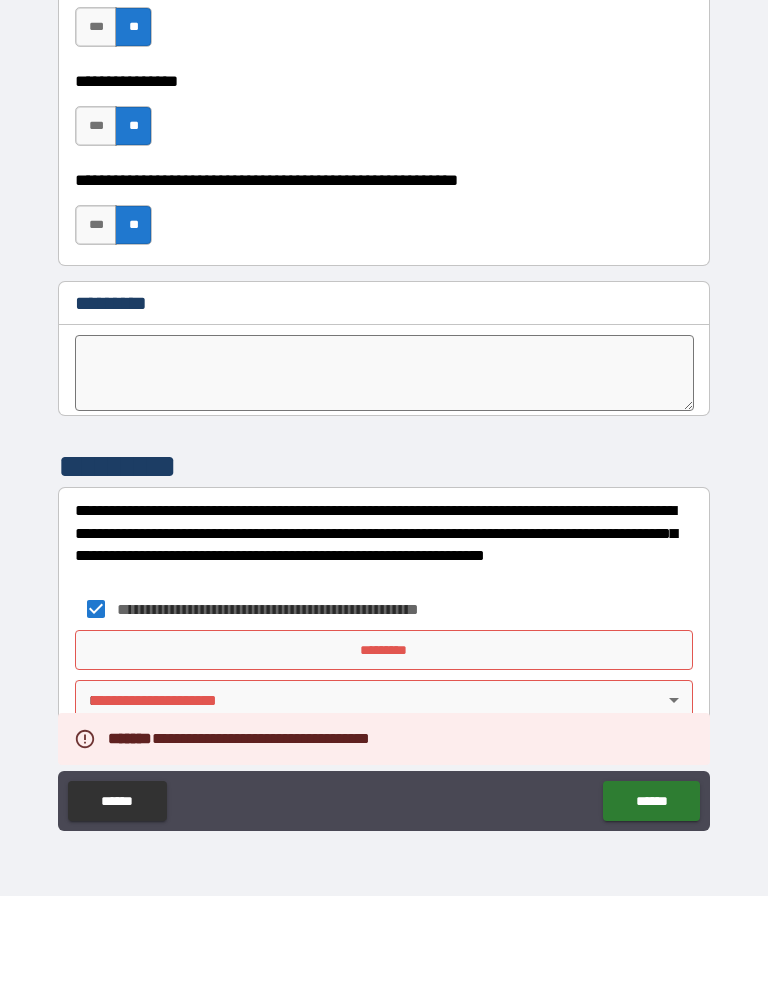 click on "*********" at bounding box center [384, 758] 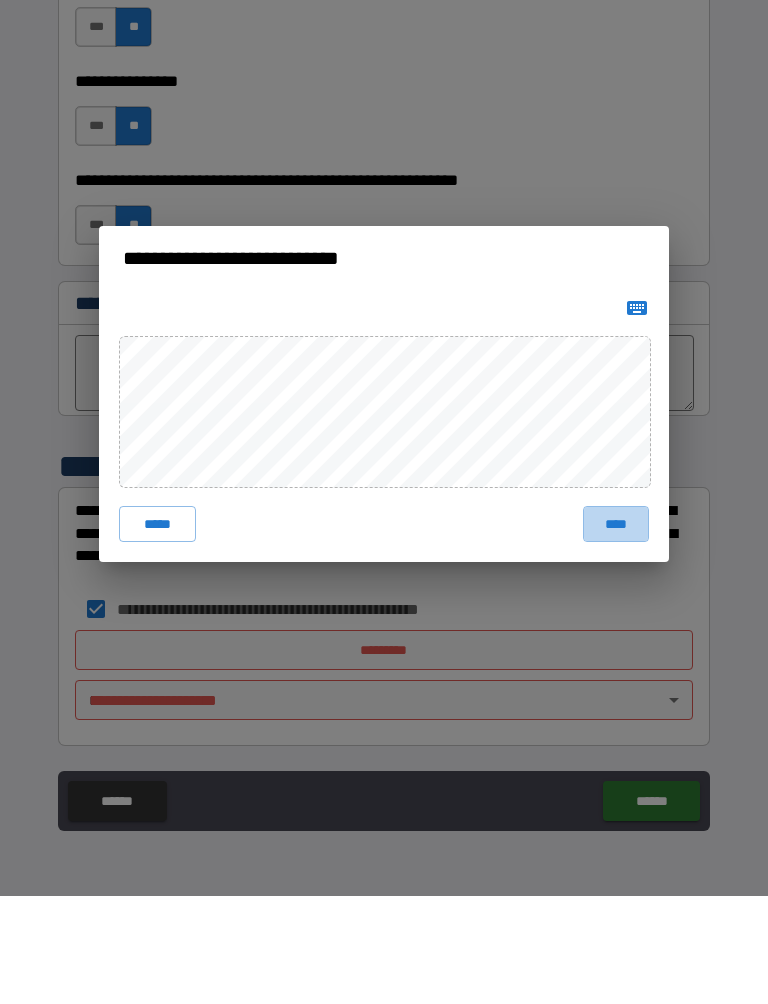 click on "****" at bounding box center [616, 632] 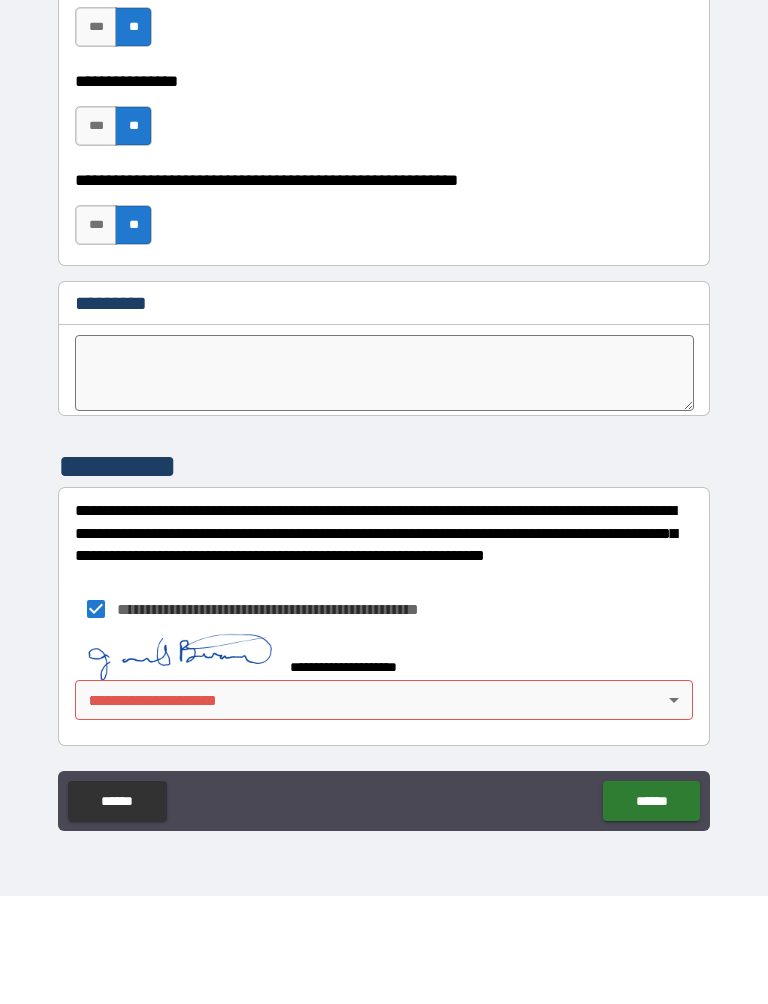 scroll, scrollTop: 10094, scrollLeft: 0, axis: vertical 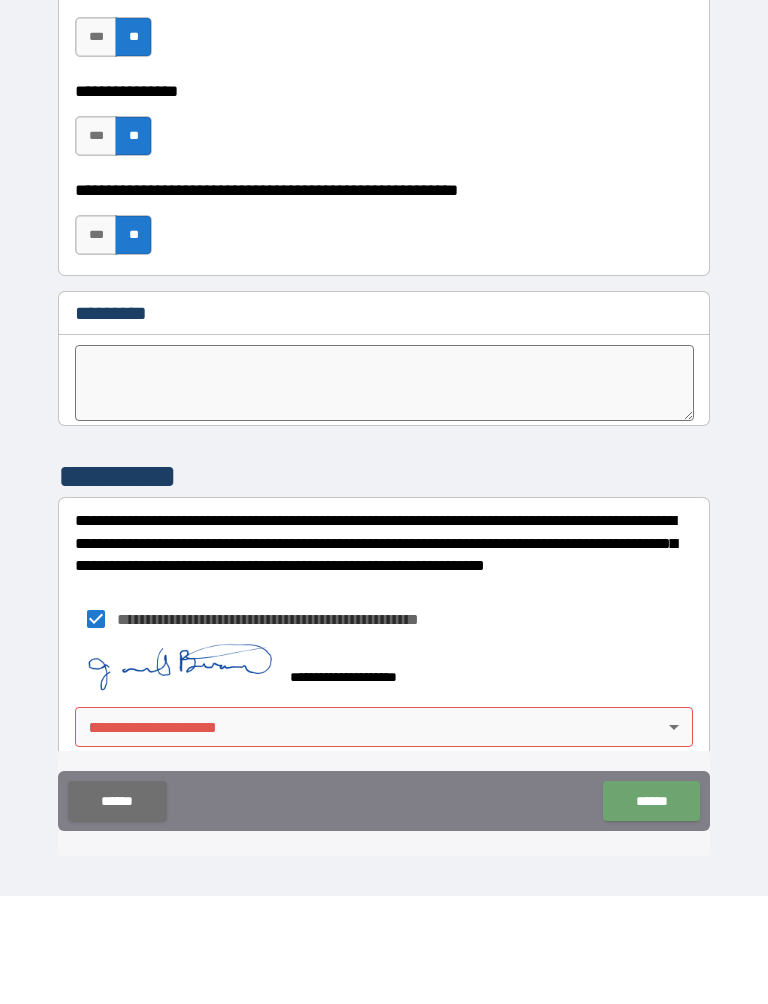 click on "******" at bounding box center [651, 909] 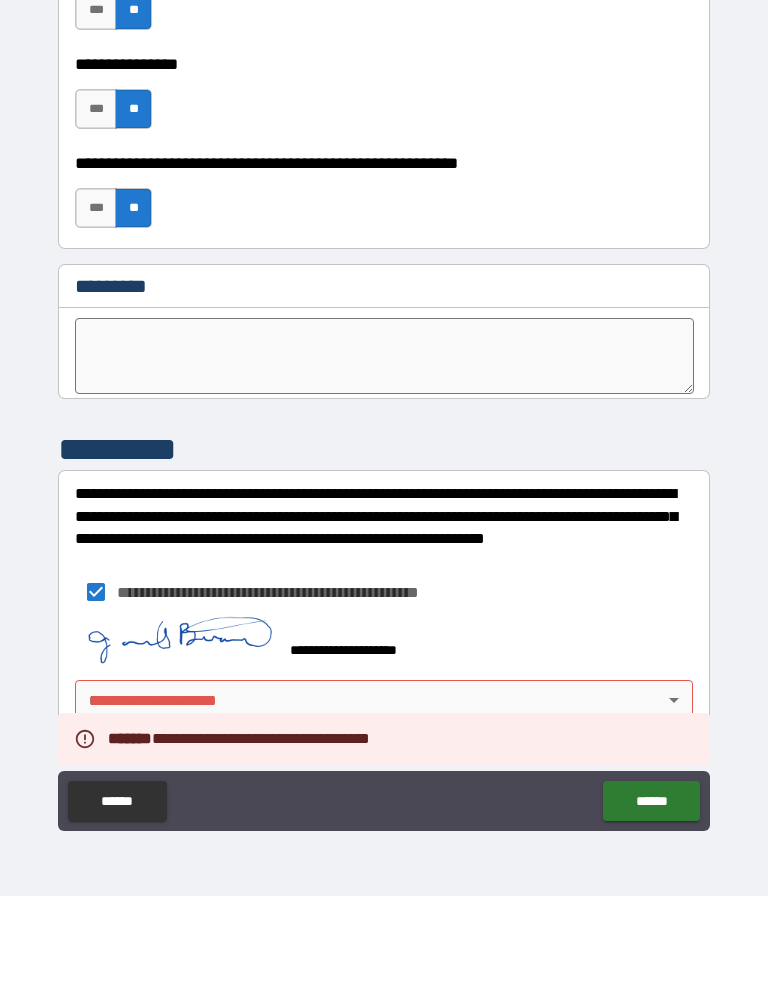 scroll, scrollTop: 10121, scrollLeft: 0, axis: vertical 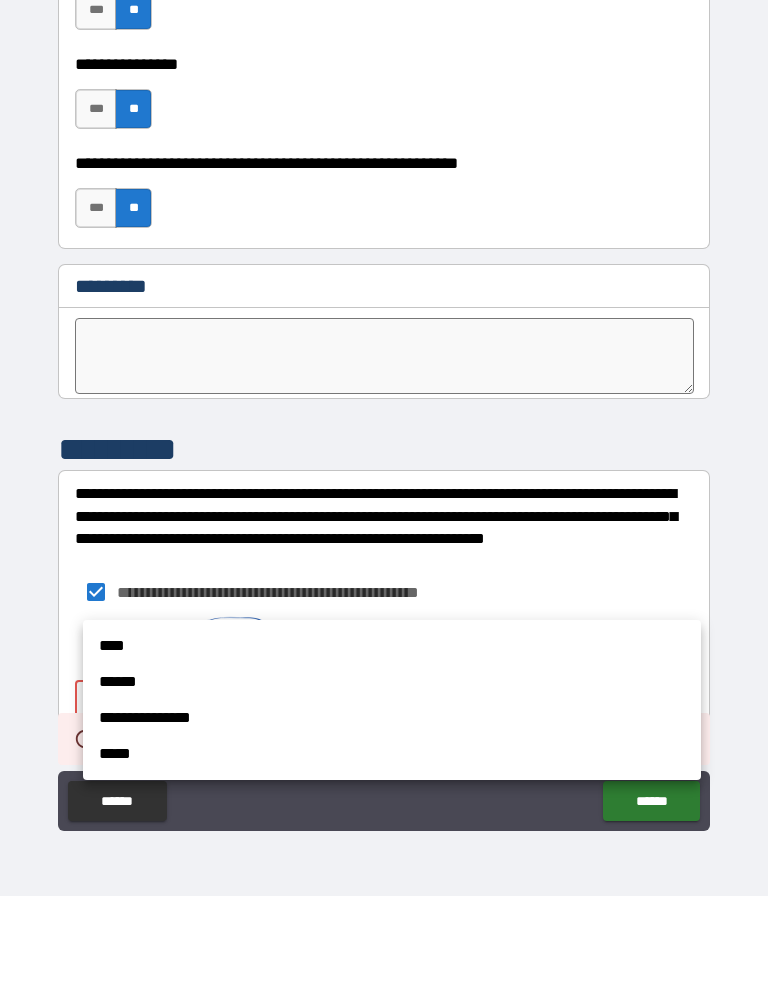 click on "****" at bounding box center [392, 754] 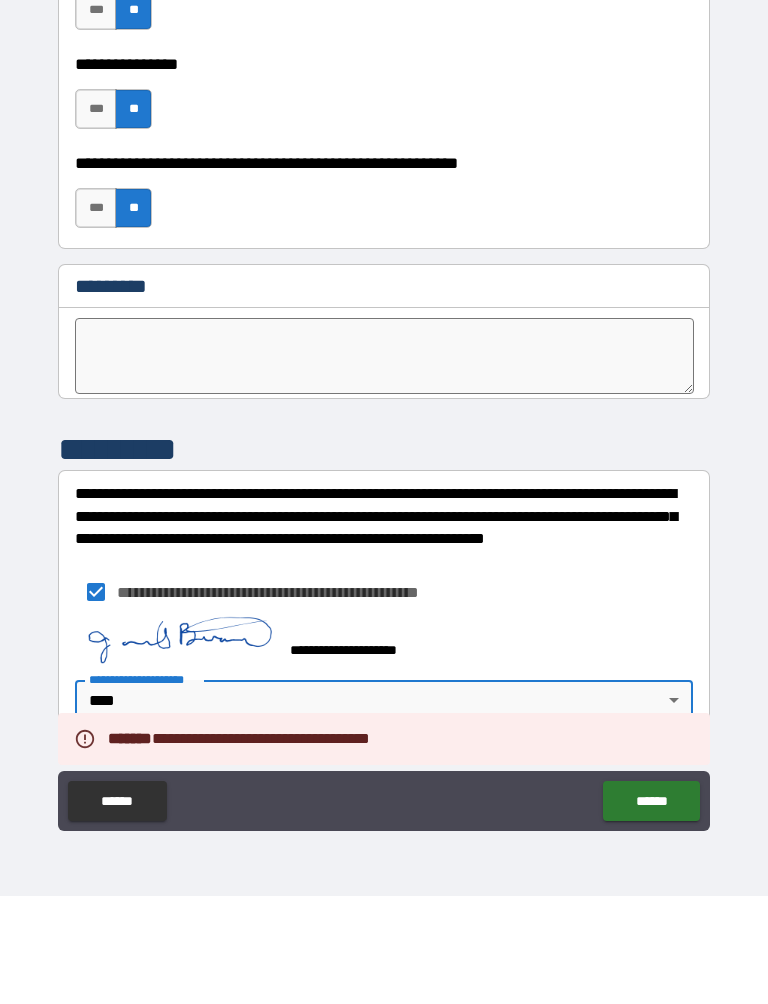 type on "****" 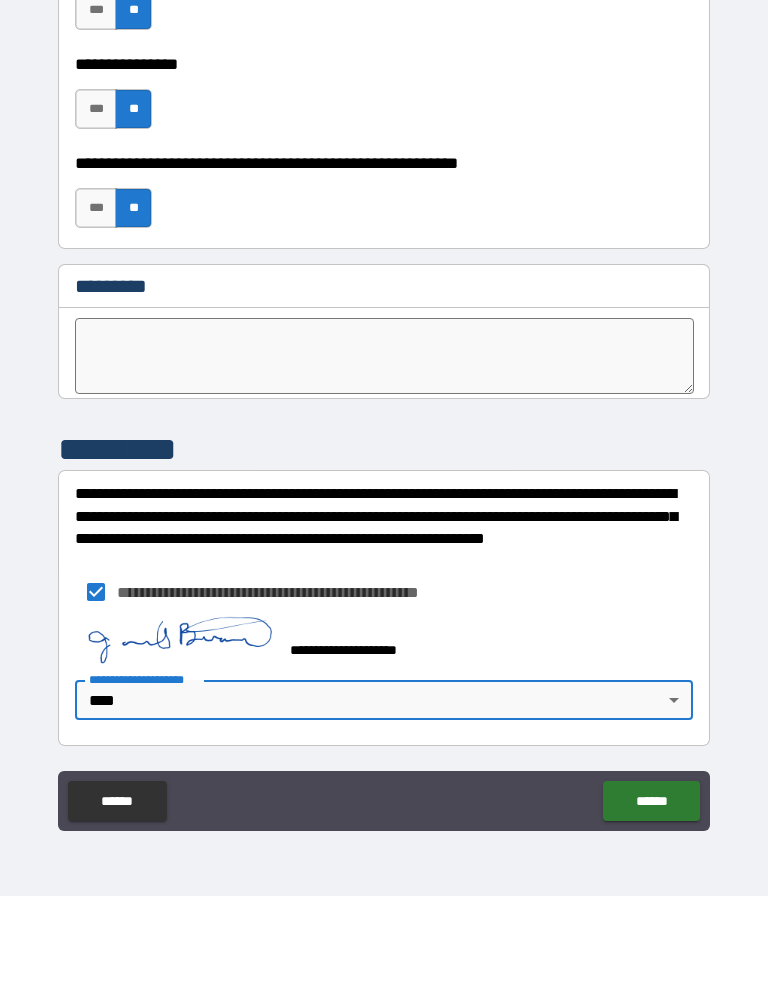 click on "******" at bounding box center (651, 909) 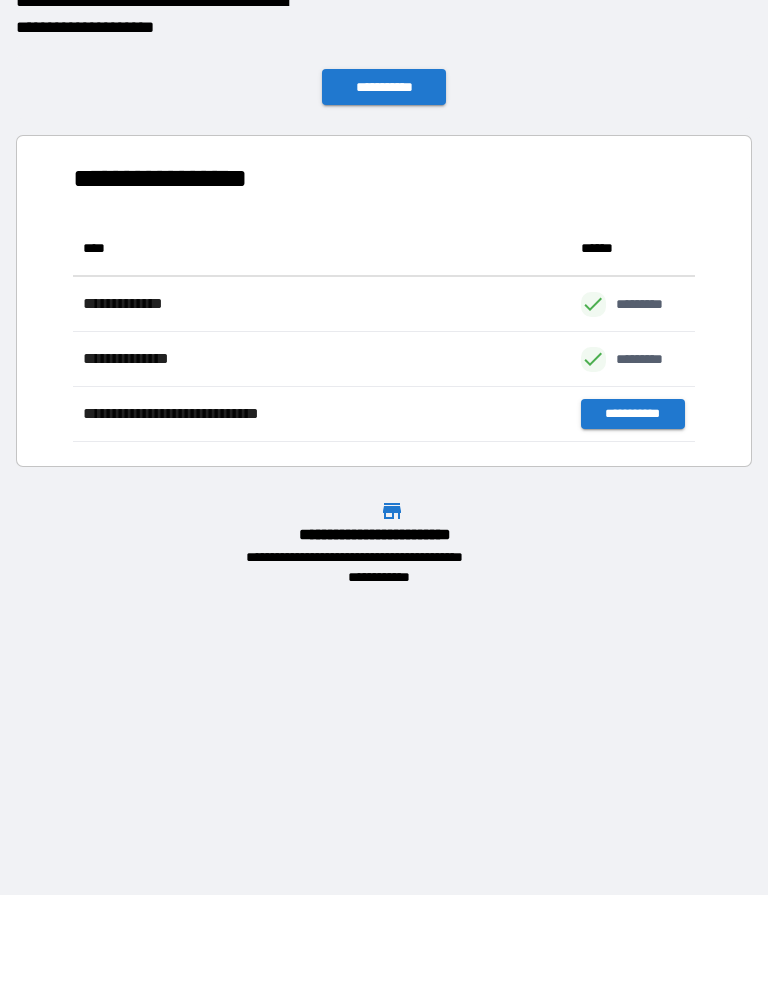 scroll, scrollTop: 221, scrollLeft: 622, axis: both 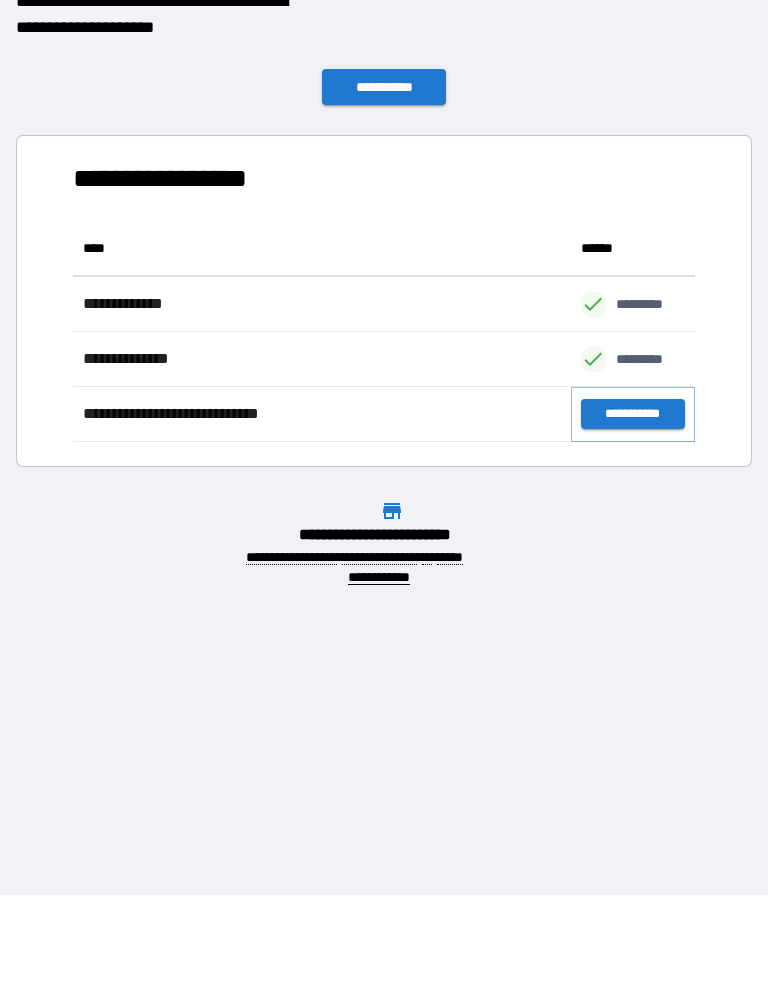 click on "**********" at bounding box center (633, 522) 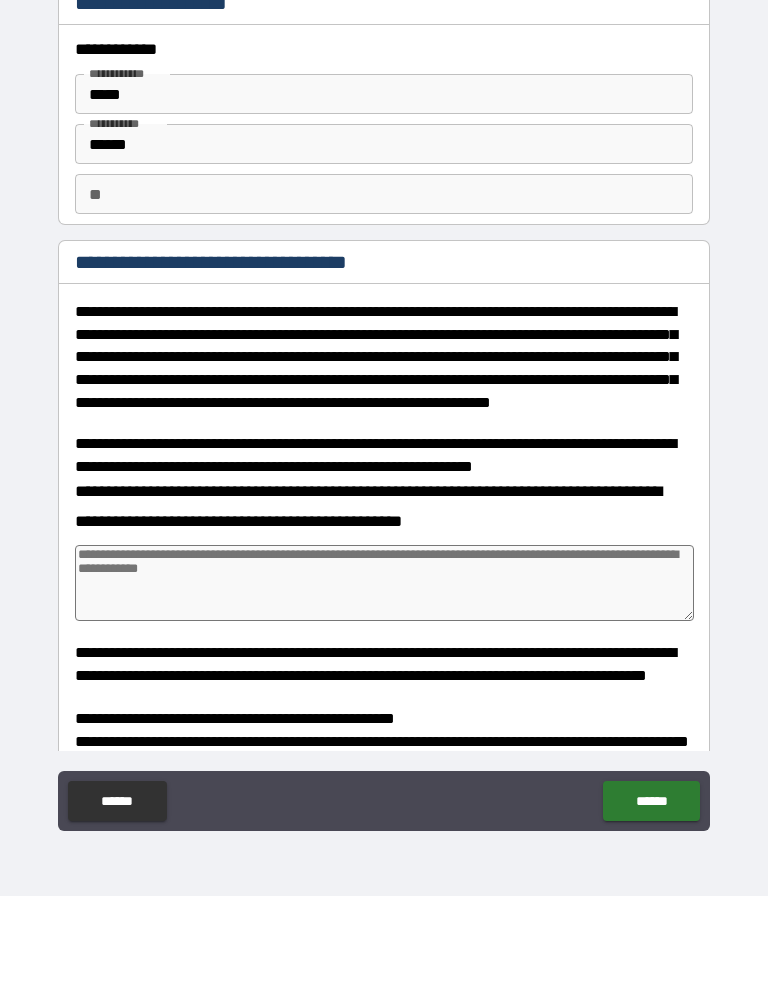 type on "*" 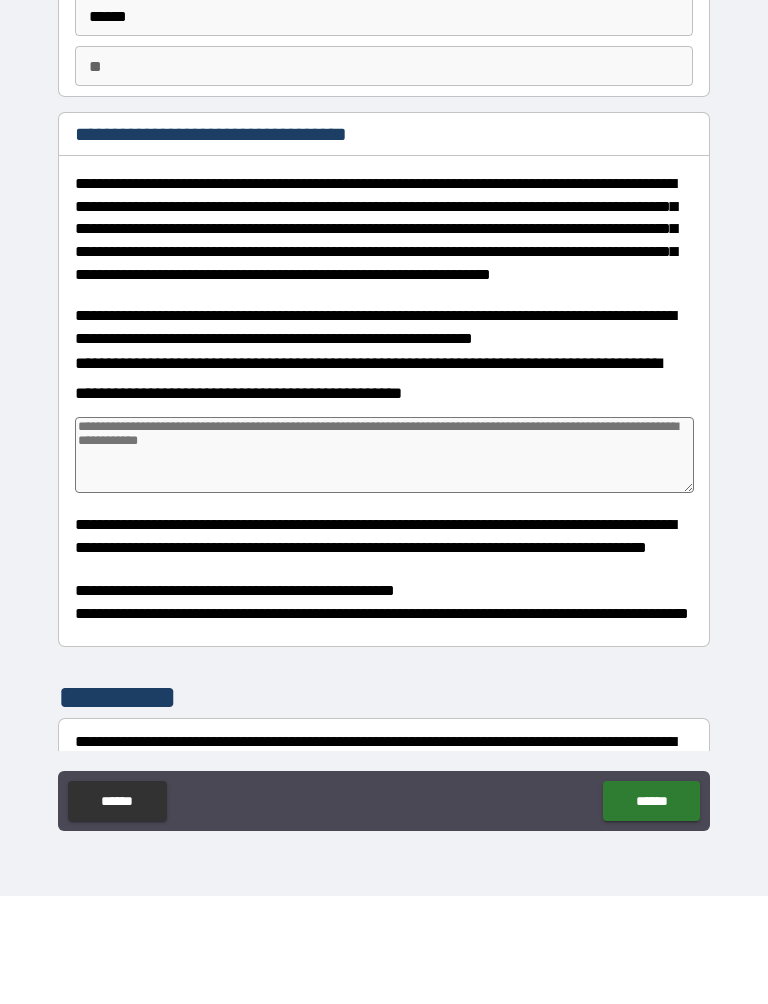click at bounding box center (384, 563) 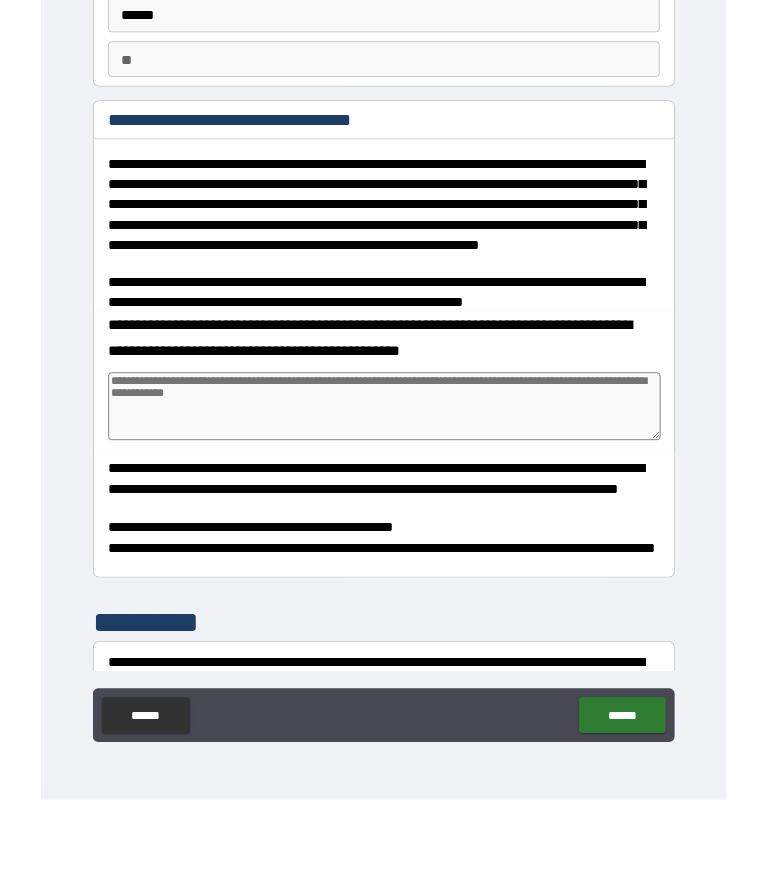 scroll, scrollTop: 0, scrollLeft: 0, axis: both 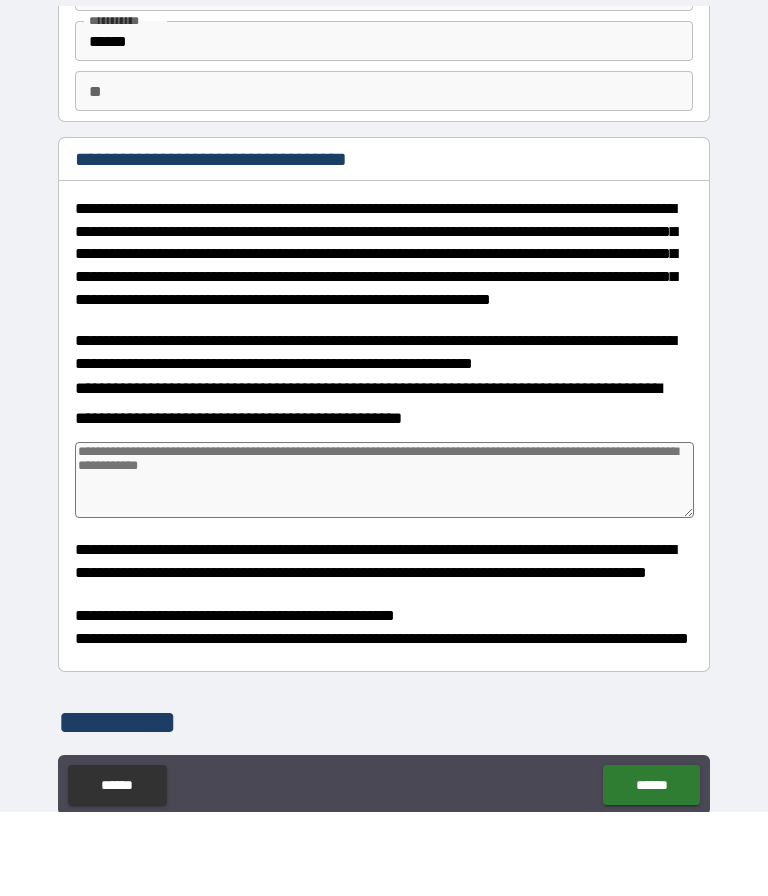 type on "*" 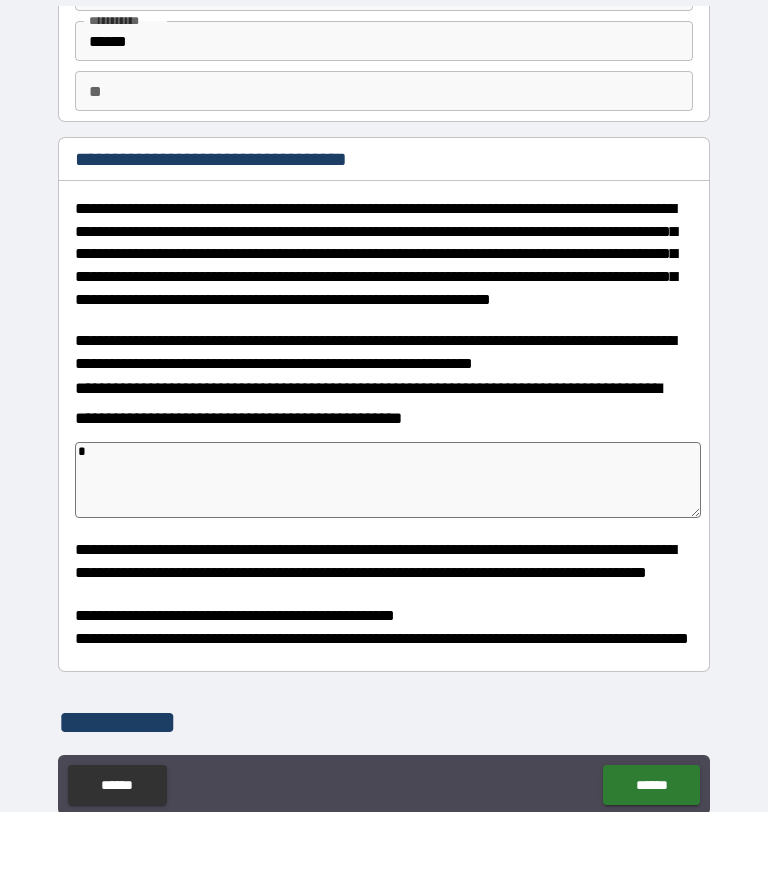 type on "**" 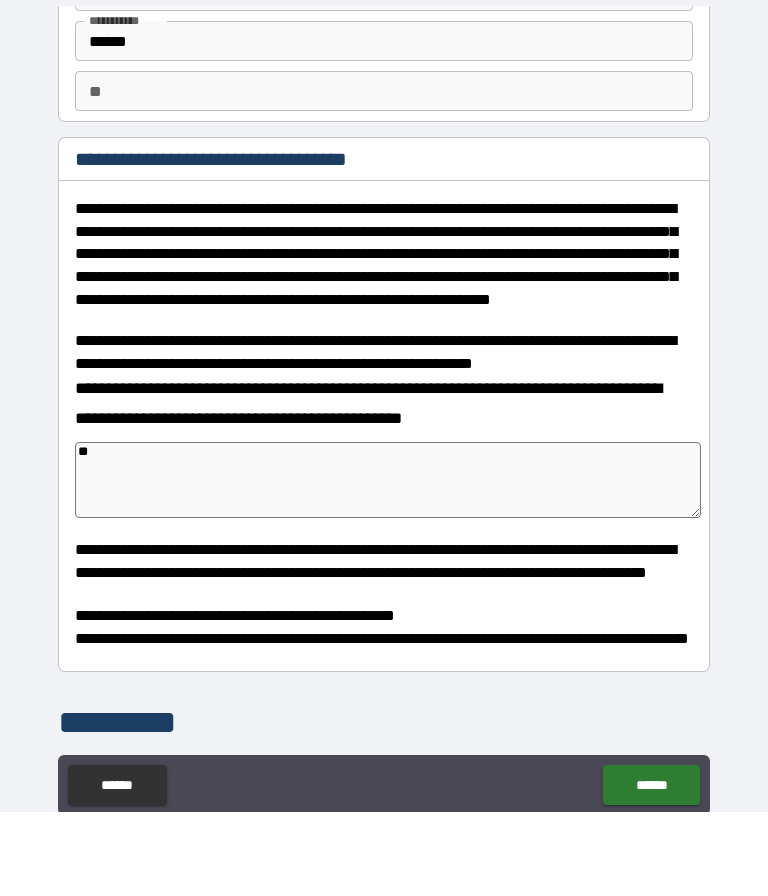 type on "*" 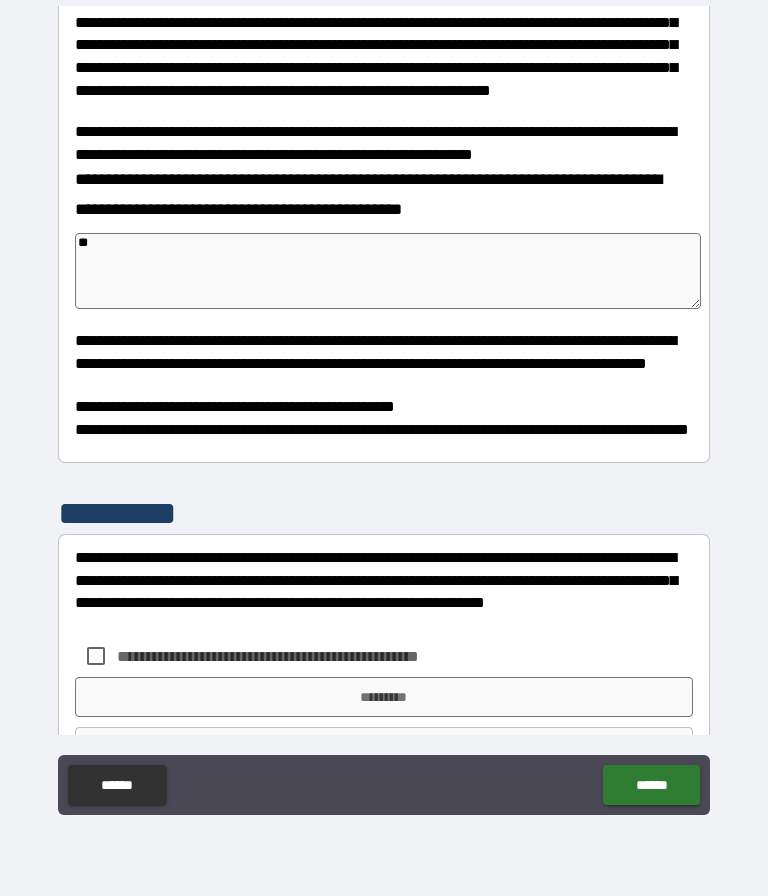 scroll, scrollTop: 353, scrollLeft: 0, axis: vertical 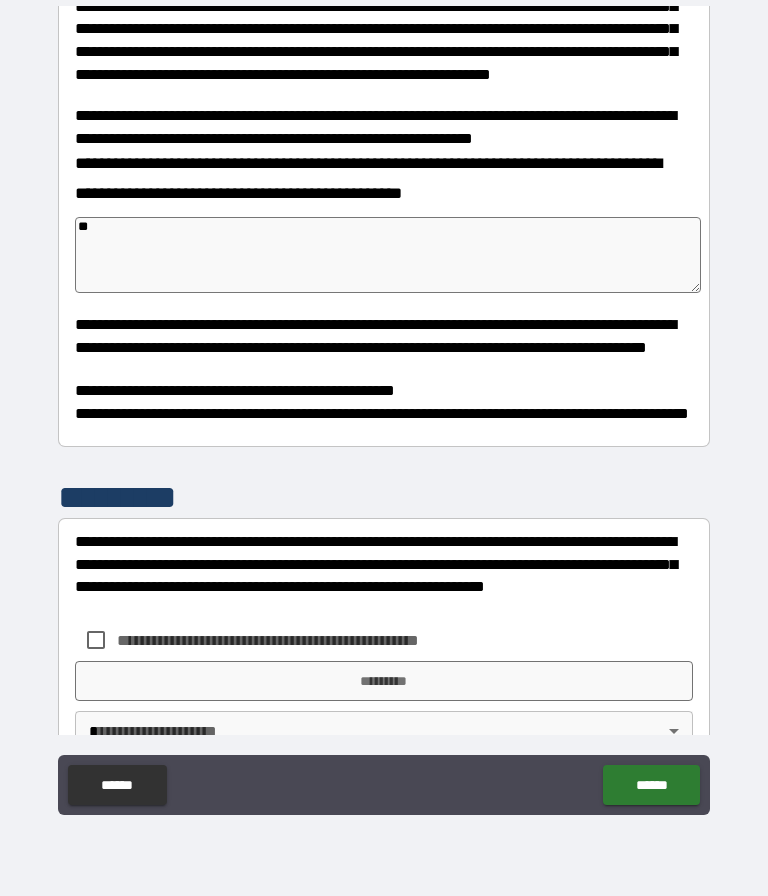 type on "**" 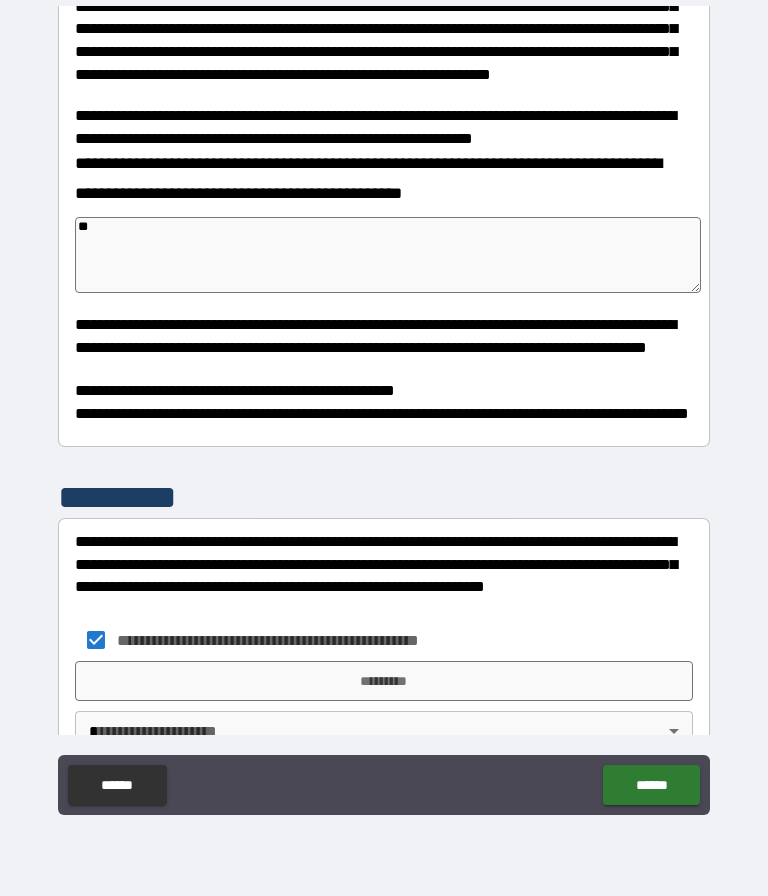 click on "*********" at bounding box center [384, 681] 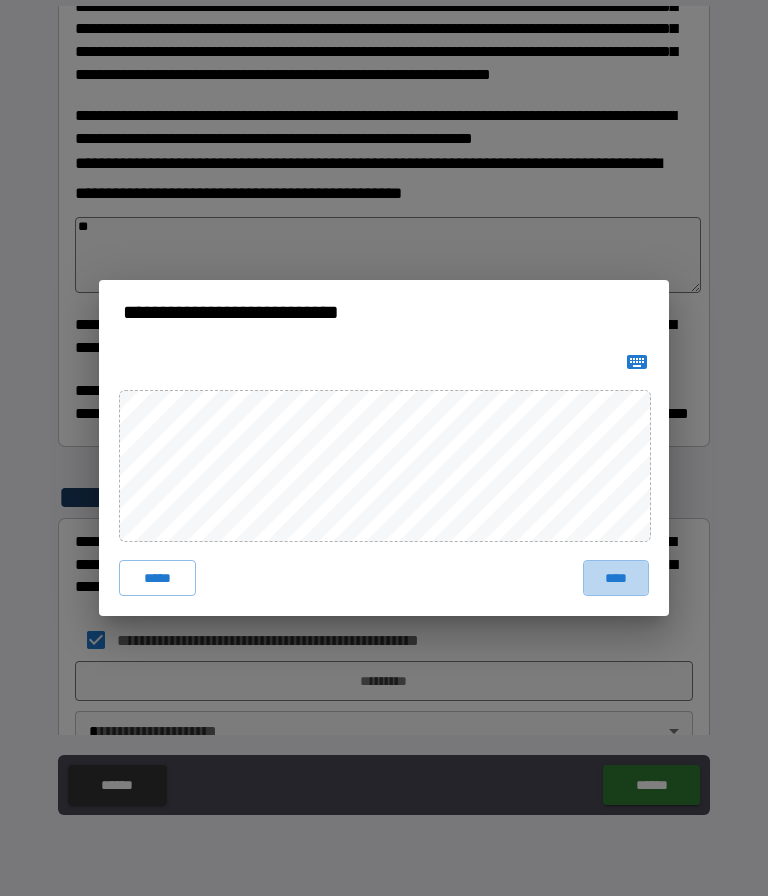 click on "****" at bounding box center [616, 578] 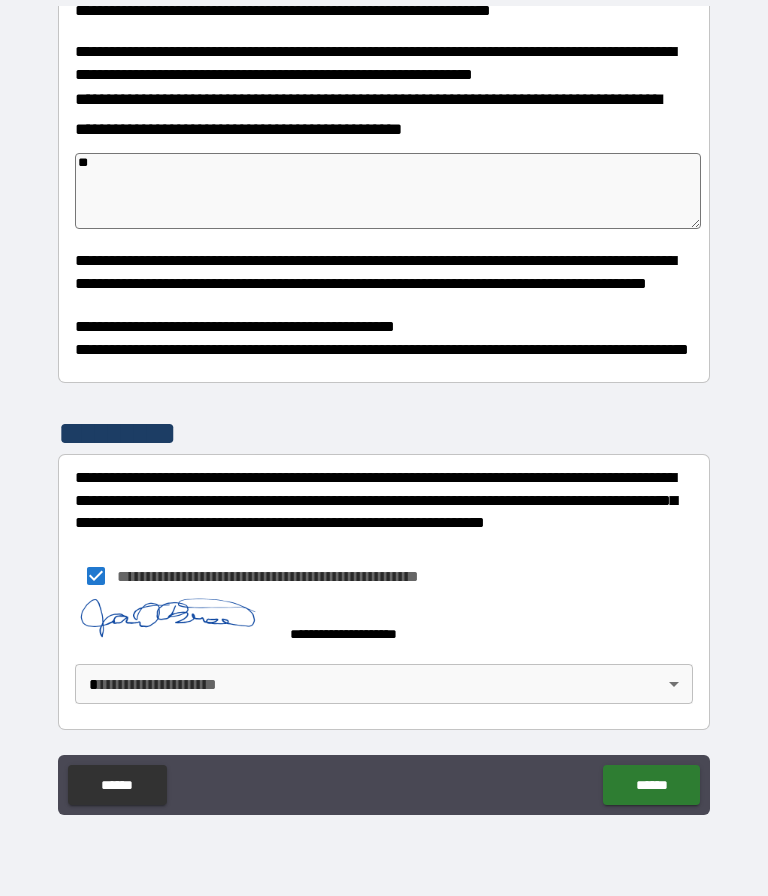 scroll, scrollTop: 417, scrollLeft: 0, axis: vertical 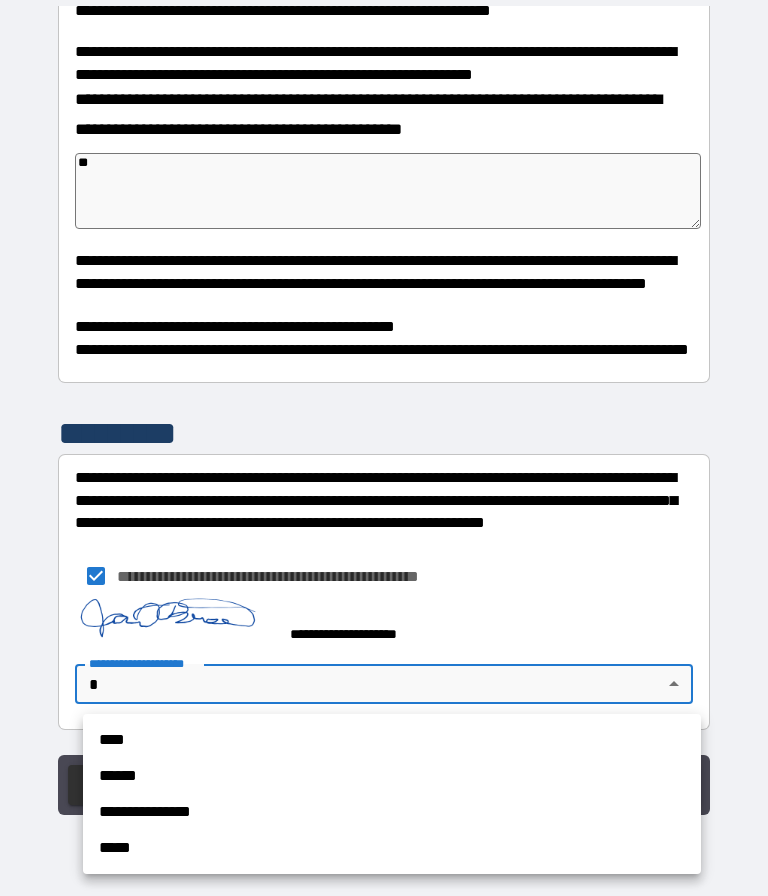 click on "****" at bounding box center [392, 740] 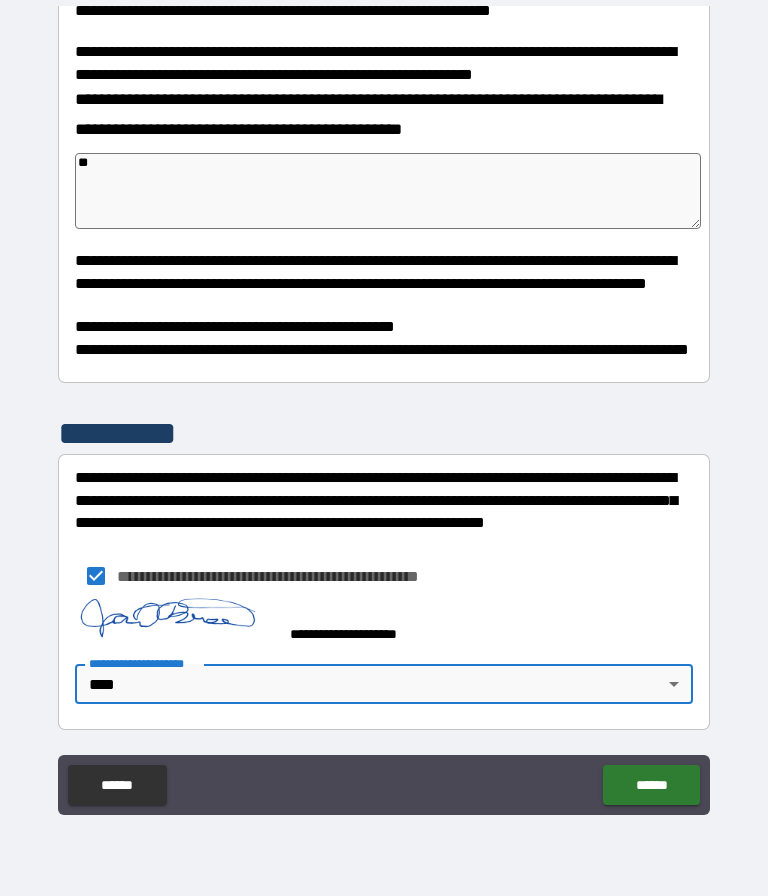 type on "*" 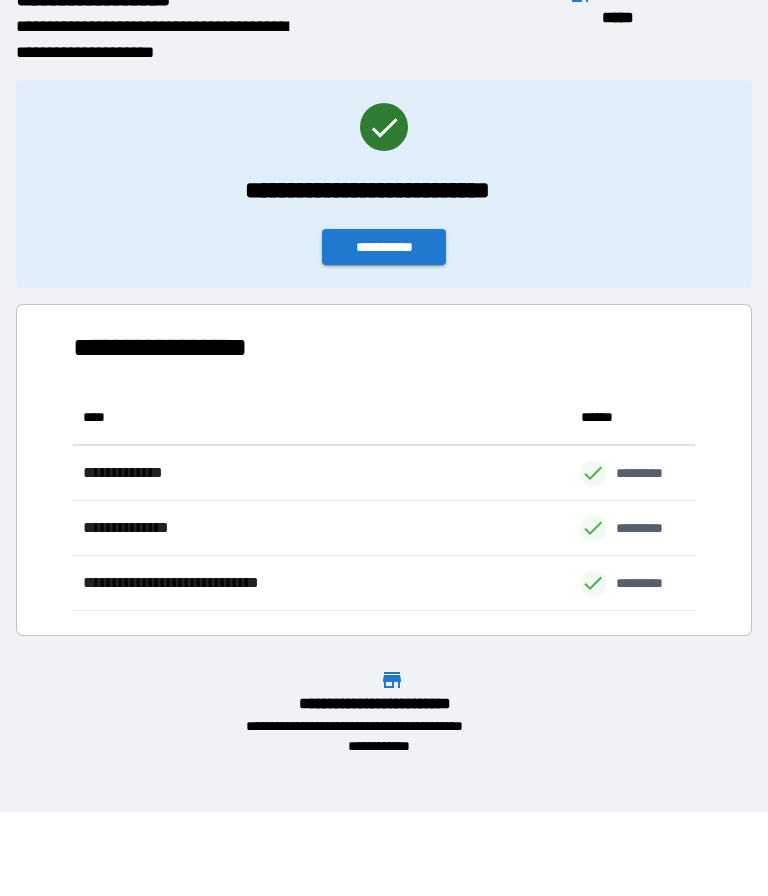 scroll, scrollTop: 221, scrollLeft: 622, axis: both 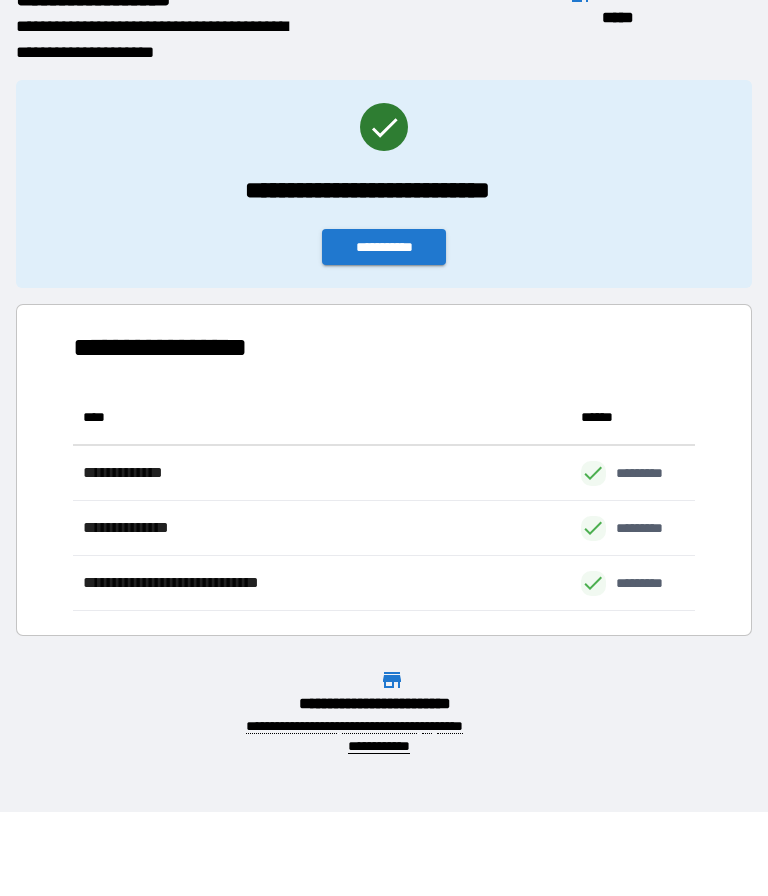 click on "**********" at bounding box center [384, 247] 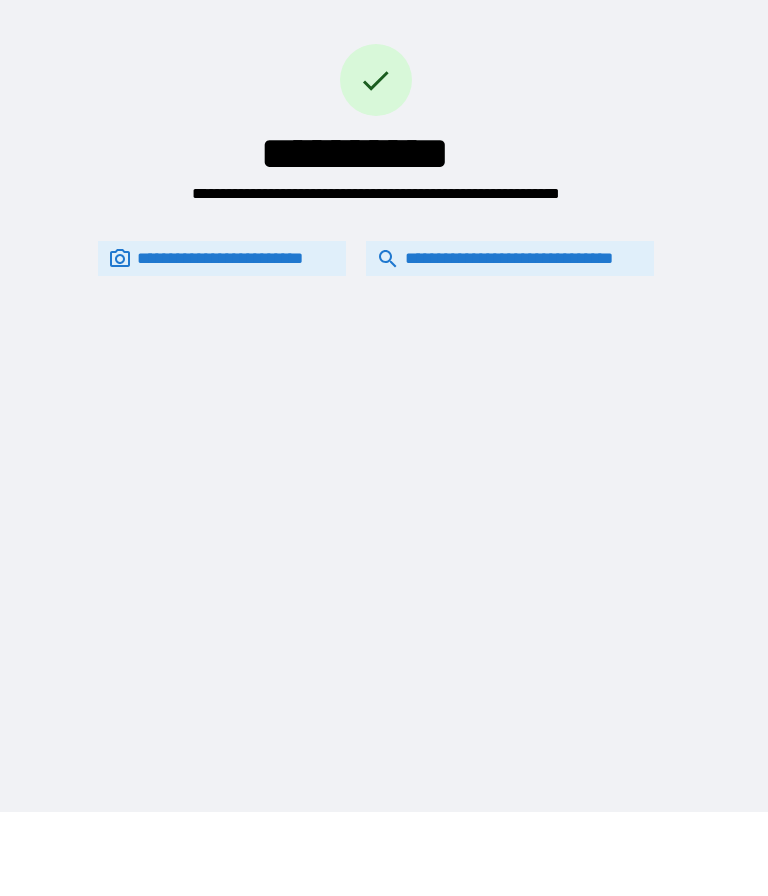 click on "**********" at bounding box center [510, 258] 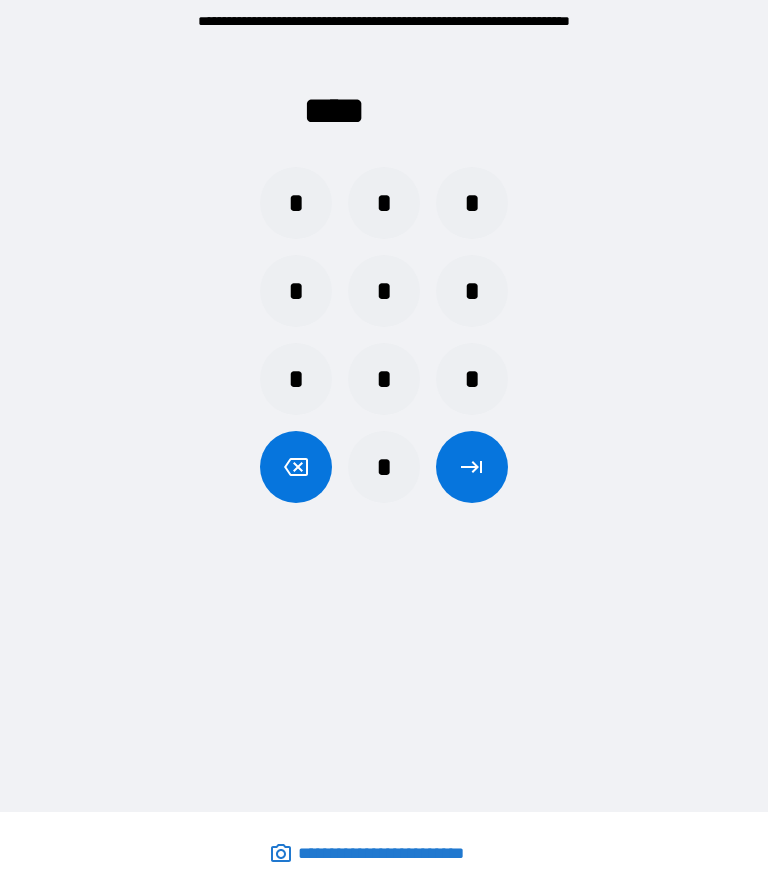 click on "*" at bounding box center [472, 379] 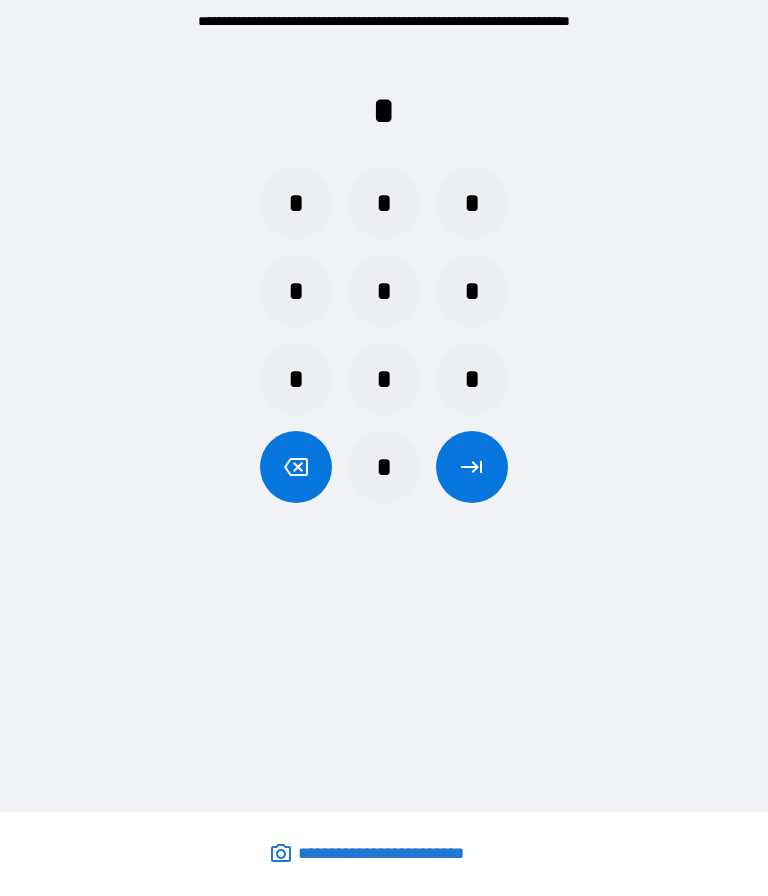 click on "*" at bounding box center (384, 291) 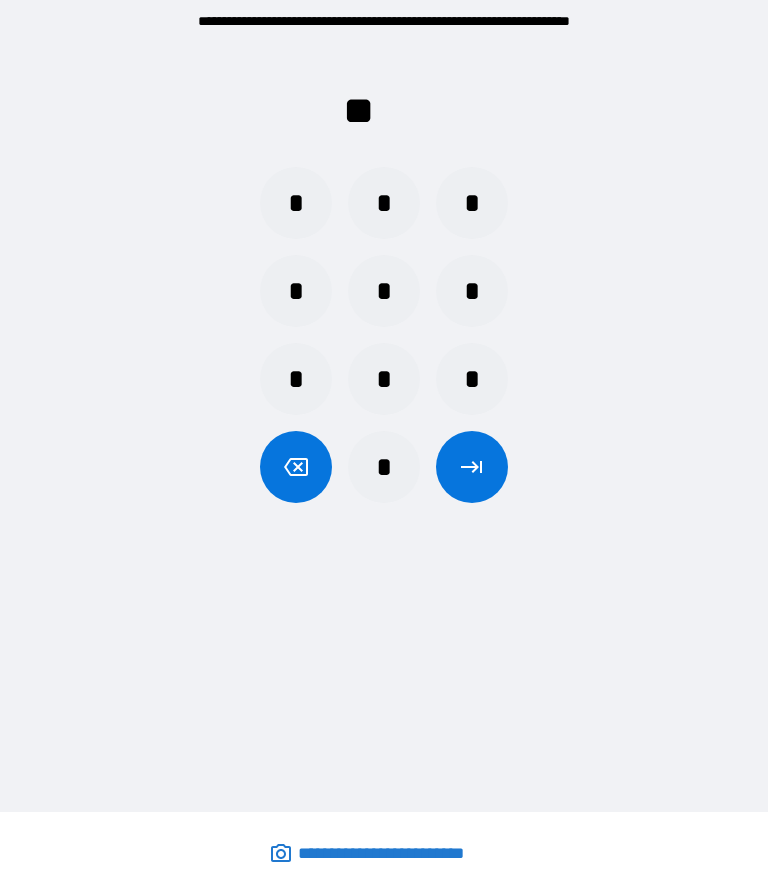 click on "*" at bounding box center (296, 203) 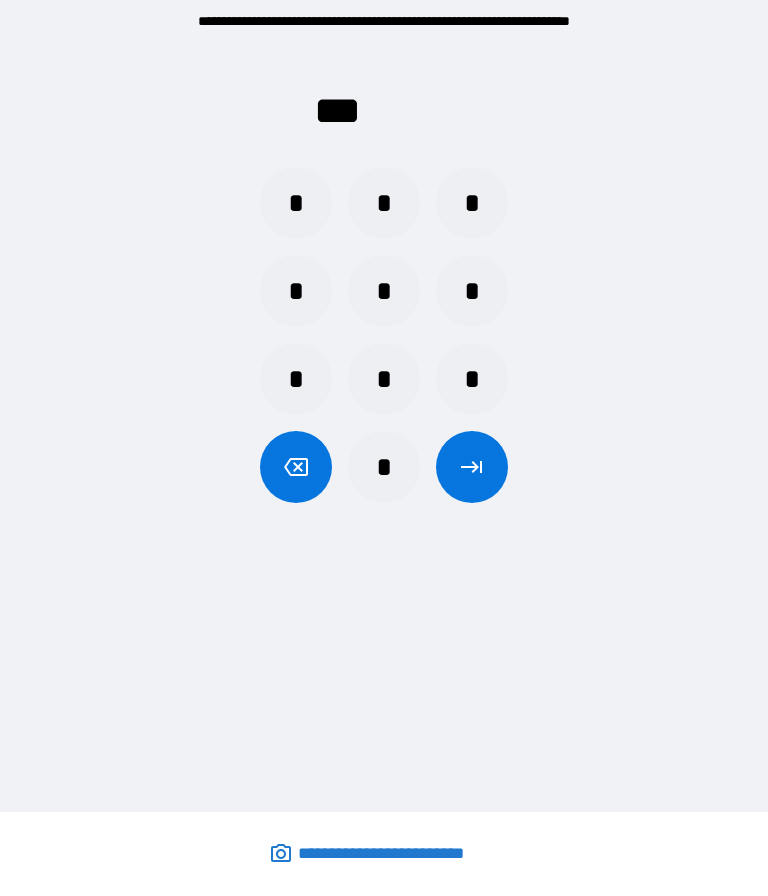 click on "*" at bounding box center (296, 291) 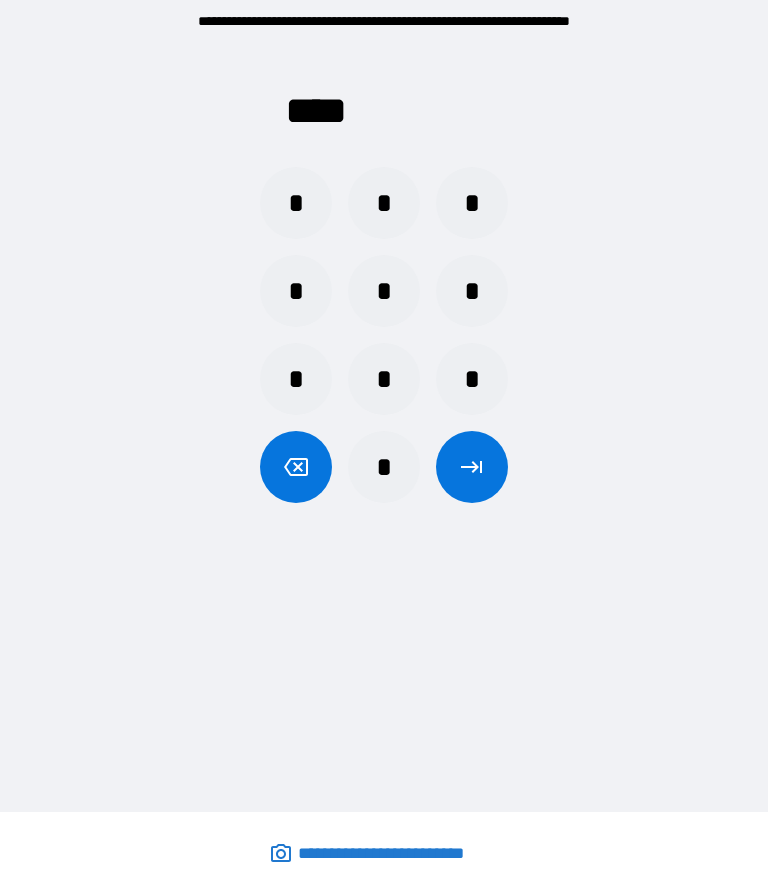 click at bounding box center [472, 467] 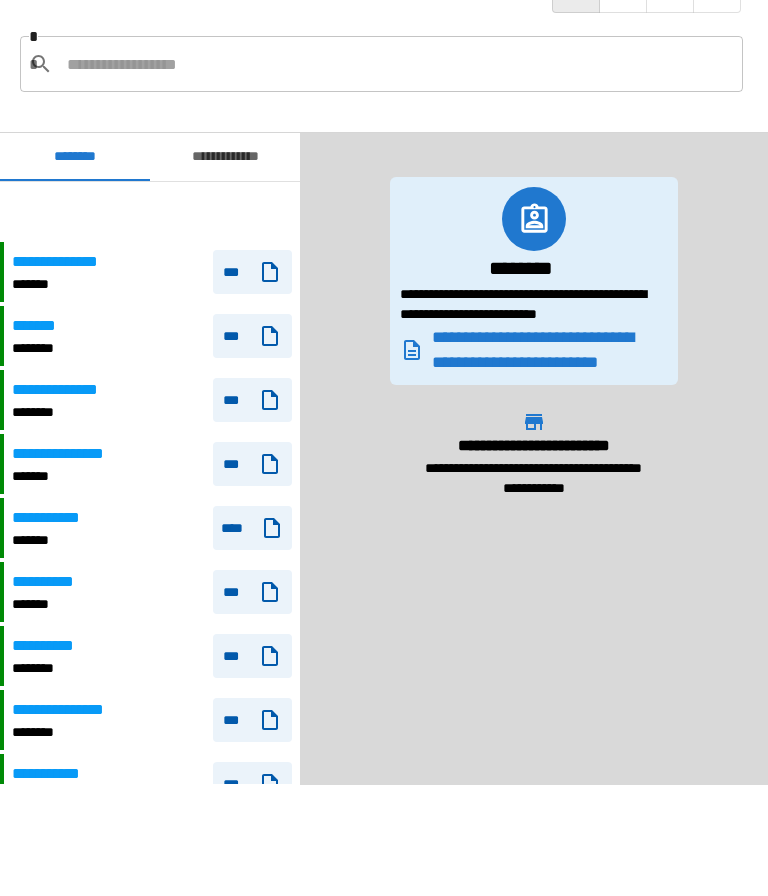scroll, scrollTop: 60, scrollLeft: 0, axis: vertical 